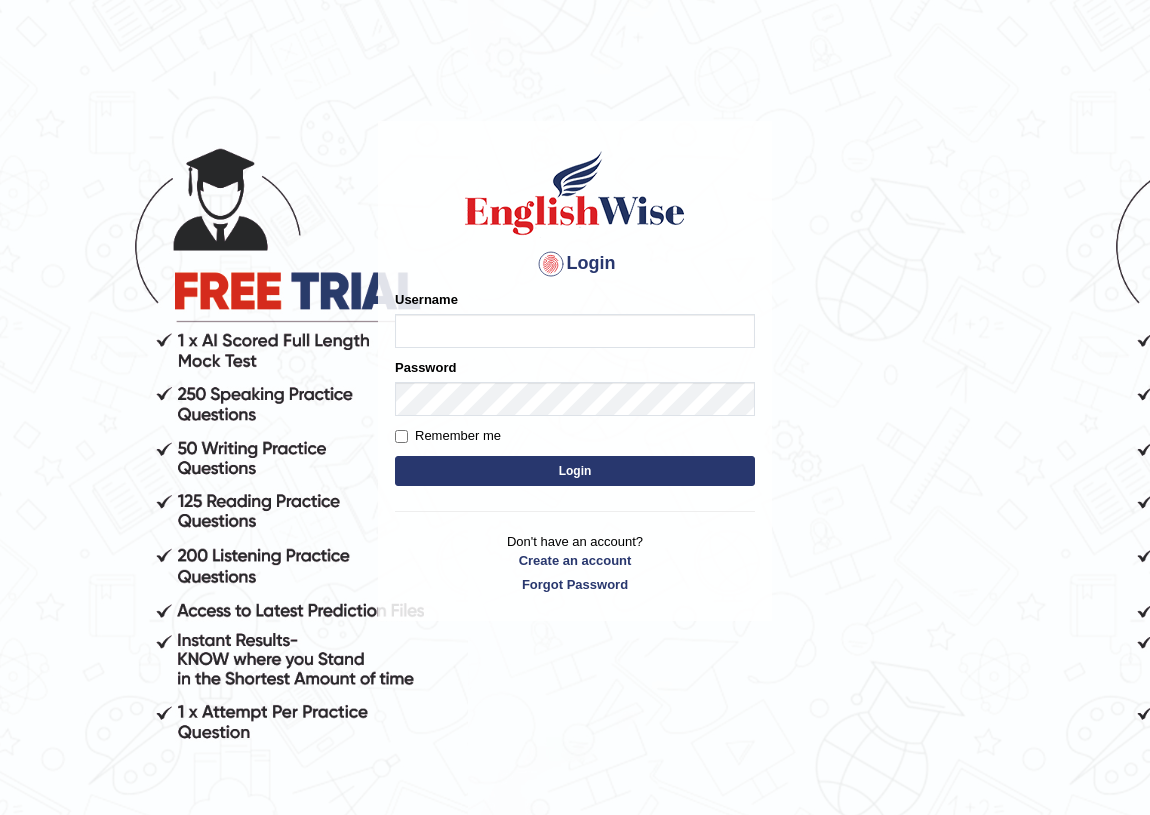 scroll, scrollTop: 0, scrollLeft: 0, axis: both 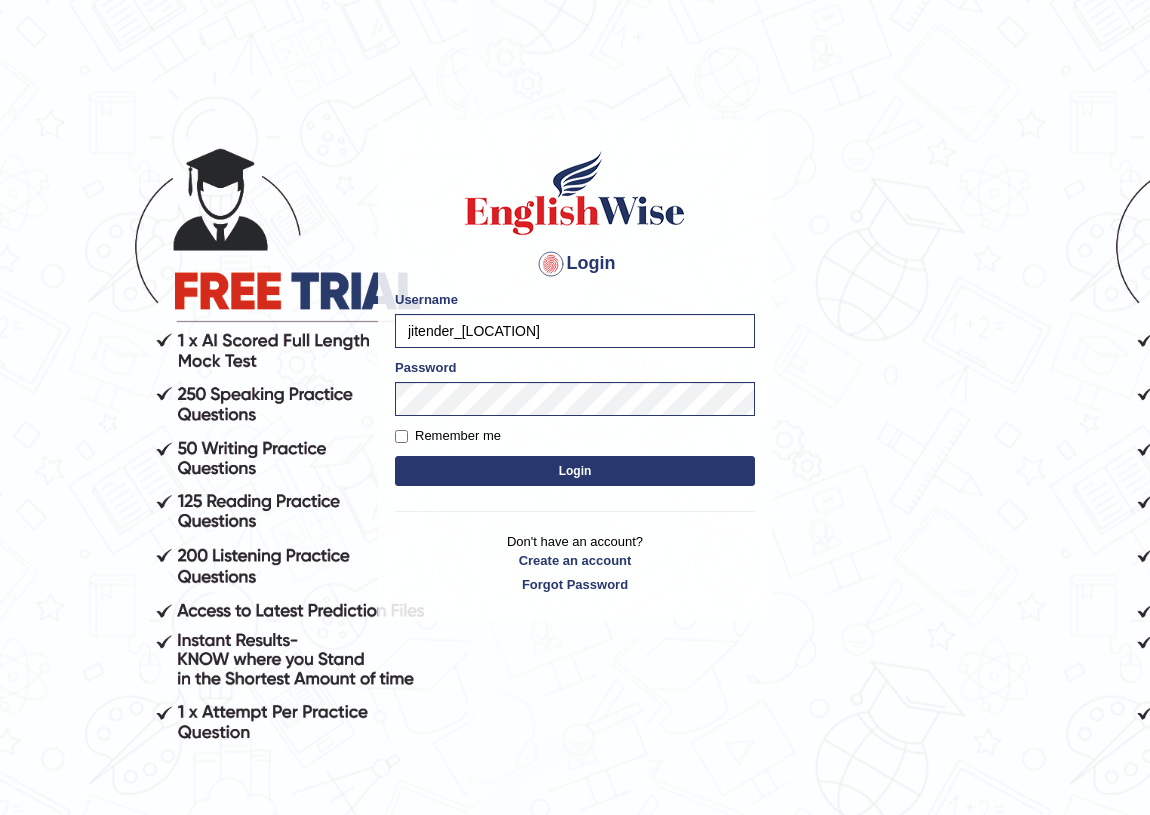 drag, startPoint x: 570, startPoint y: 324, endPoint x: 367, endPoint y: 320, distance: 203.0394 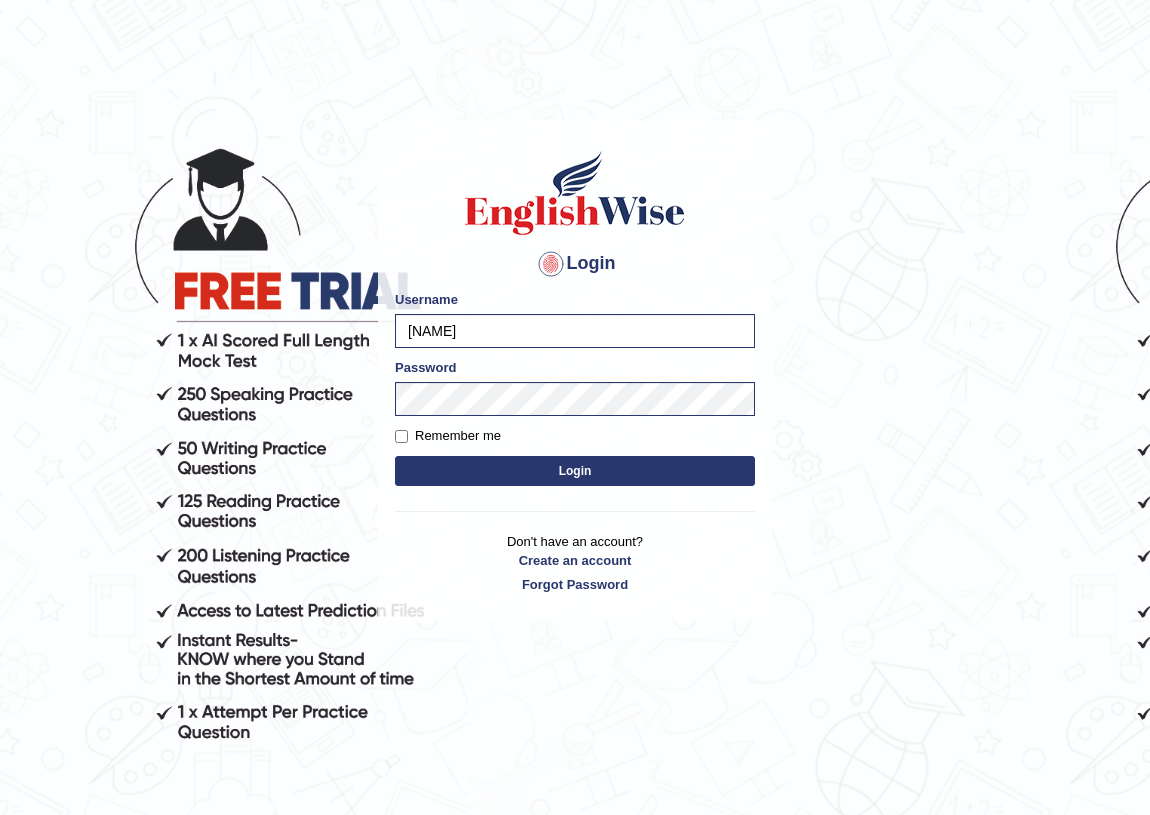 type on "Ajuna" 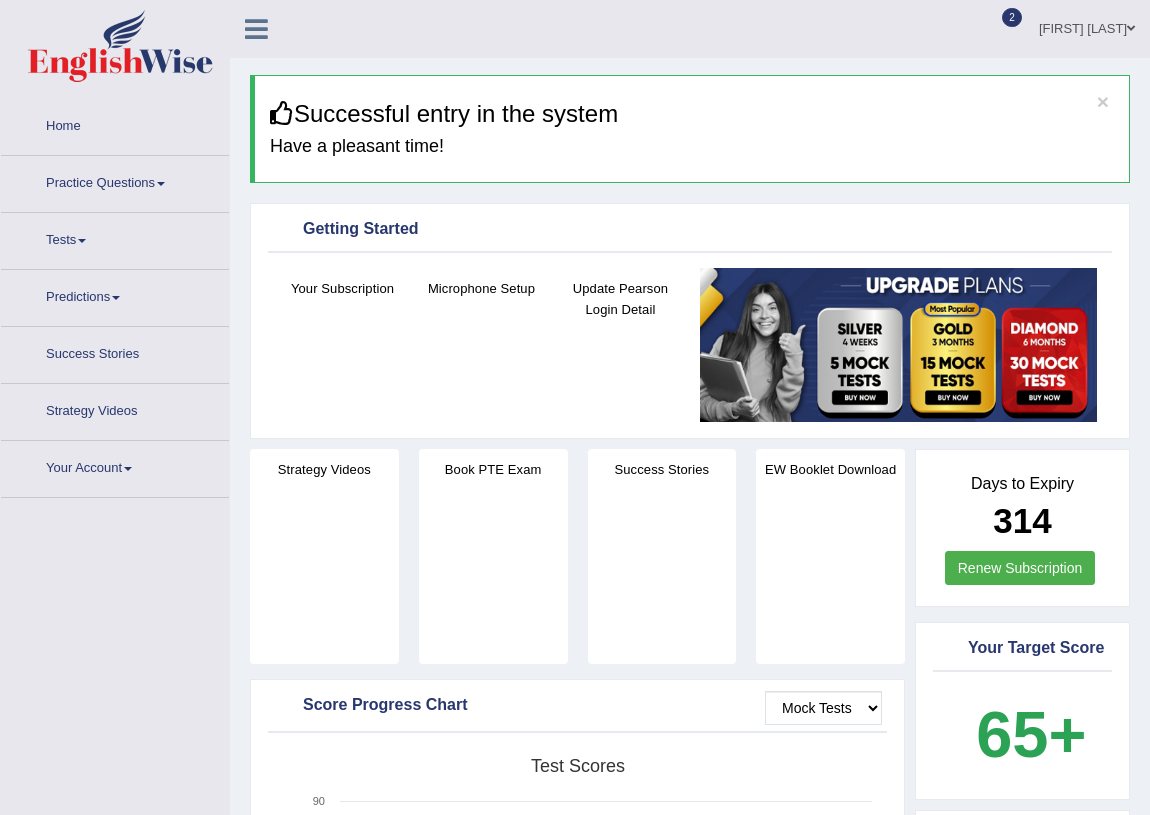 scroll, scrollTop: 0, scrollLeft: 0, axis: both 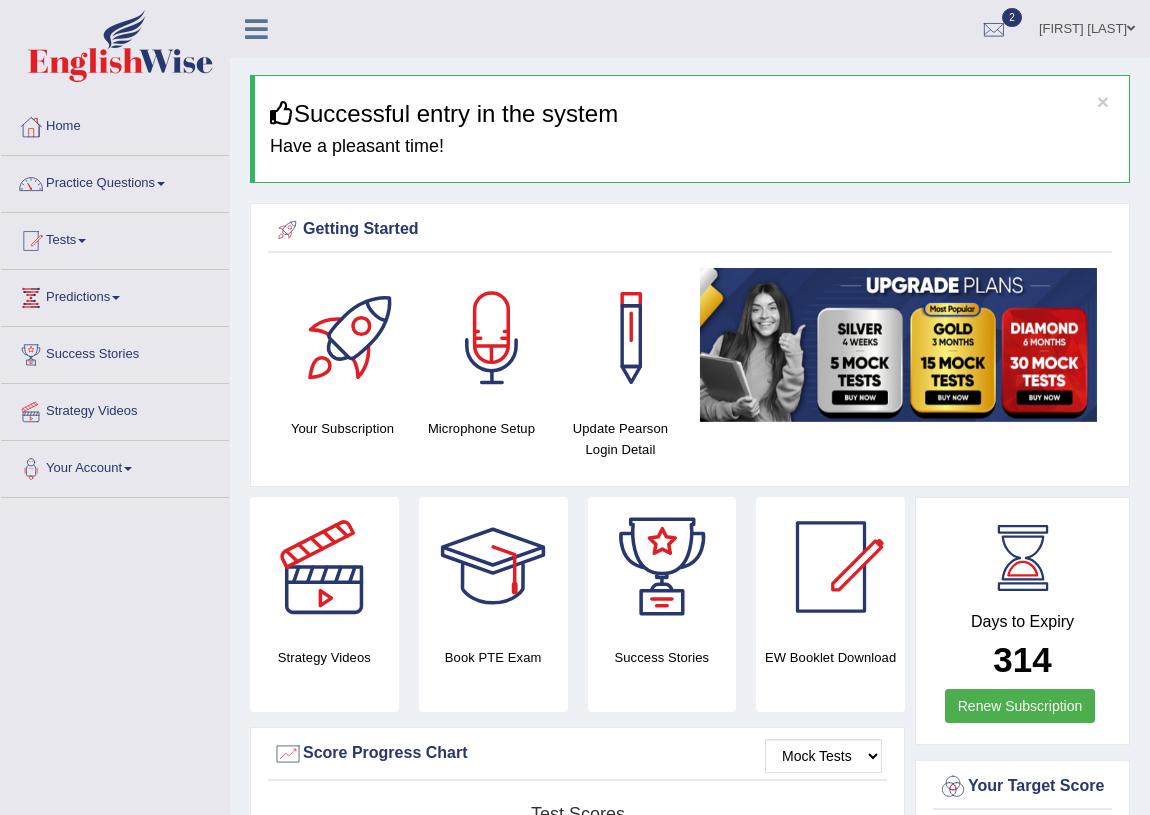 click on "Practice Questions" at bounding box center (115, 181) 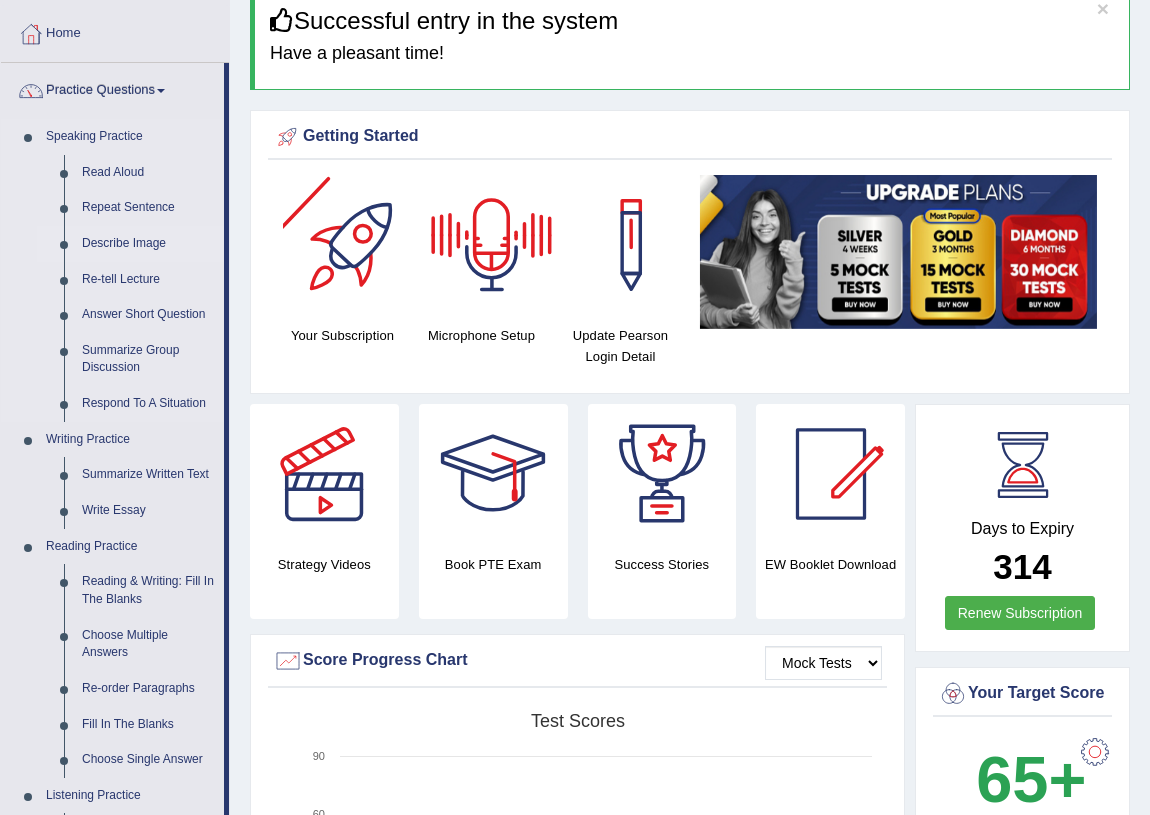 scroll, scrollTop: 90, scrollLeft: 0, axis: vertical 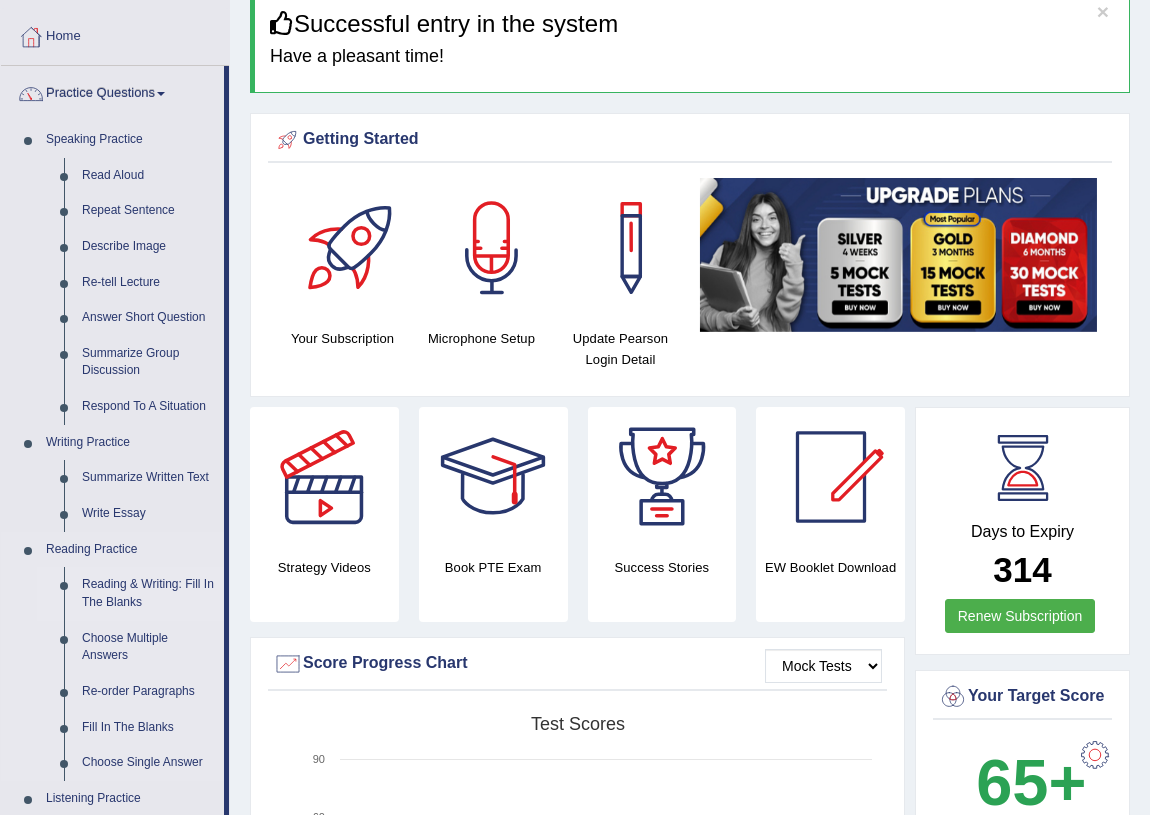 click on "Reading & Writing: Fill In The Blanks" at bounding box center [148, 593] 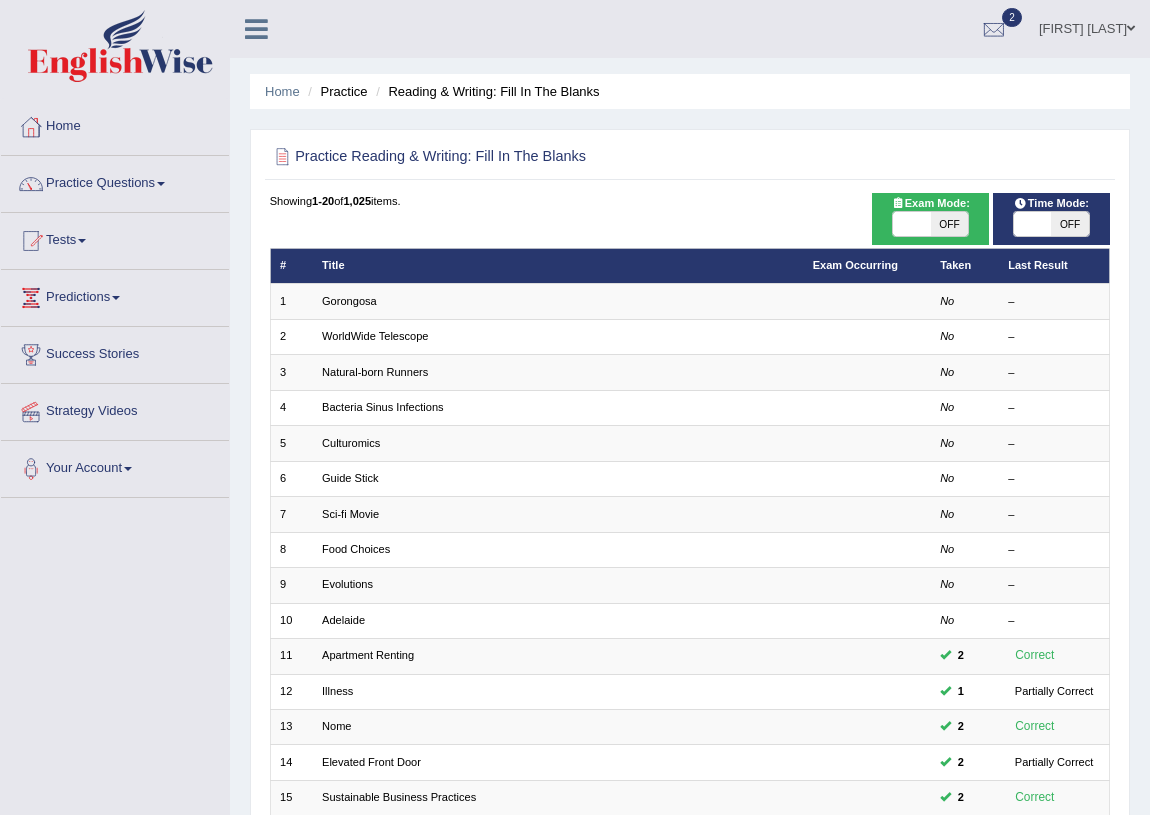 scroll, scrollTop: 0, scrollLeft: 0, axis: both 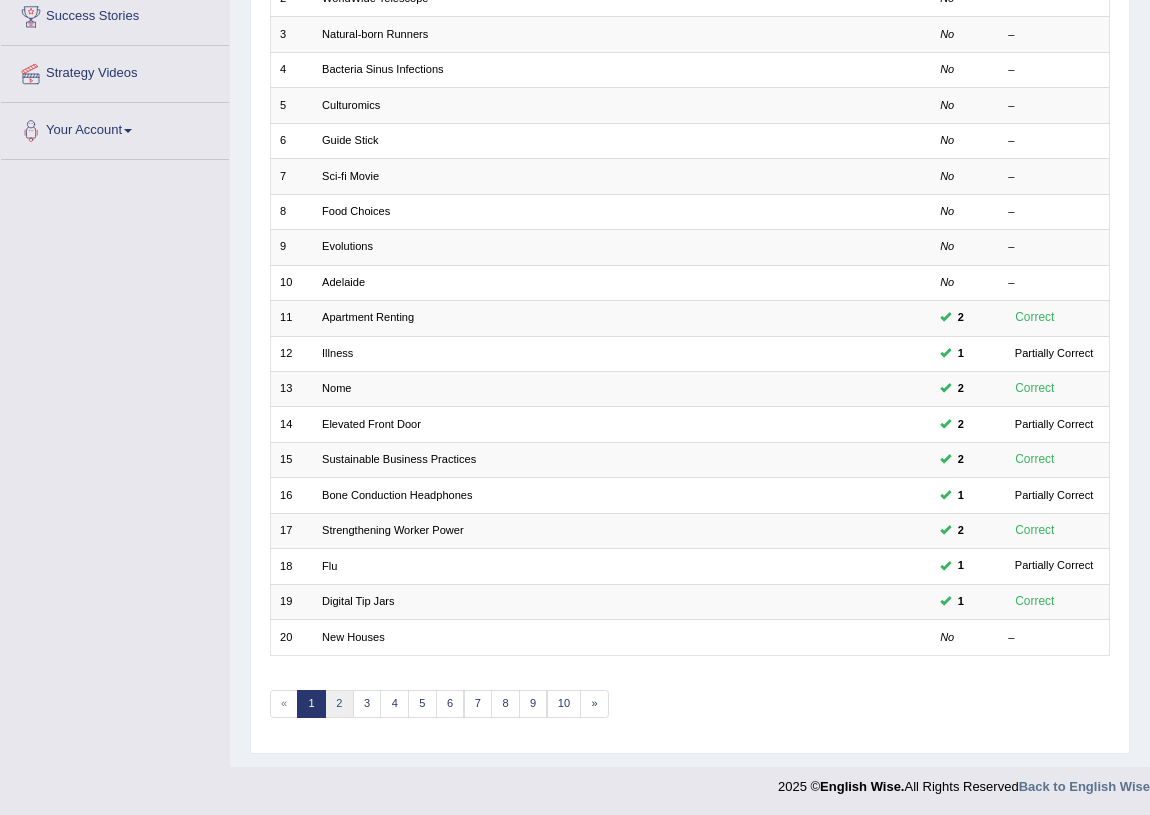 click on "2" at bounding box center [339, 704] 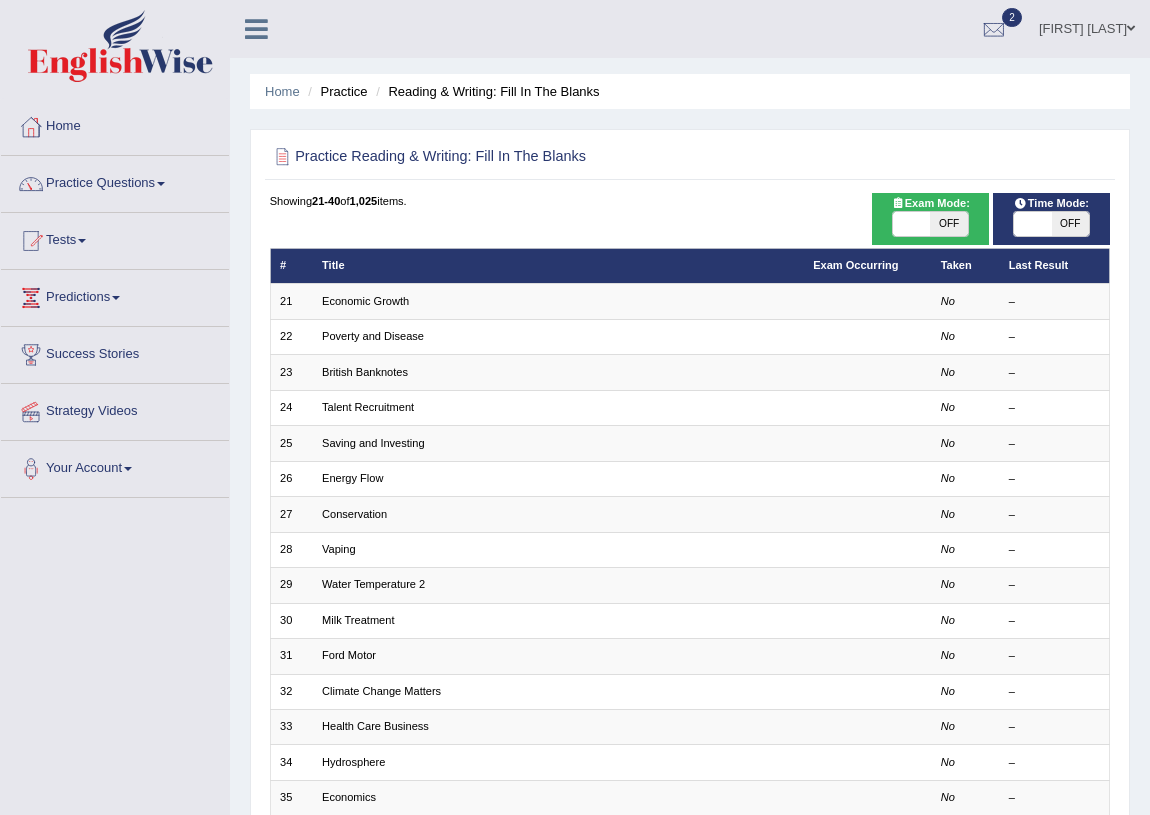 scroll, scrollTop: 338, scrollLeft: 0, axis: vertical 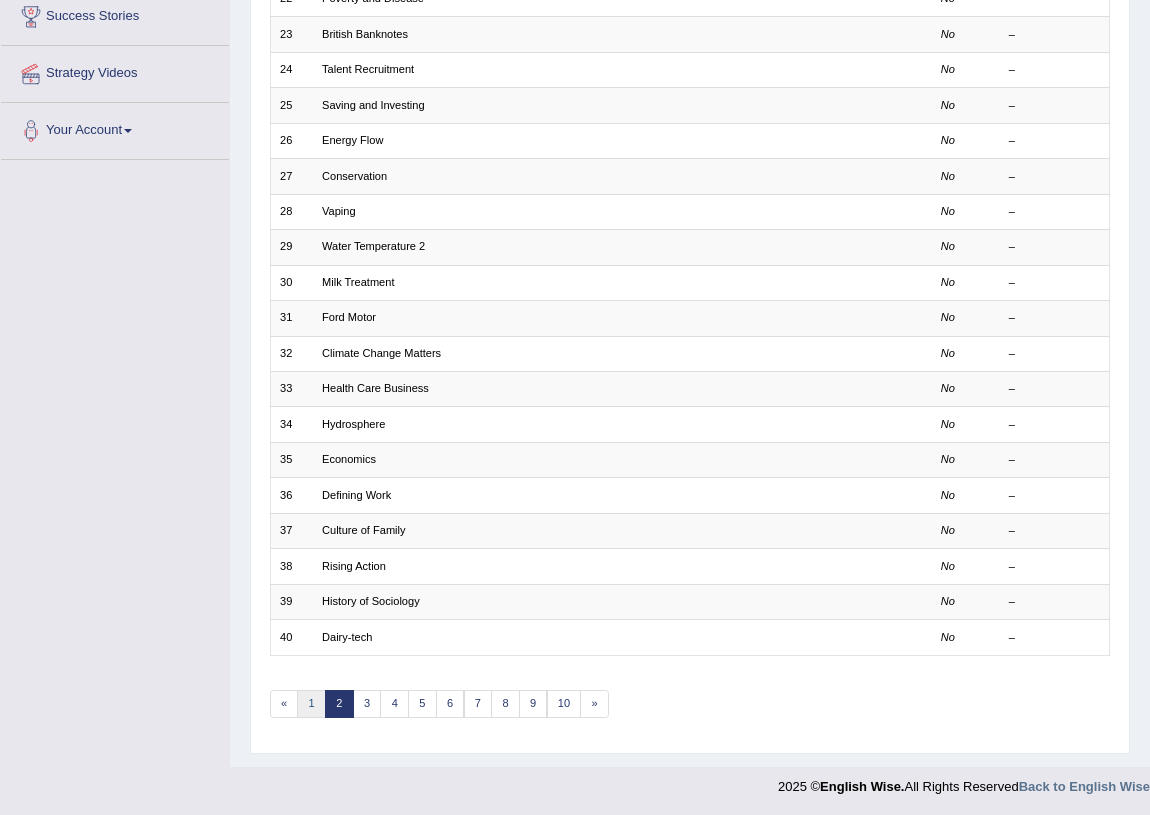 click on "1" at bounding box center (311, 704) 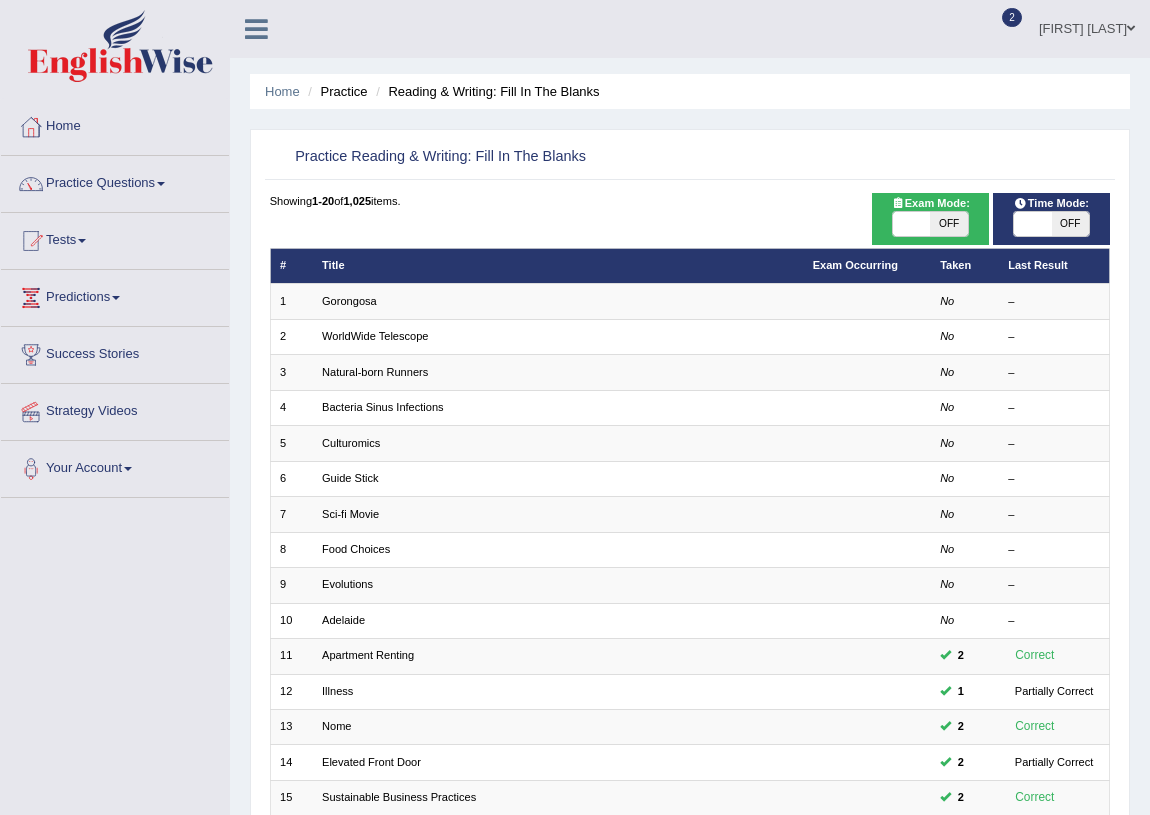 scroll, scrollTop: 0, scrollLeft: 0, axis: both 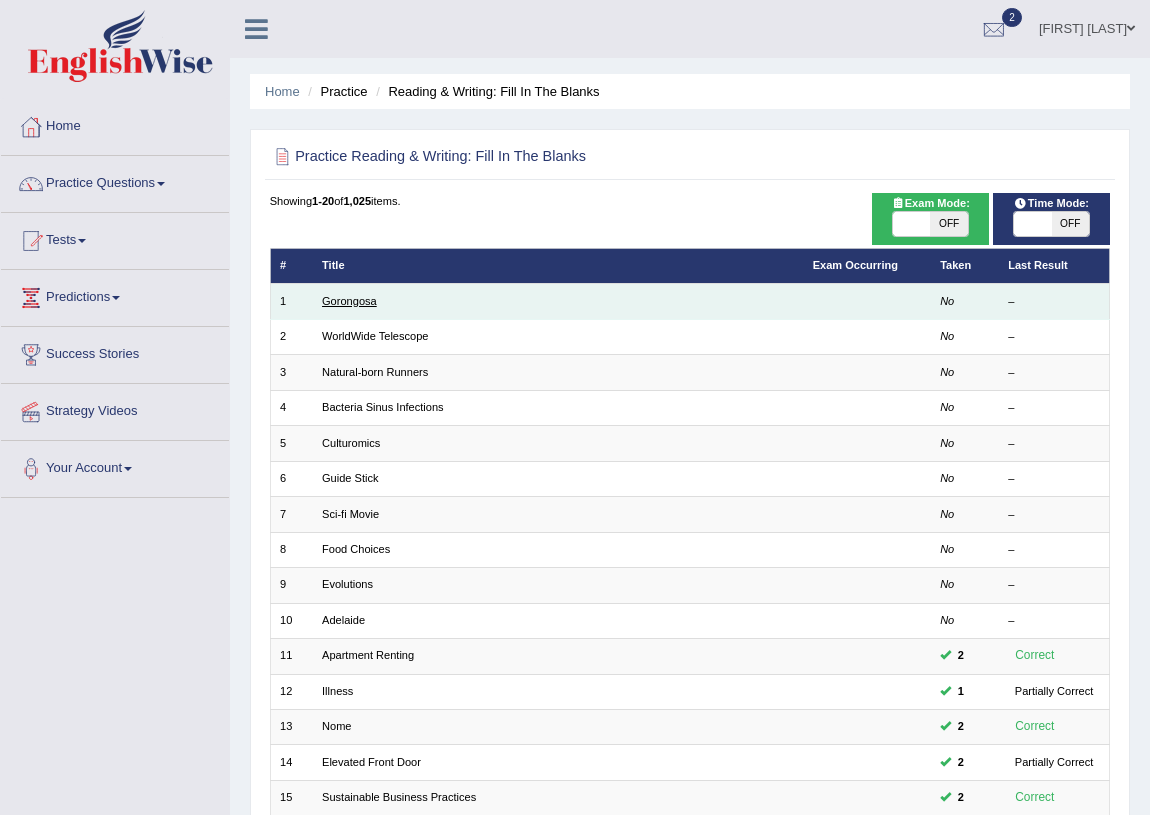 click on "Gorongosa" at bounding box center [349, 301] 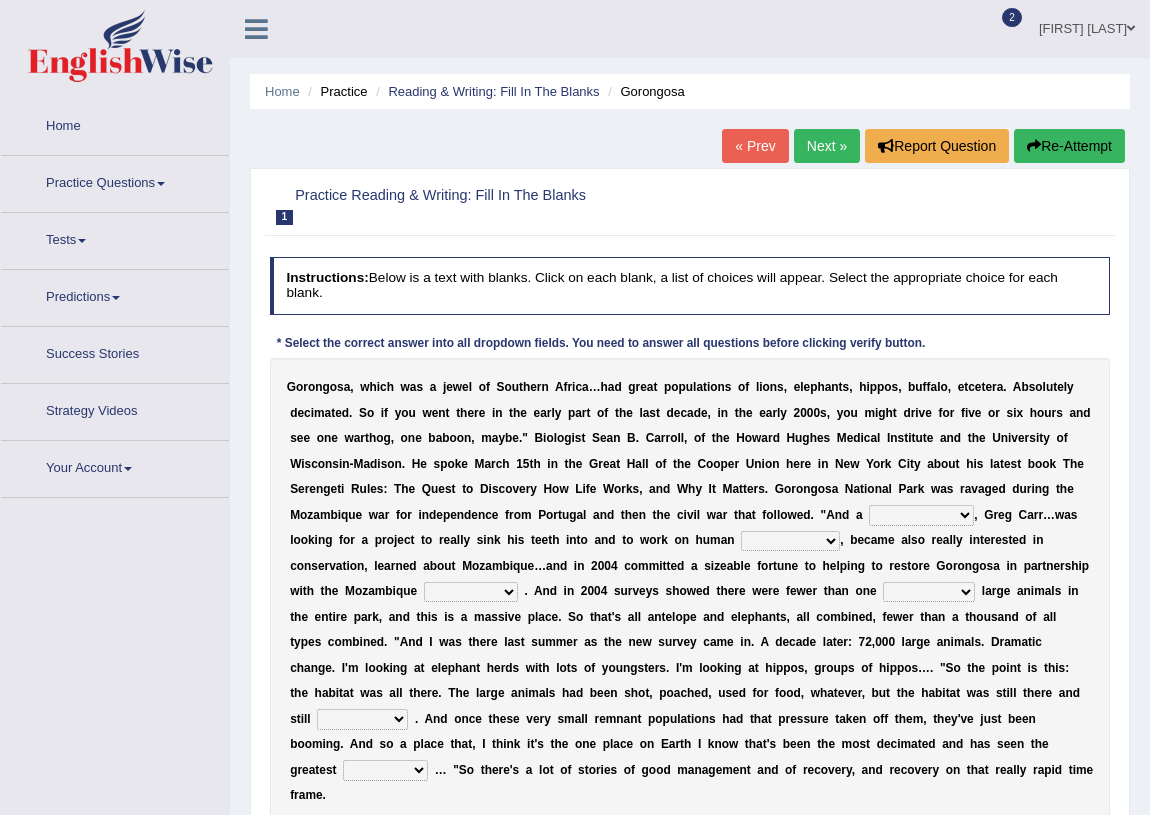 scroll, scrollTop: 0, scrollLeft: 0, axis: both 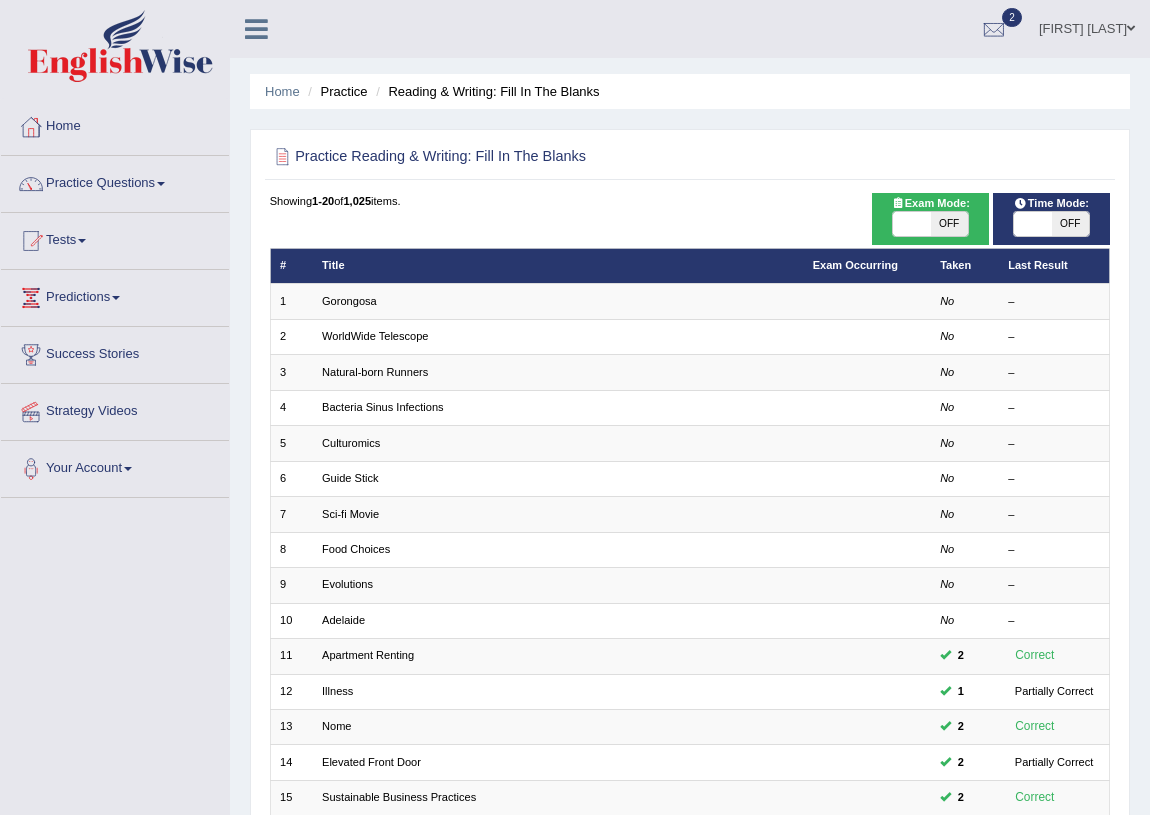 click at bounding box center [911, 224] 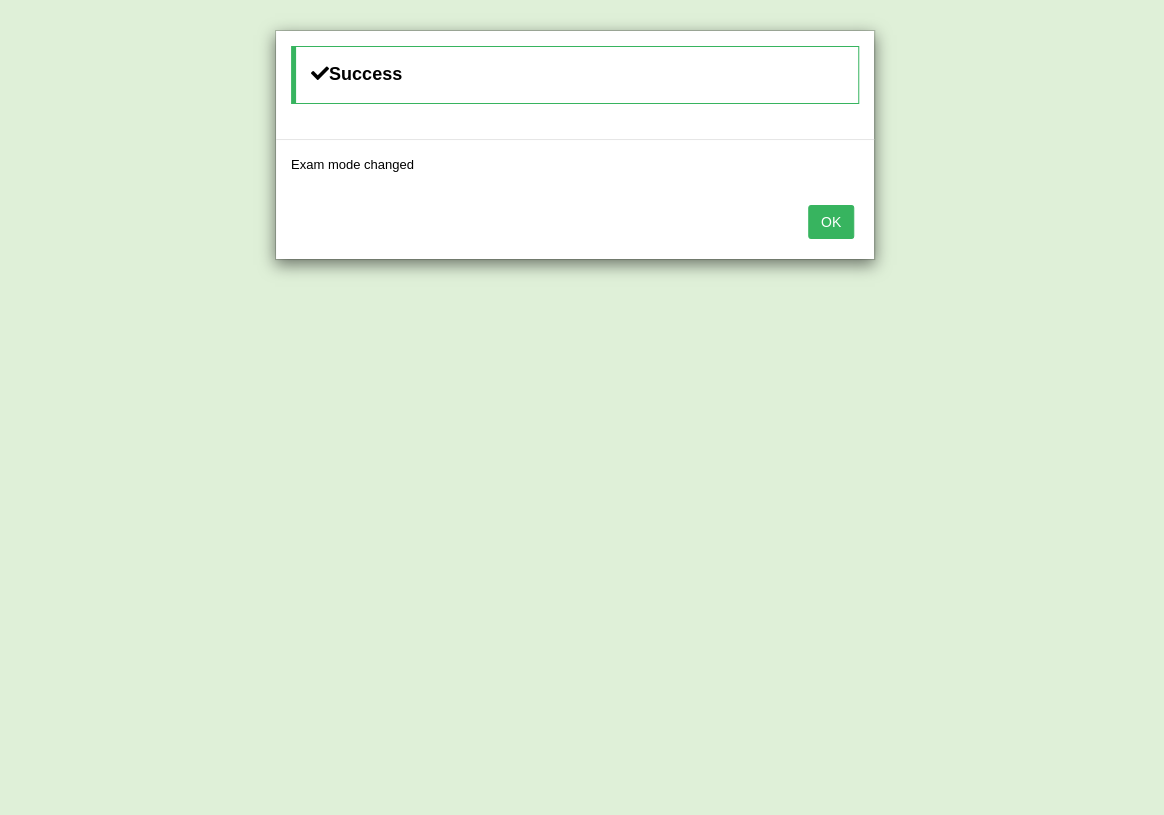click on "OK" at bounding box center [831, 222] 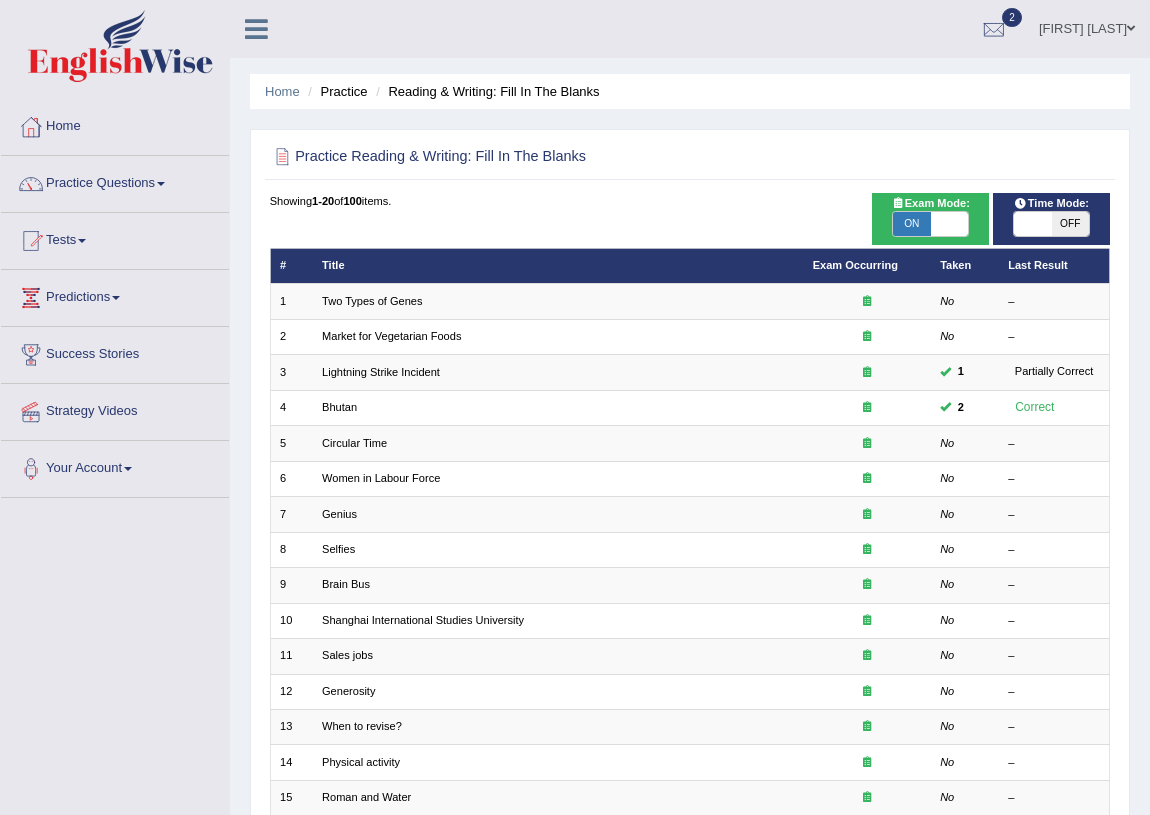 scroll, scrollTop: 0, scrollLeft: 0, axis: both 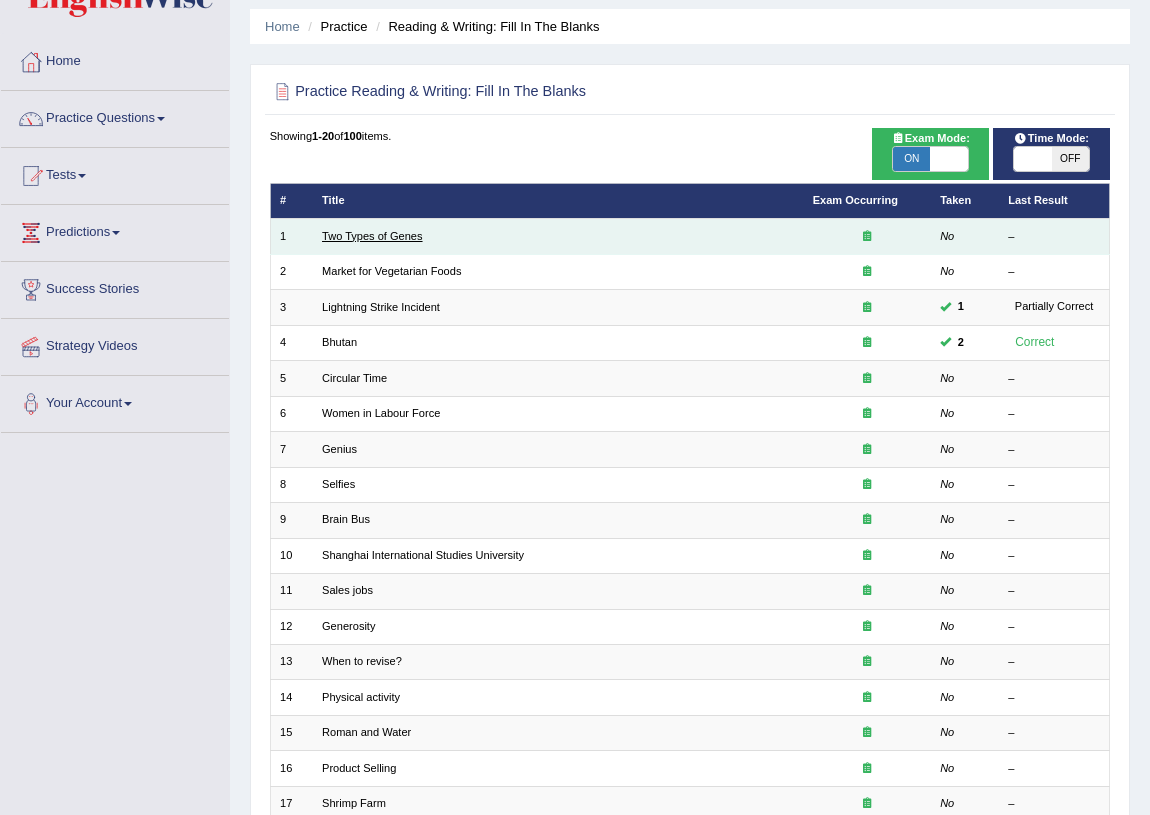 click on "Two Types of Genes" at bounding box center [372, 236] 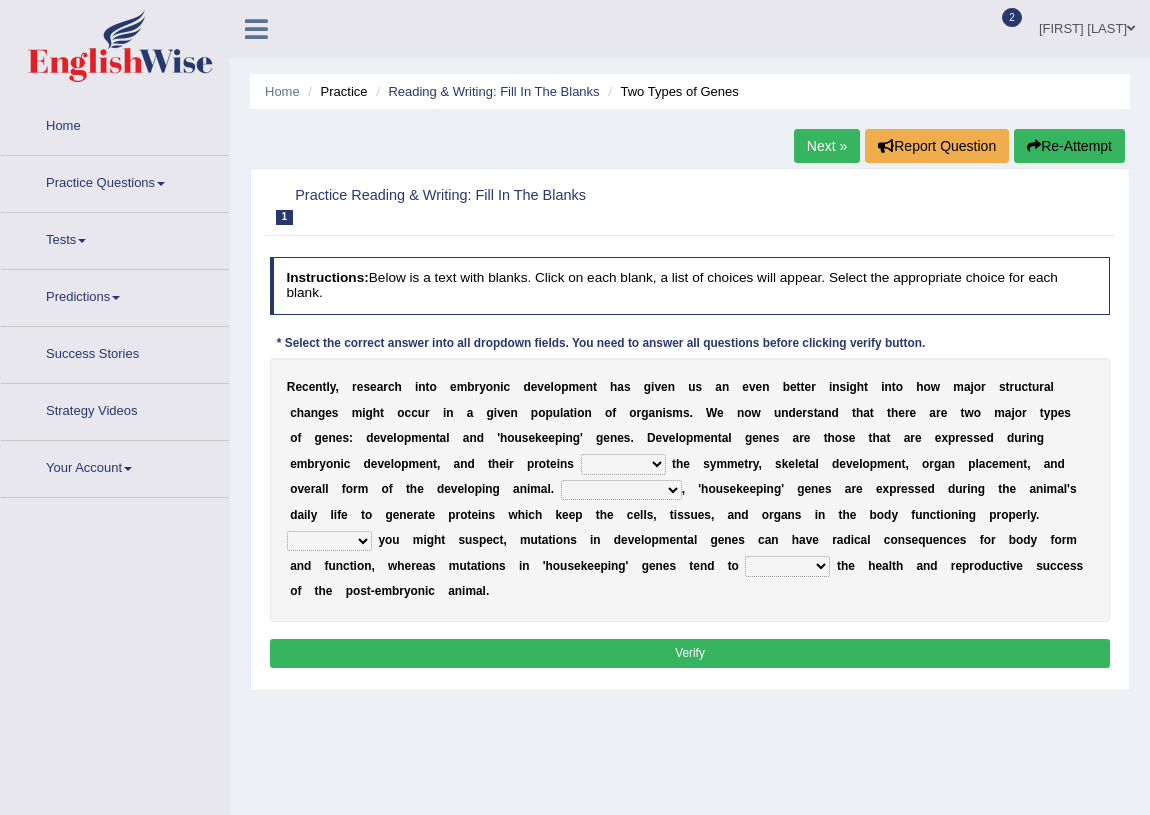 scroll, scrollTop: 0, scrollLeft: 0, axis: both 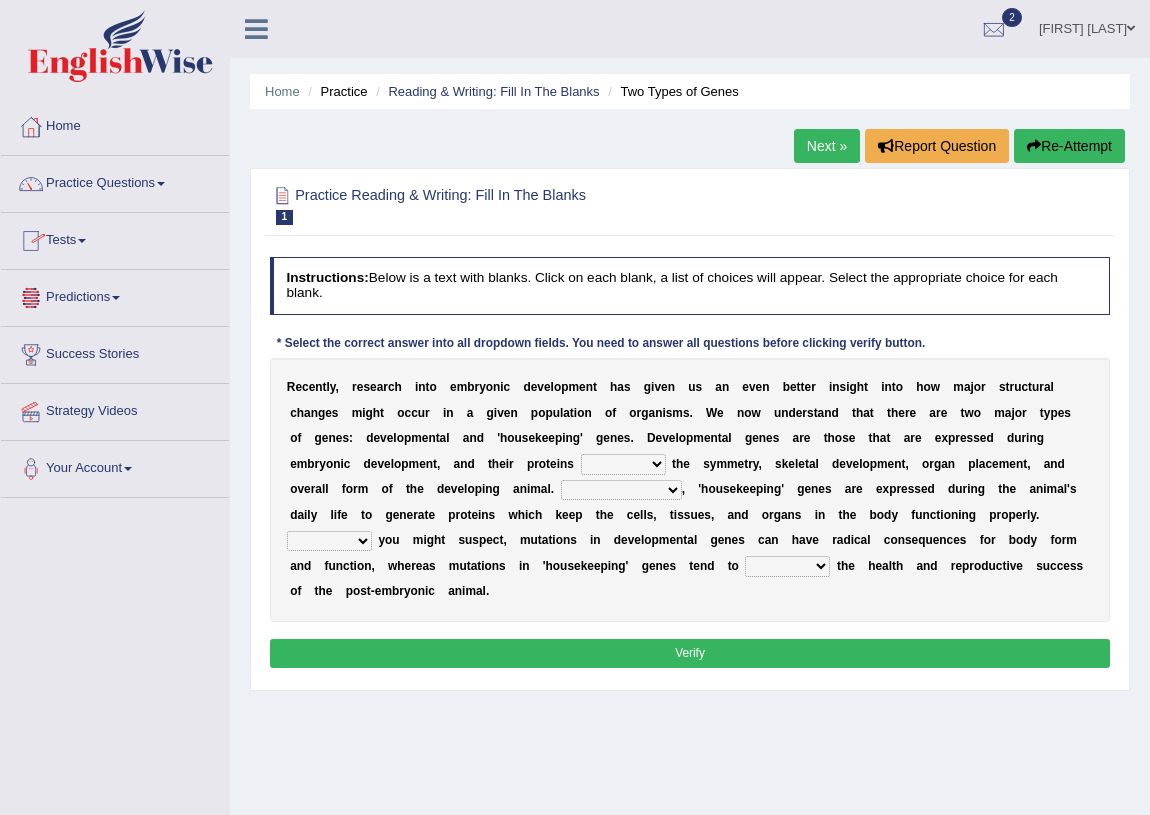 click on "push control hold elevate" at bounding box center (623, 464) 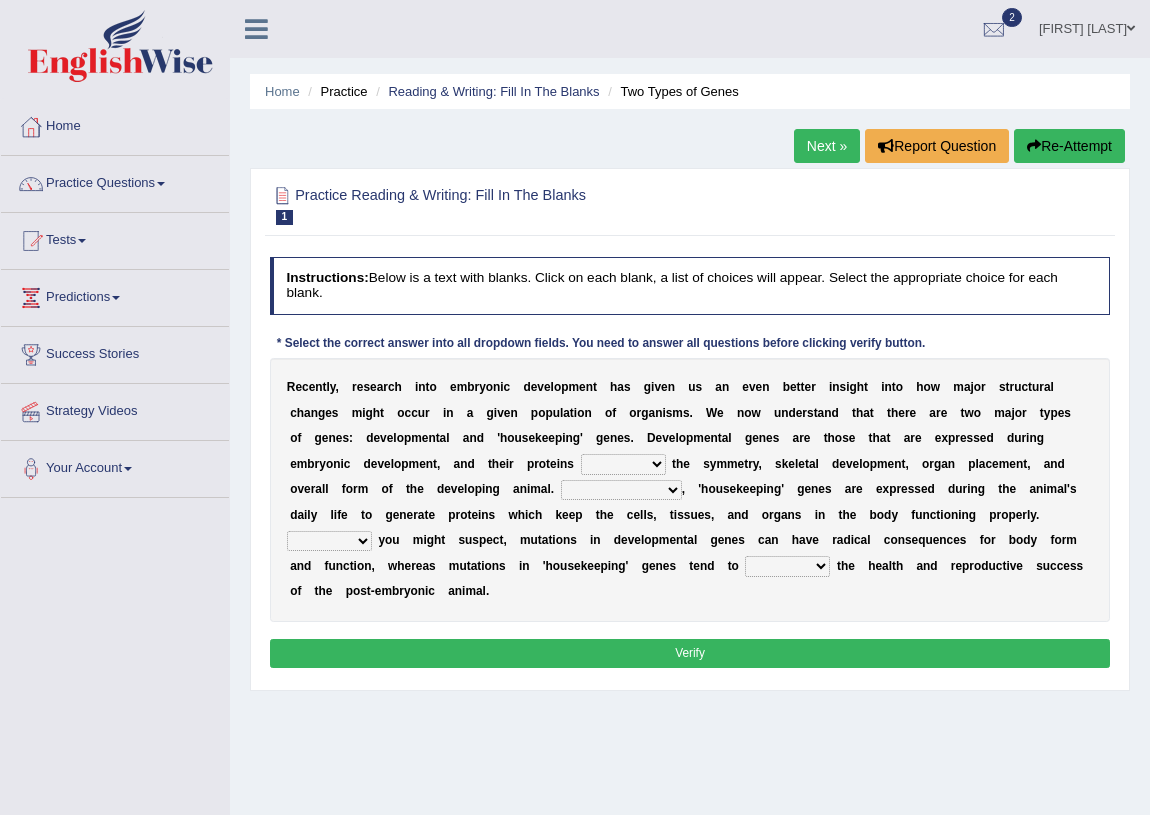 click on "Toggle navigation
Home
Practice Questions   Speaking Practice Read Aloud
Repeat Sentence
Describe Image
Re-tell Lecture
Answer Short Question
Summarize Group Discussion
Respond To A Situation
Writing Practice  Summarize Written Text
Write Essay
Reading Practice  Reading & Writing: Fill In The Blanks
Choose Multiple Answers
Re-order Paragraphs
Fill In The Blanks
Choose Single Answer
Listening Practice  Summarize Spoken Text
Highlight Incorrect Words
Highlight Correct Summary
Select Missing Word
Choose Single Answer
Choose Multiple Answers
Fill In The Blanks
Write From Dictation
Pronunciation
Tests  Take Practice Sectional Test
Take Mock Test" at bounding box center [575, 520] 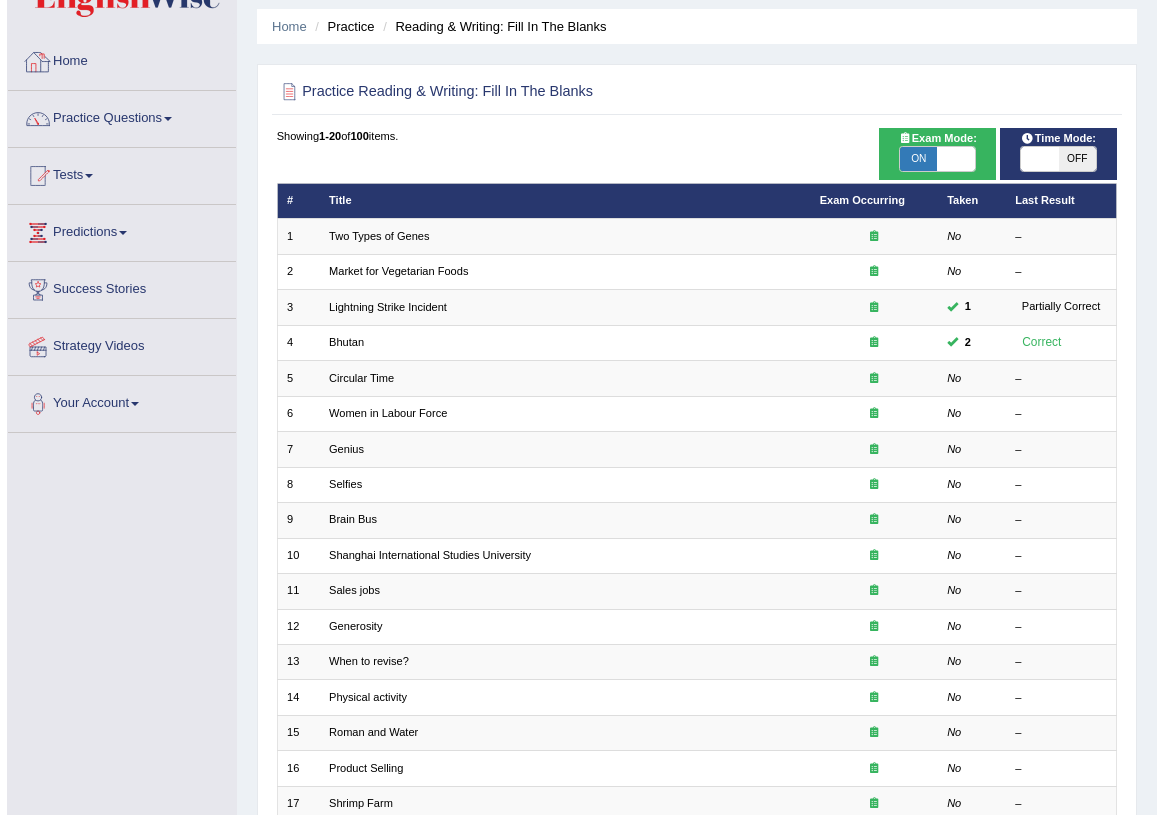 scroll, scrollTop: 0, scrollLeft: 0, axis: both 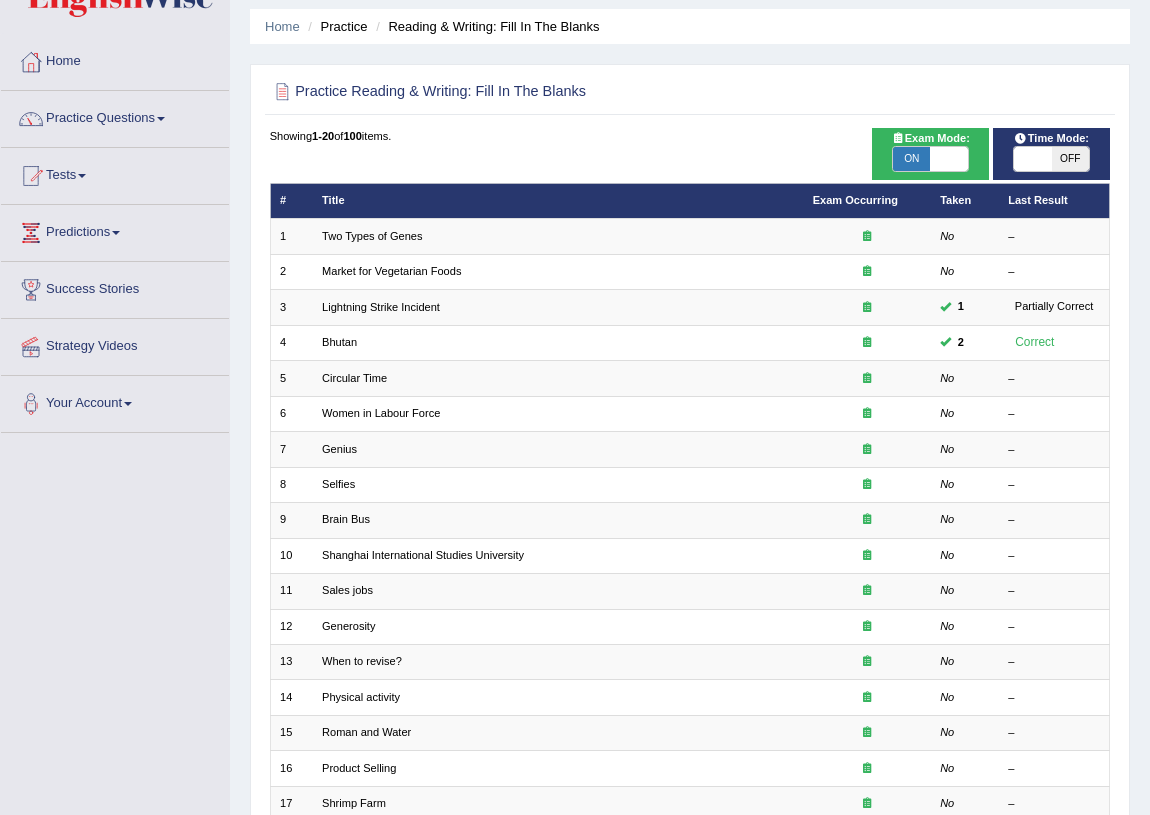 click at bounding box center (948, 159) 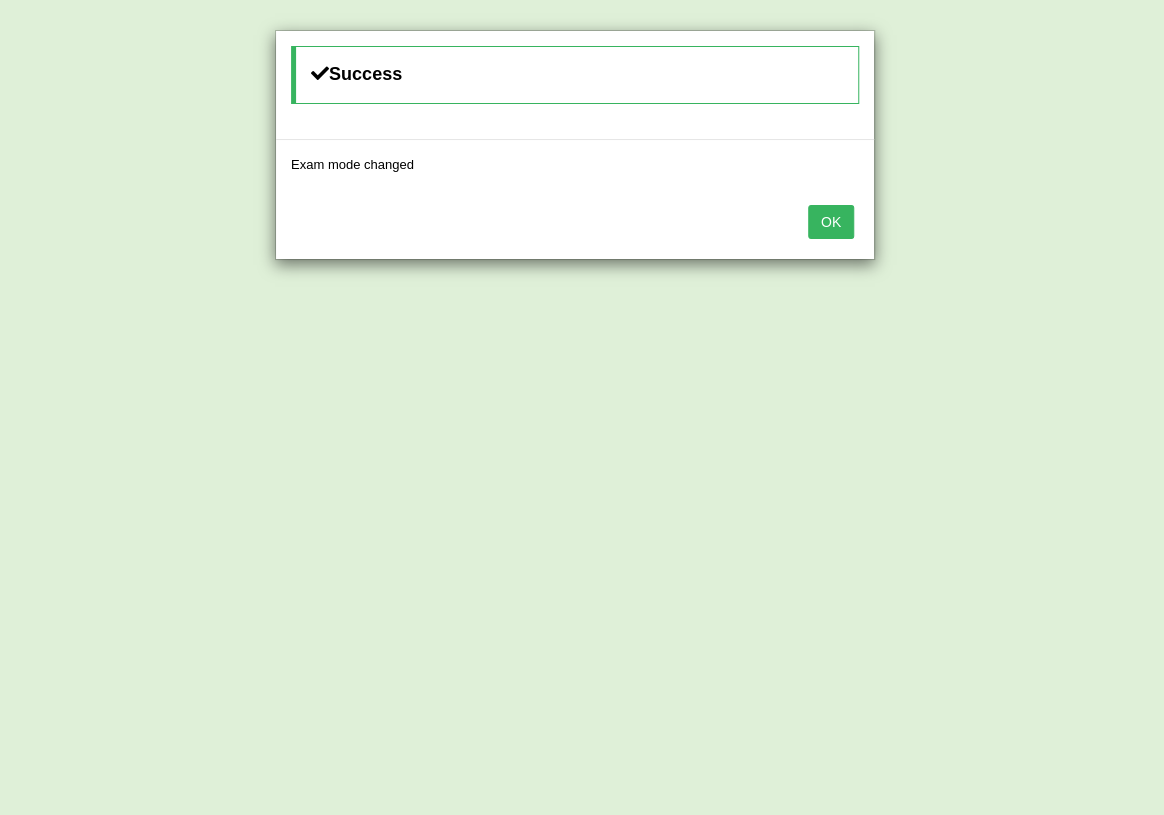 click on "OK" at bounding box center (831, 222) 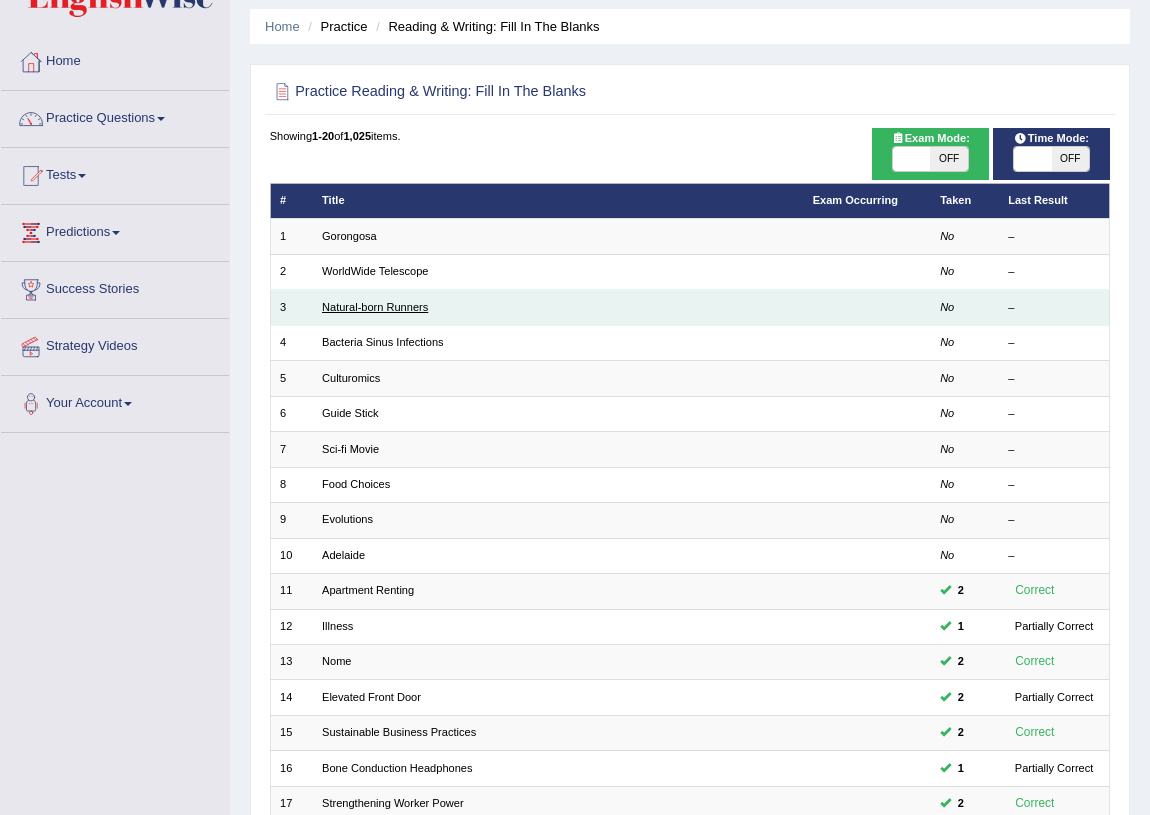 scroll, scrollTop: 0, scrollLeft: 0, axis: both 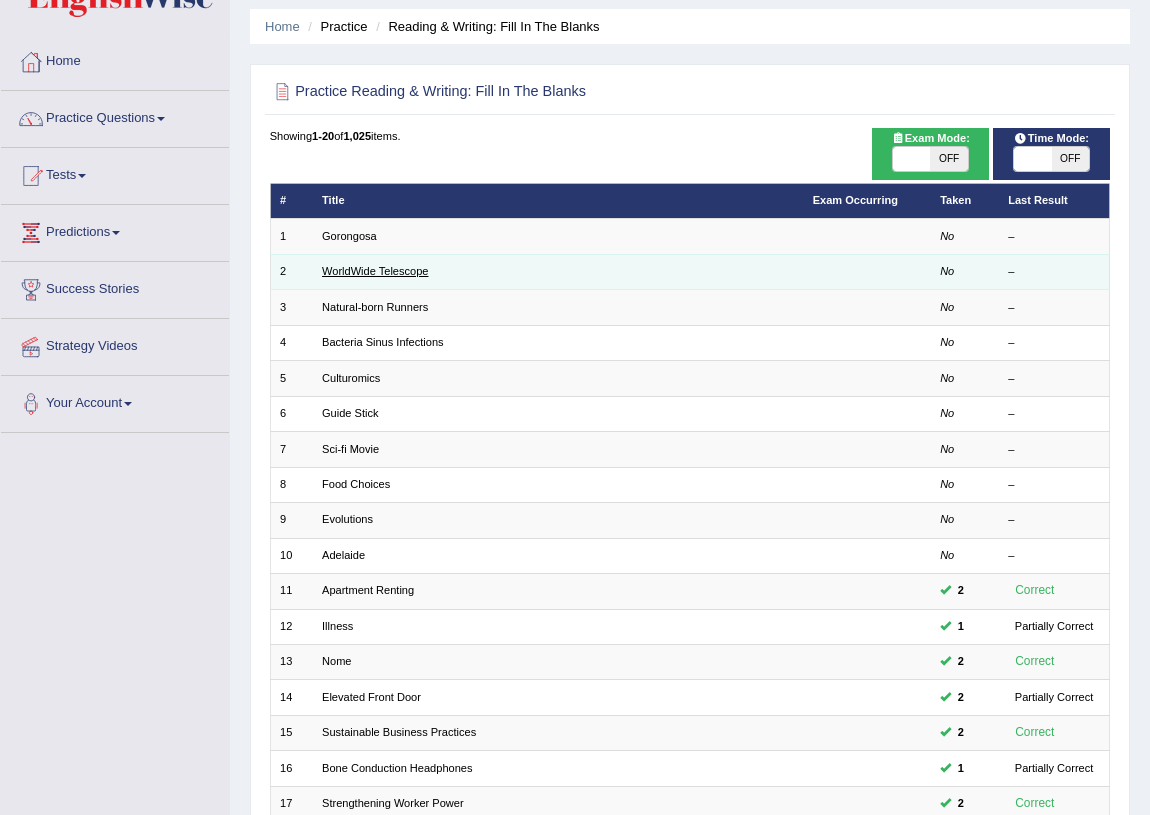 click on "WorldWide Telescope" at bounding box center (375, 271) 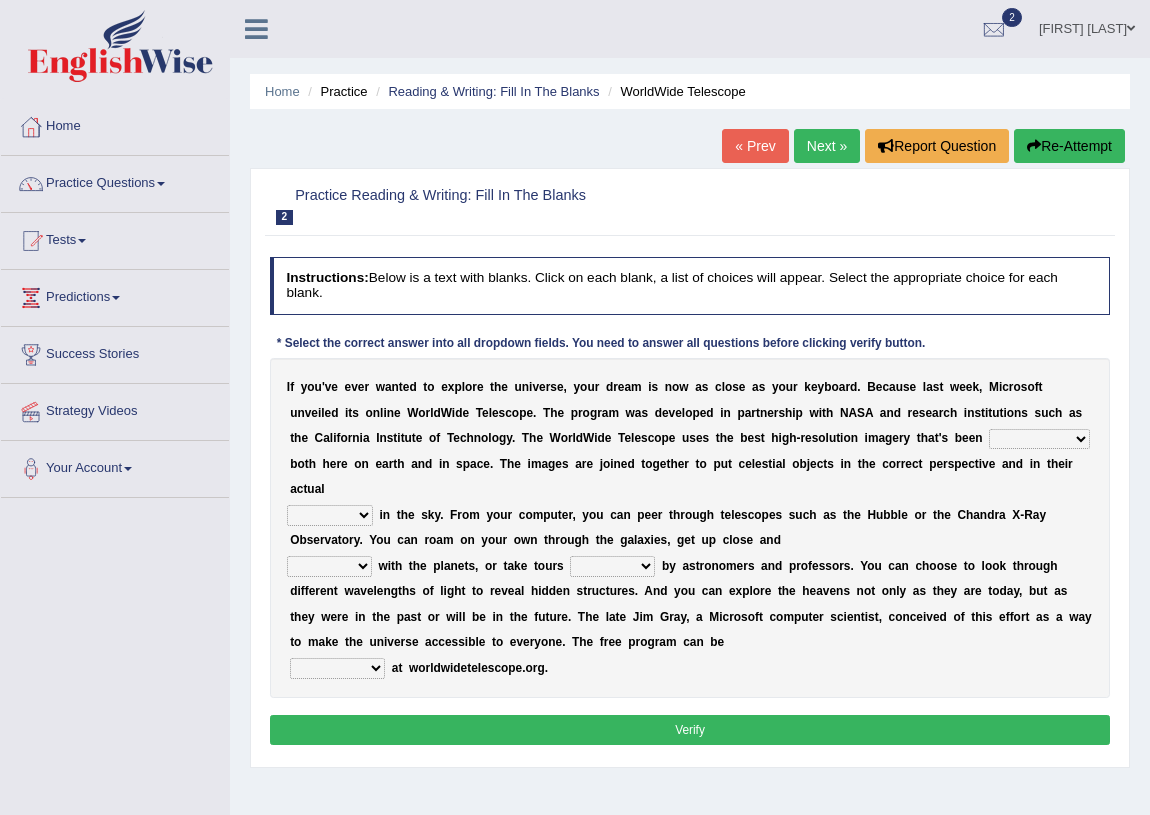 scroll, scrollTop: 0, scrollLeft: 0, axis: both 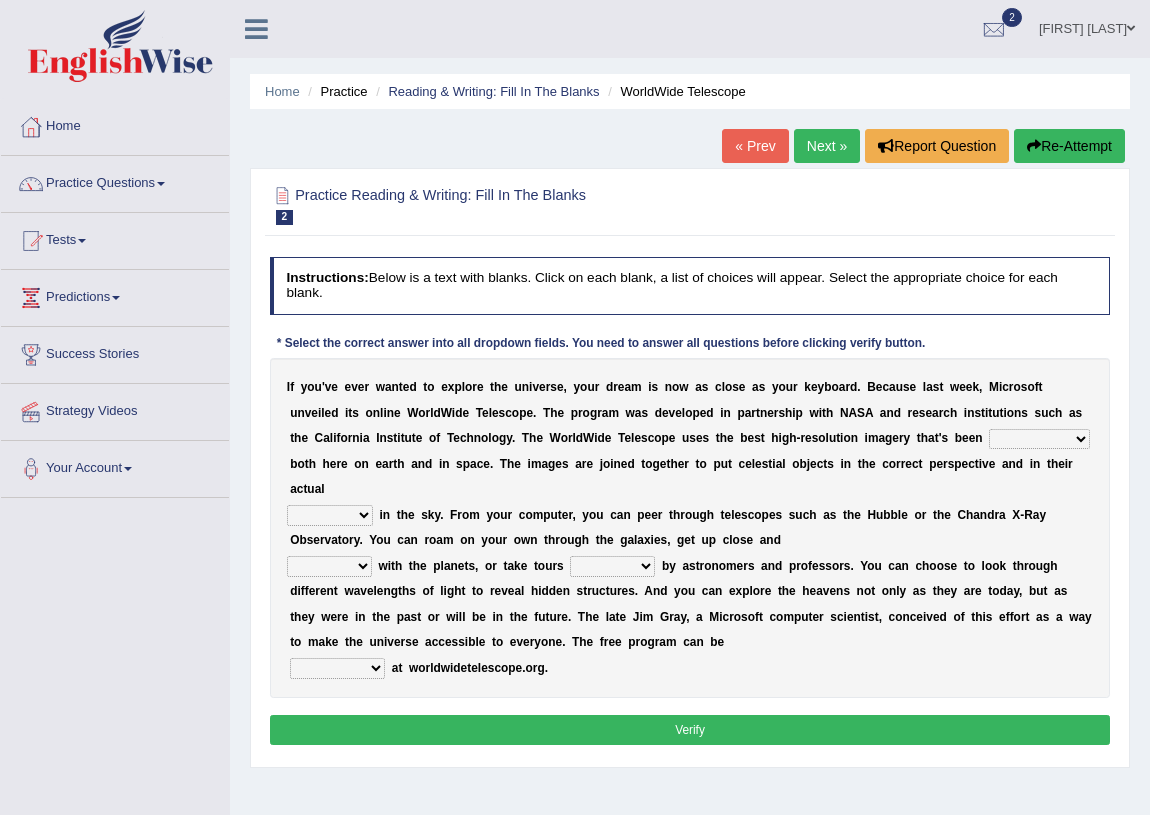 click on "degraded ascended remonstrated generated" at bounding box center [1039, 439] 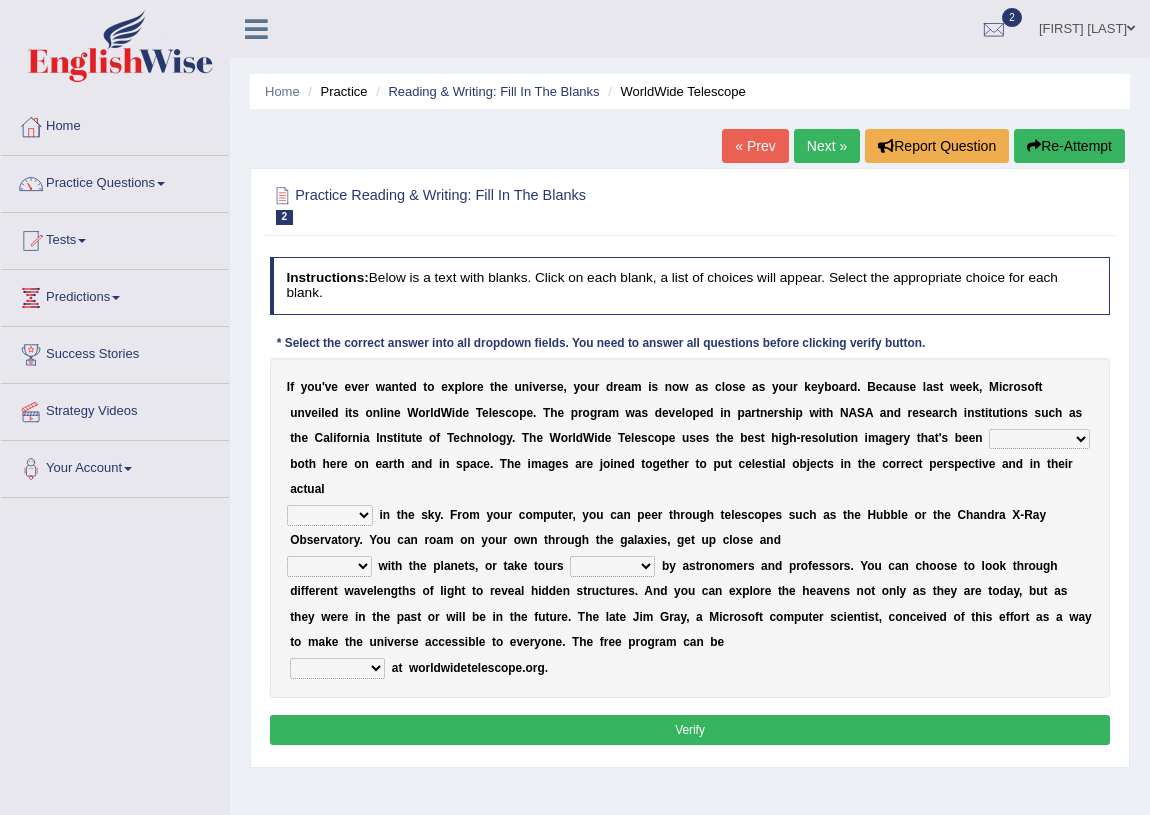 select on "generated" 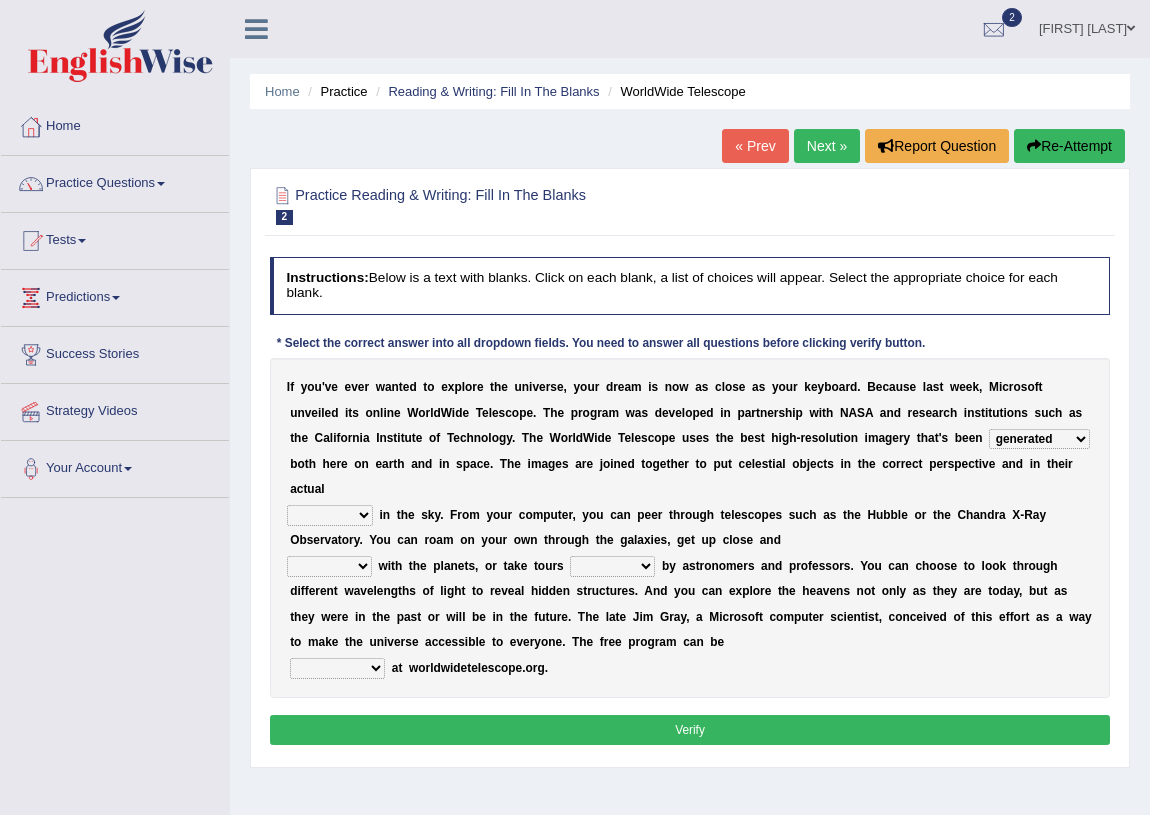 click on "aspects parts conditions positions" at bounding box center [330, 515] 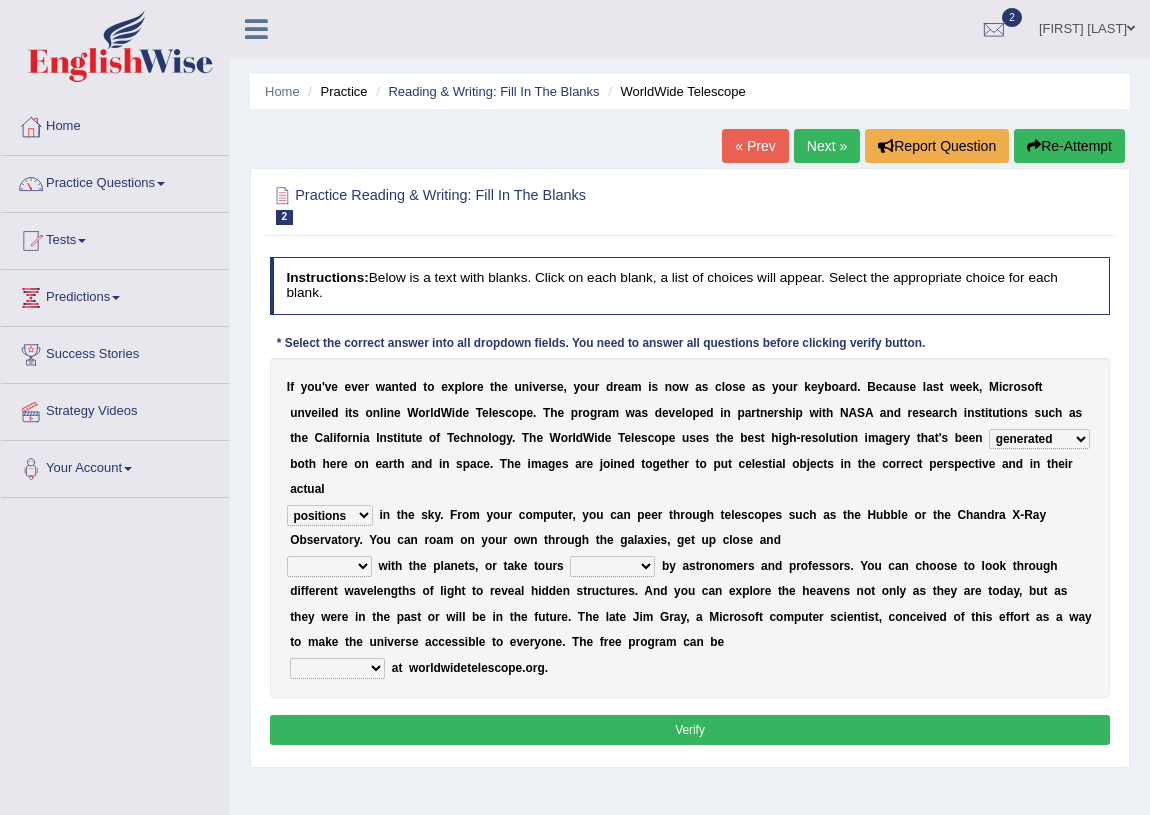 click on "aspects parts conditions positions" at bounding box center [330, 515] 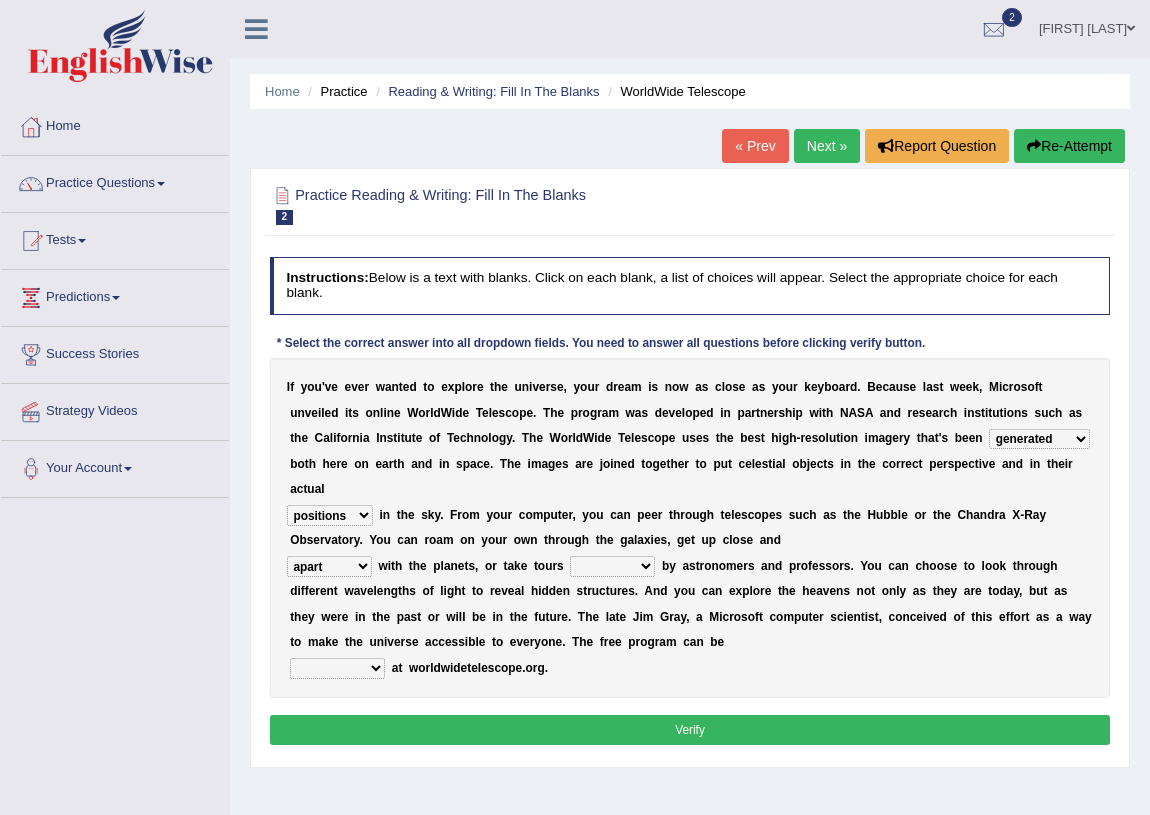 click on "personal individual apart polite" at bounding box center [329, 566] 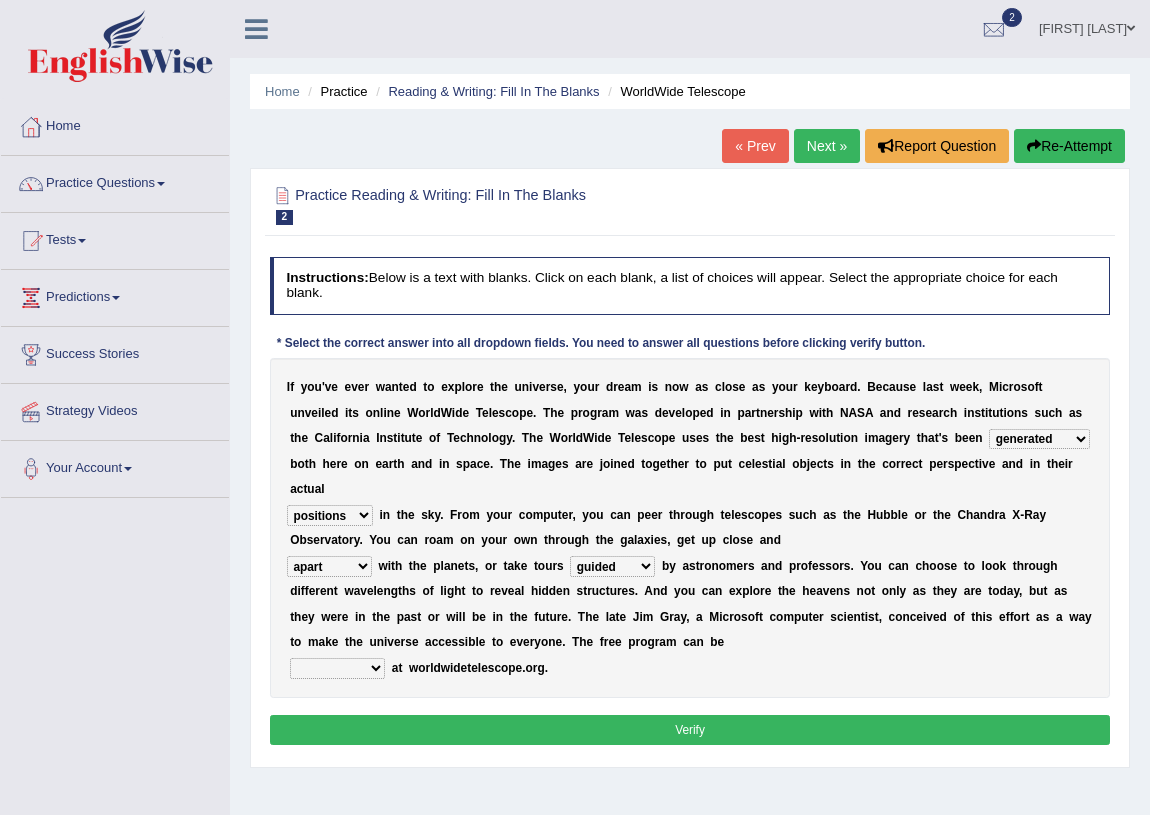 click on "upheld downloaded loaded posted" at bounding box center (337, 668) 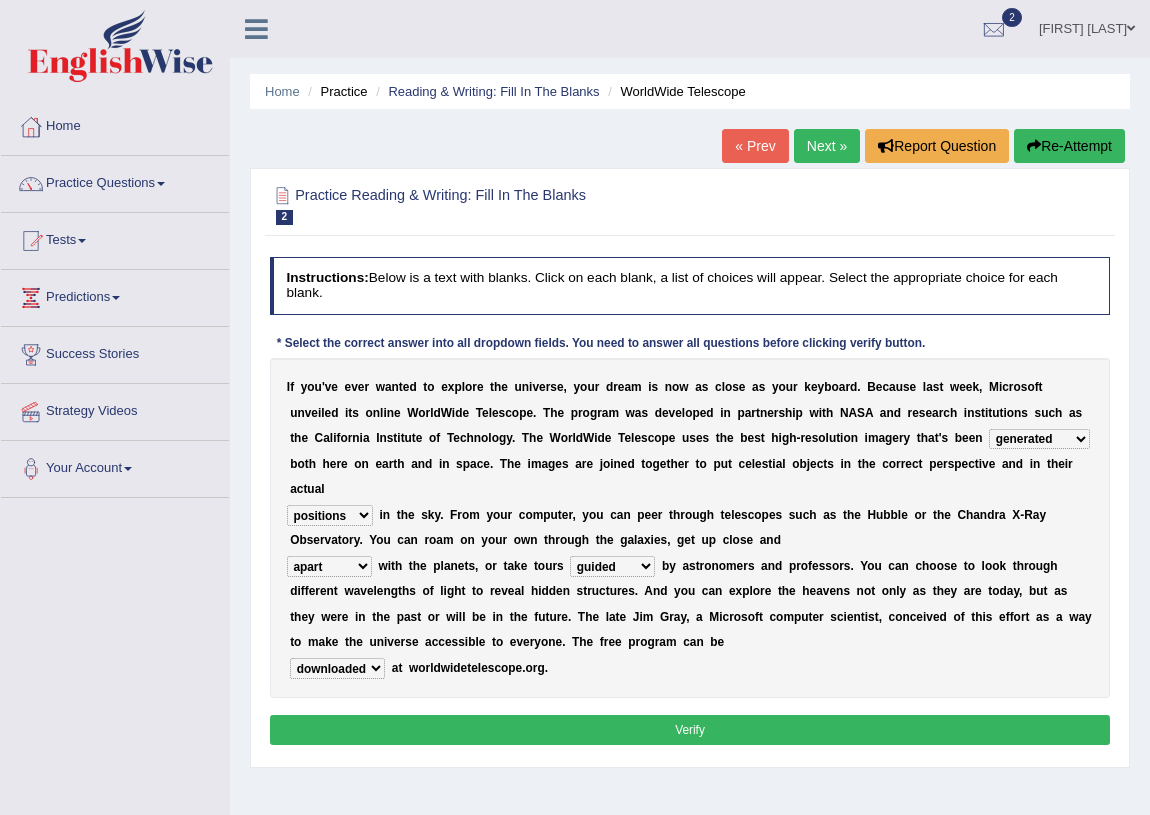 click on "upheld downloaded loaded posted" at bounding box center [337, 668] 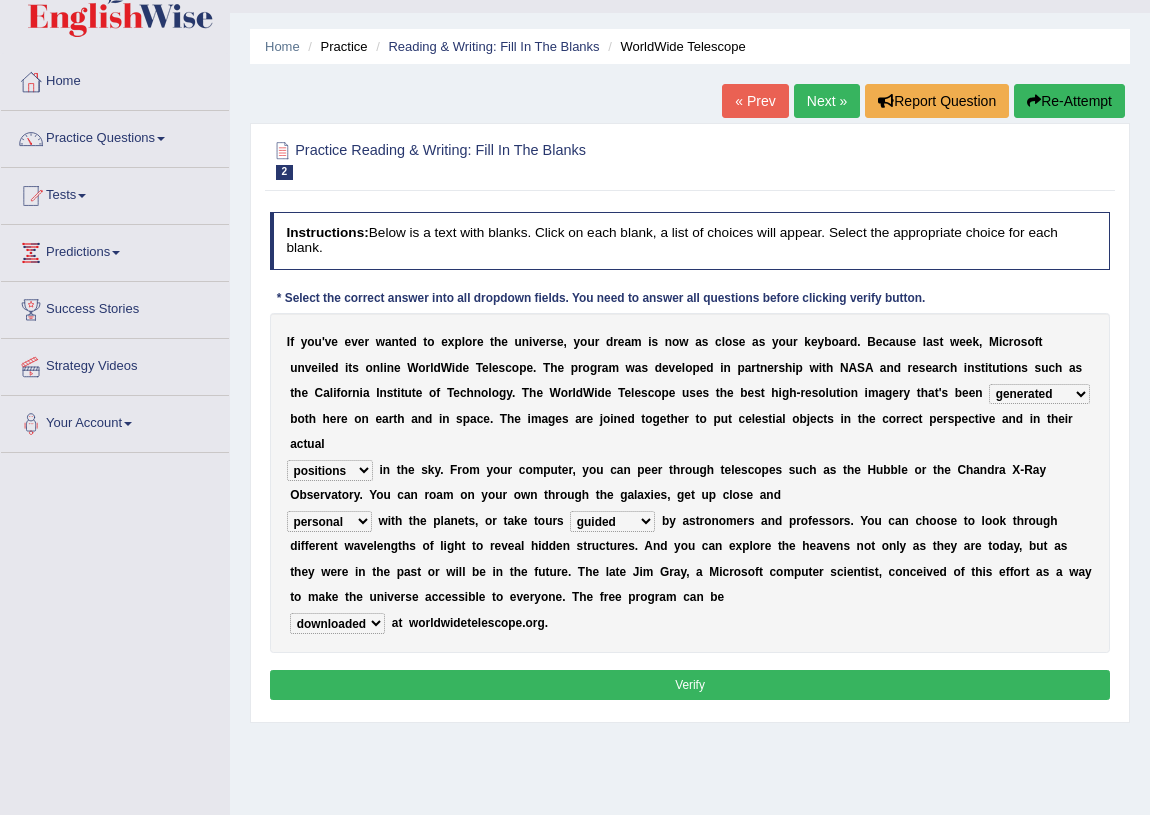 scroll, scrollTop: 90, scrollLeft: 0, axis: vertical 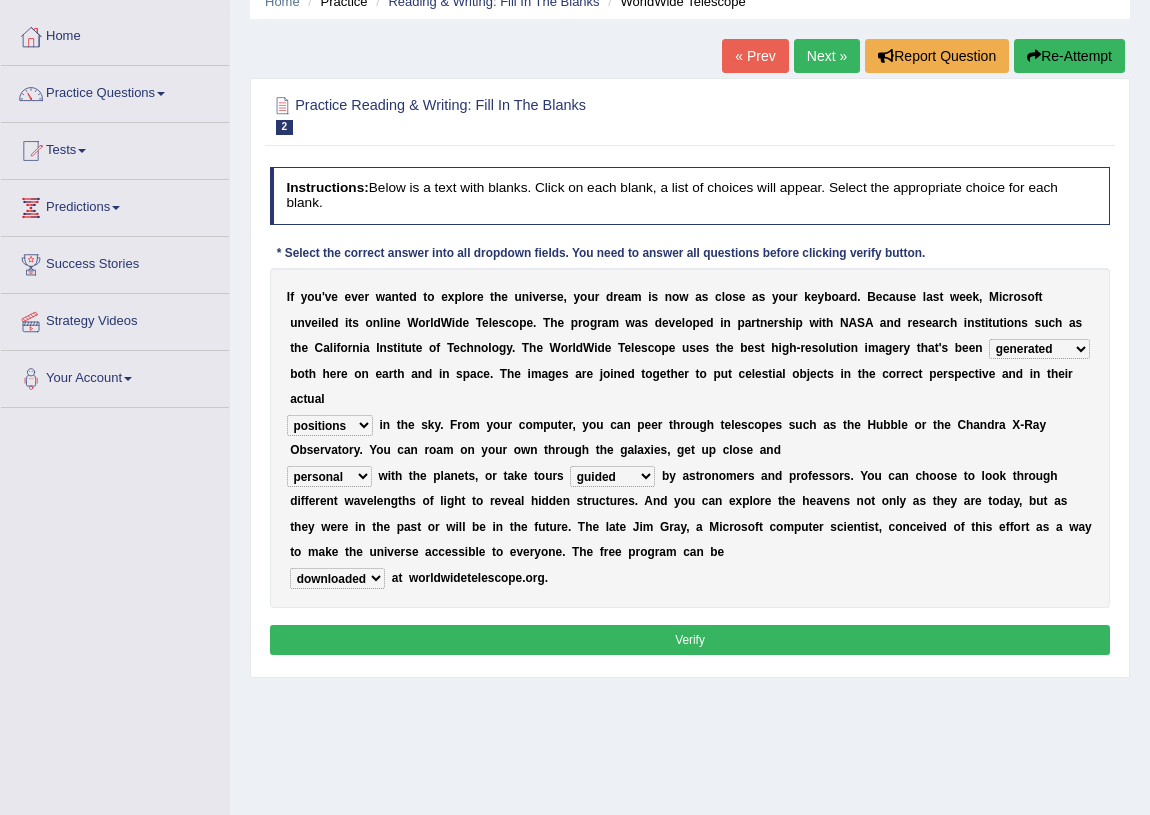 click on "Verify" at bounding box center [690, 639] 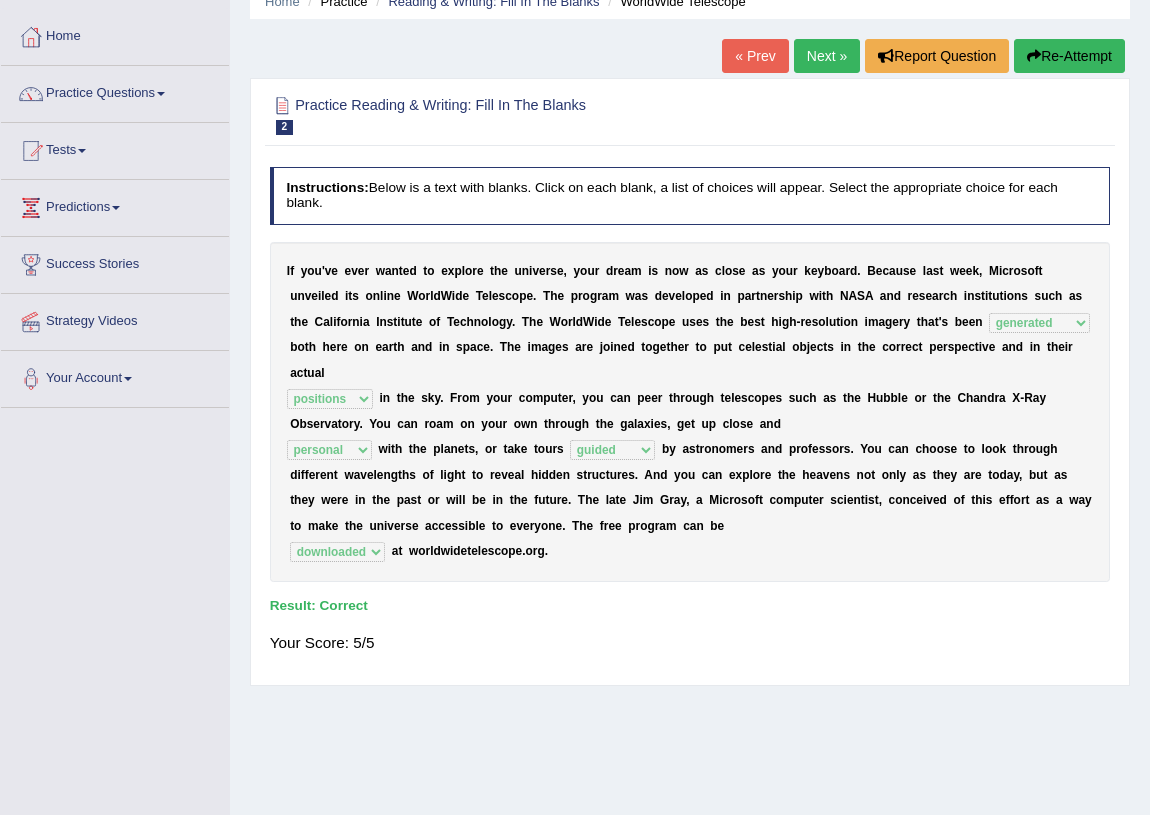 click on "« Prev" at bounding box center (755, 56) 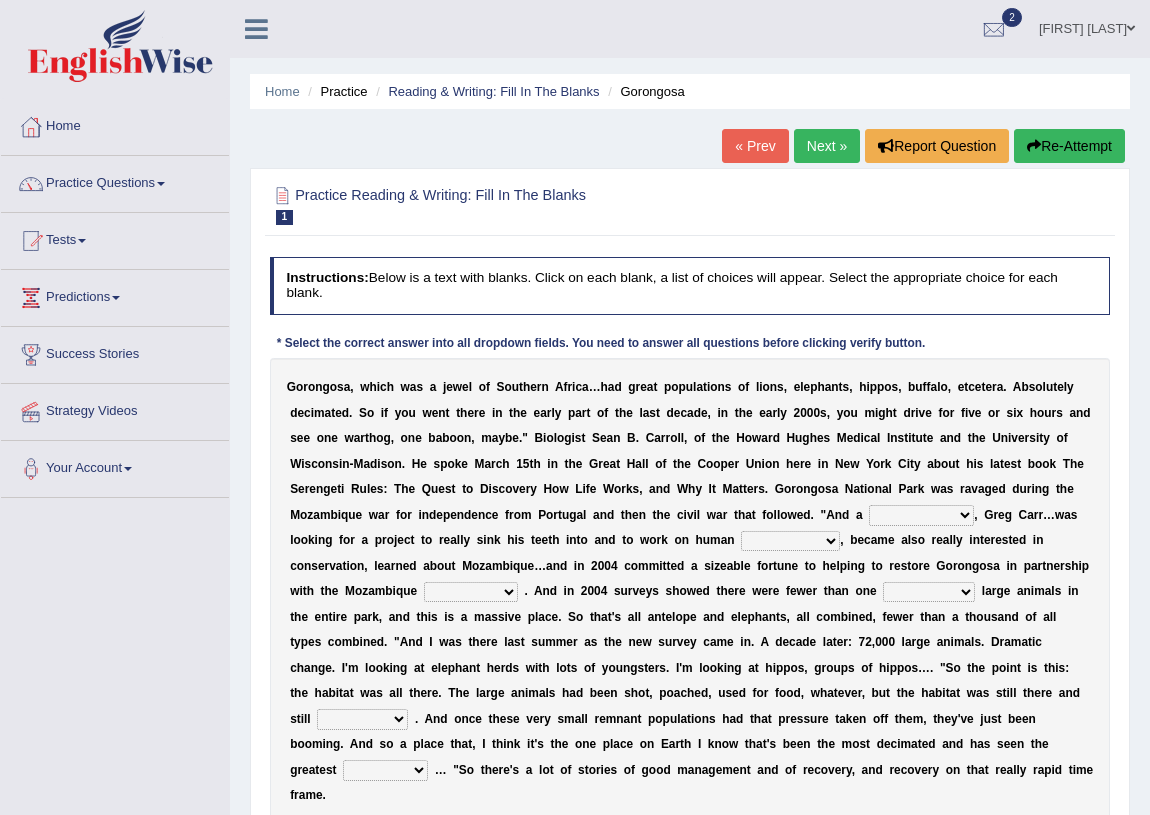 scroll, scrollTop: 181, scrollLeft: 0, axis: vertical 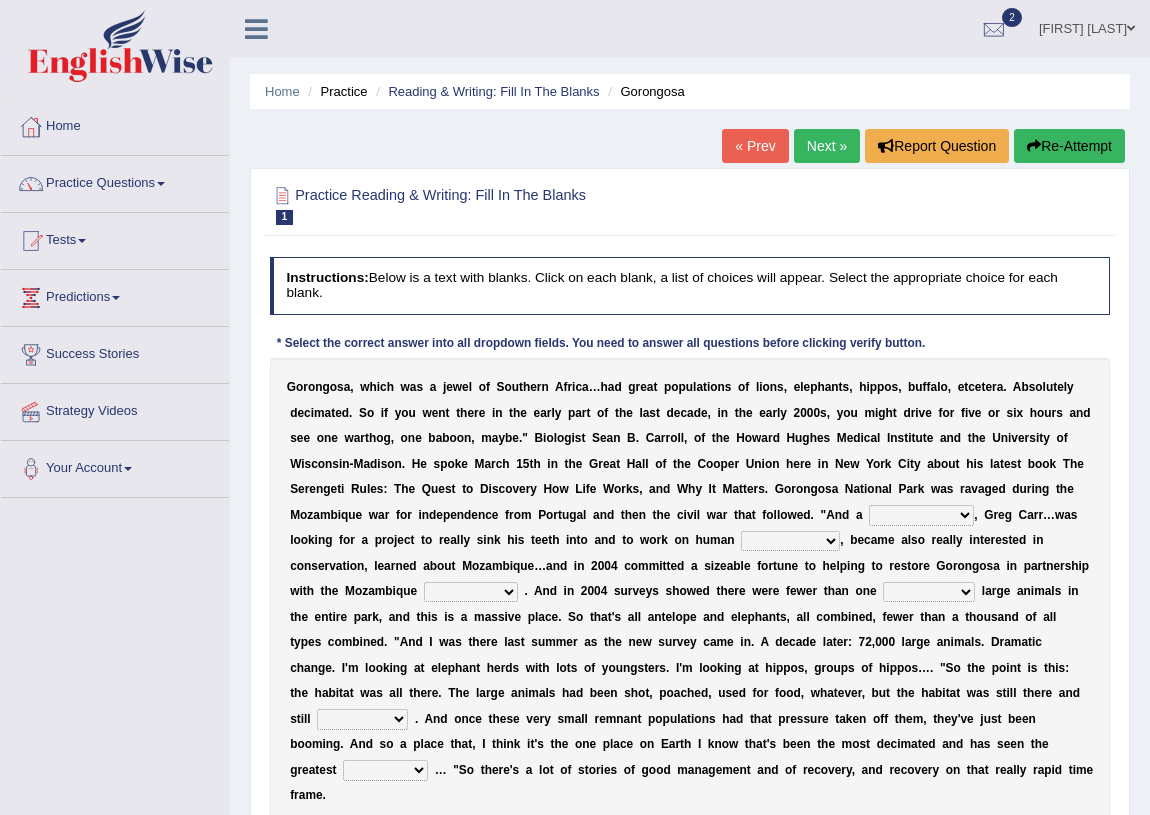 click on "Next »" at bounding box center (827, 146) 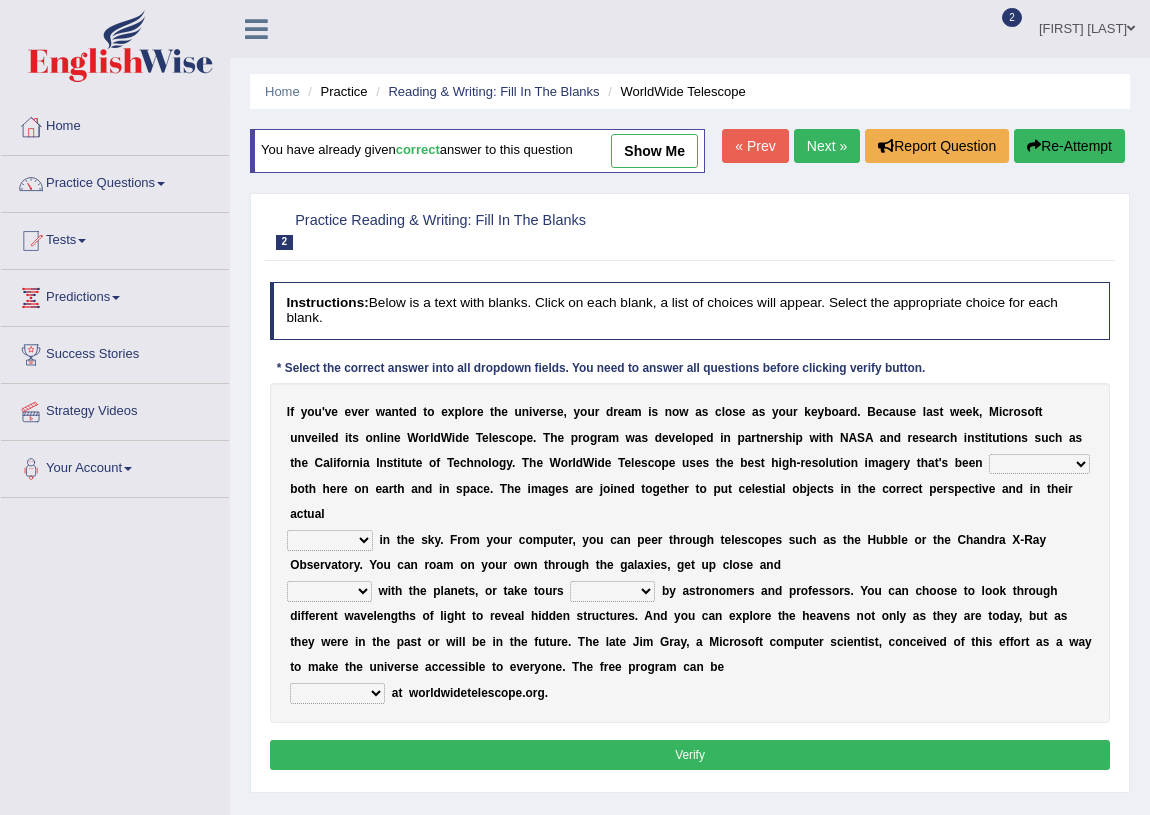 scroll, scrollTop: 0, scrollLeft: 0, axis: both 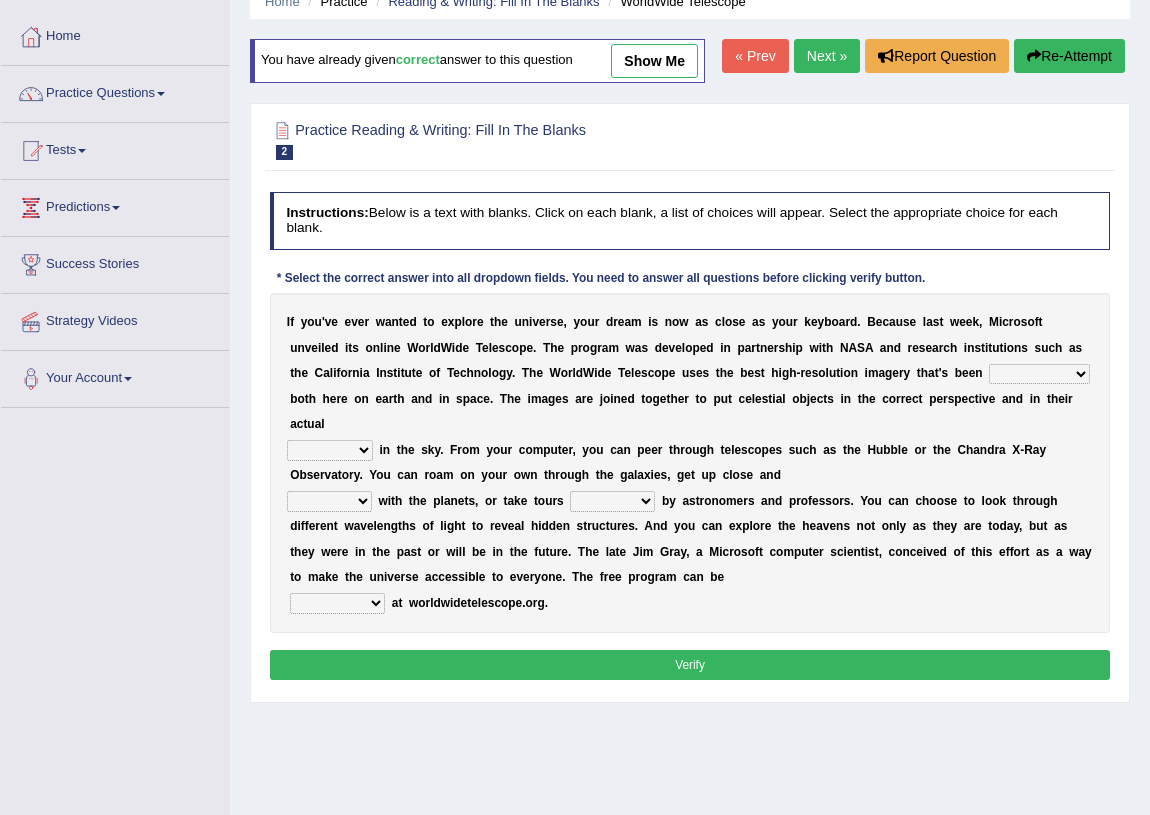 click on "show me" 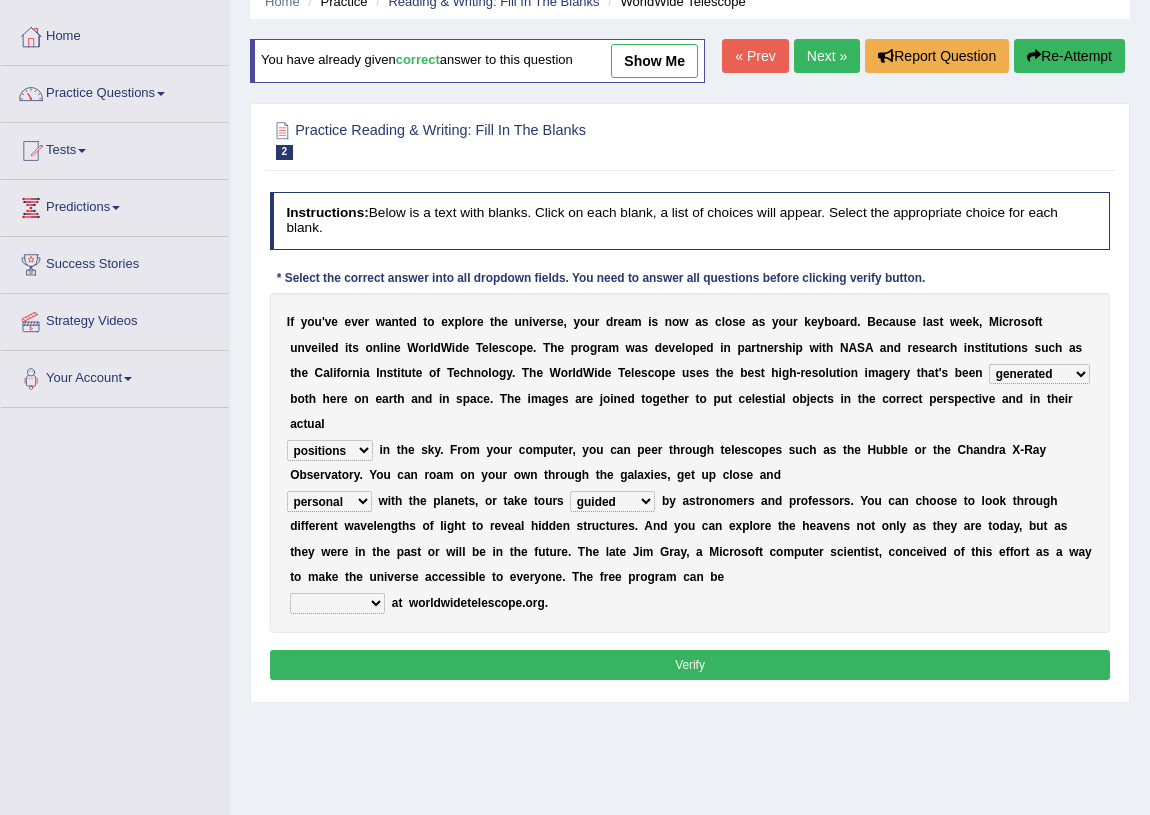 select on "downloaded" 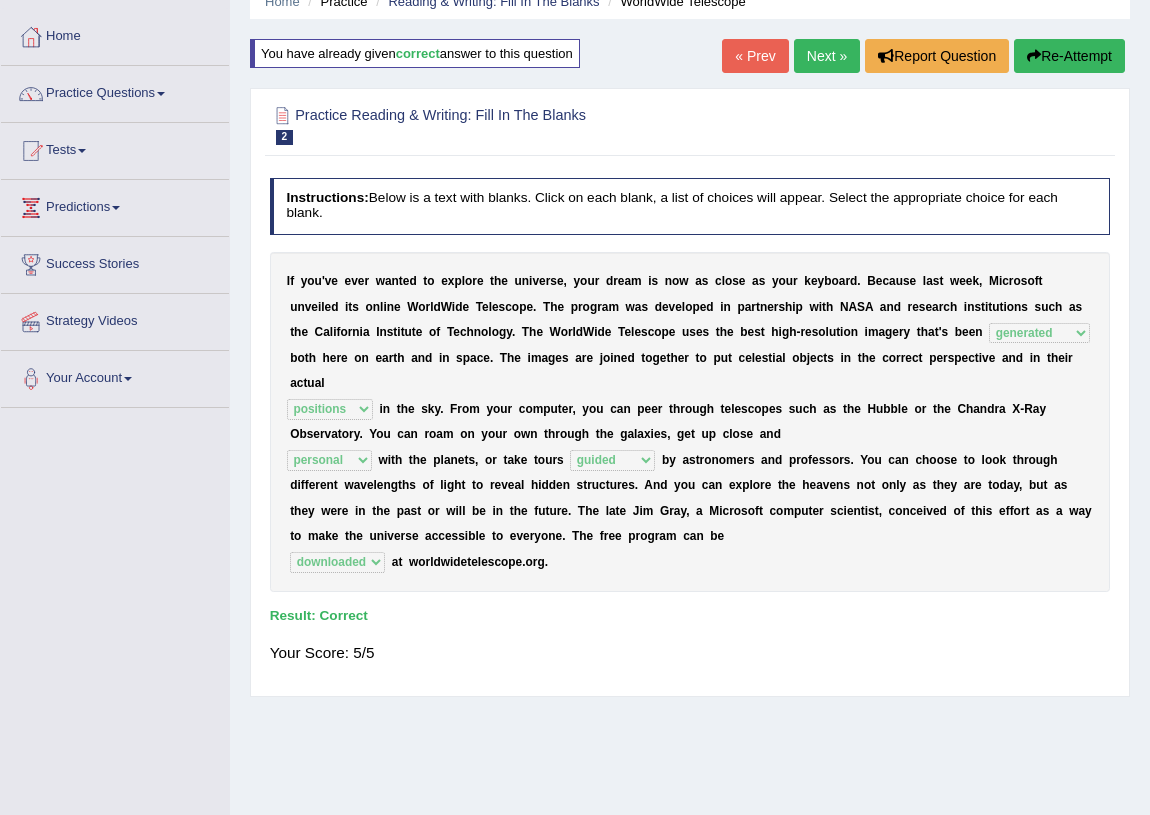 scroll, scrollTop: 0, scrollLeft: 0, axis: both 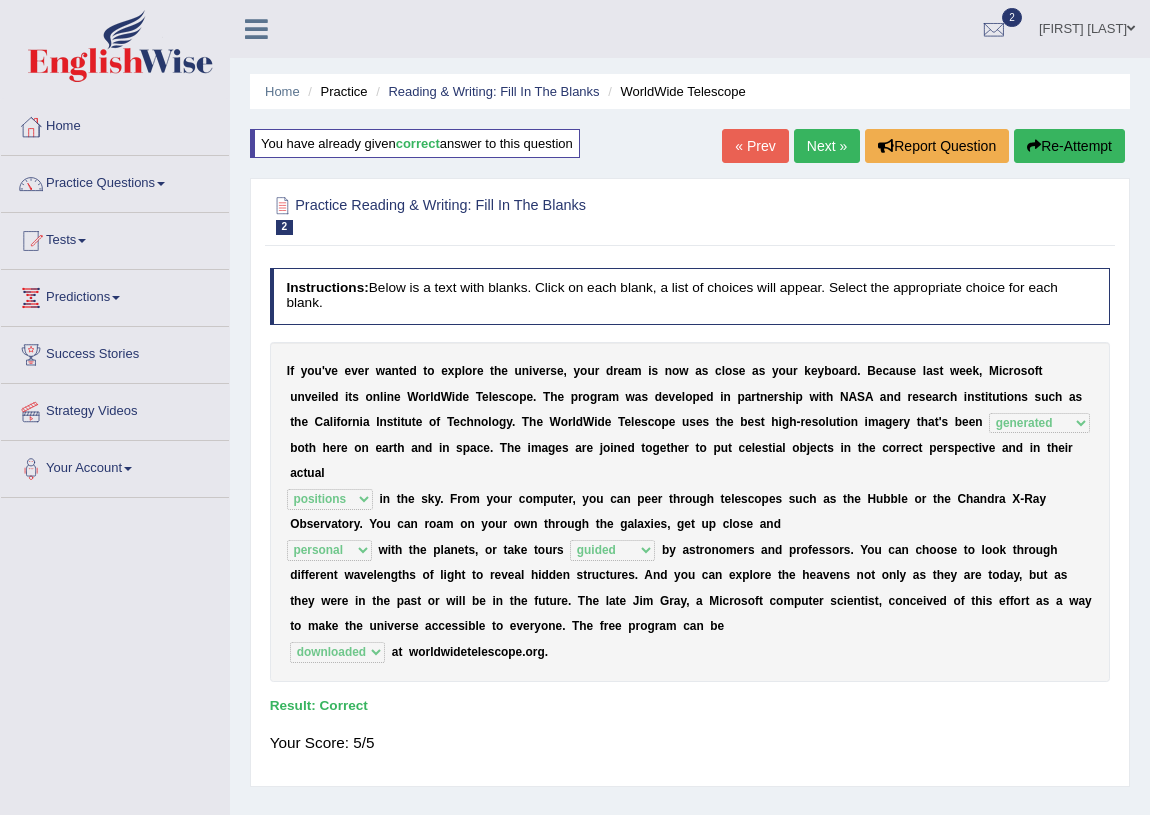 click on "Next »" 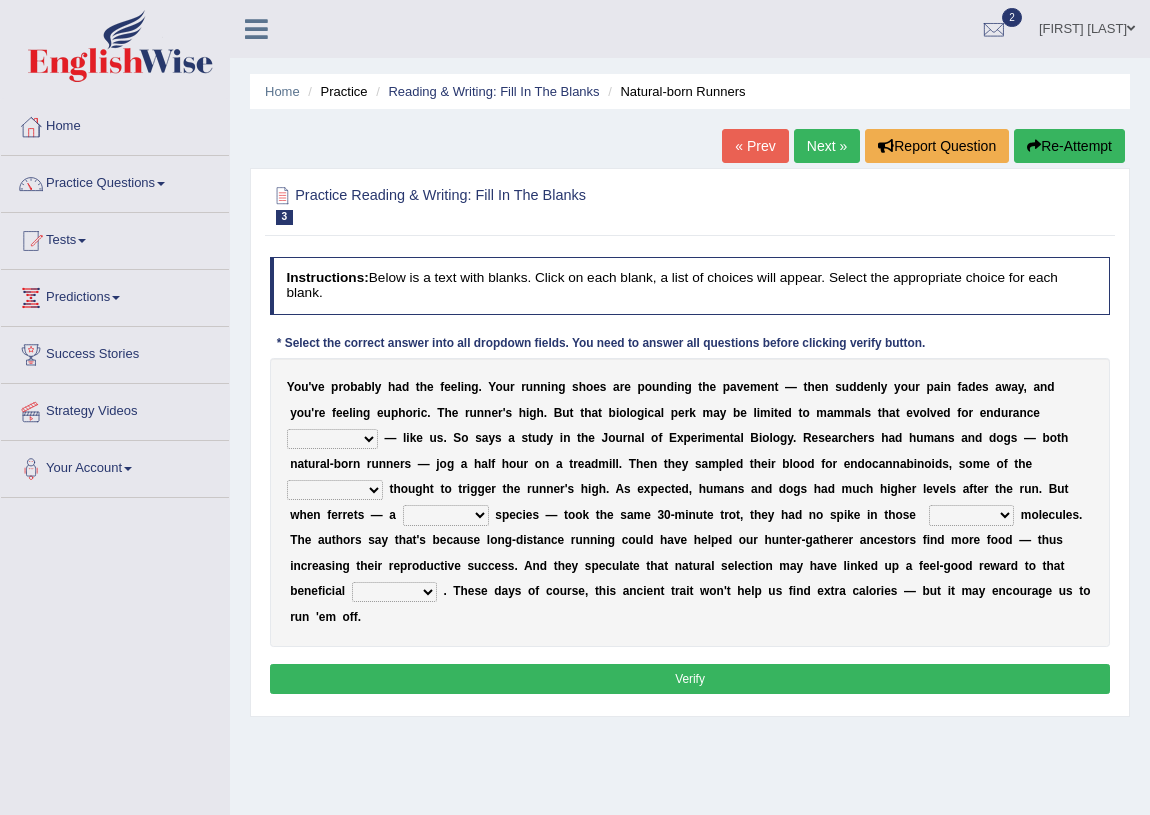 scroll, scrollTop: 0, scrollLeft: 0, axis: both 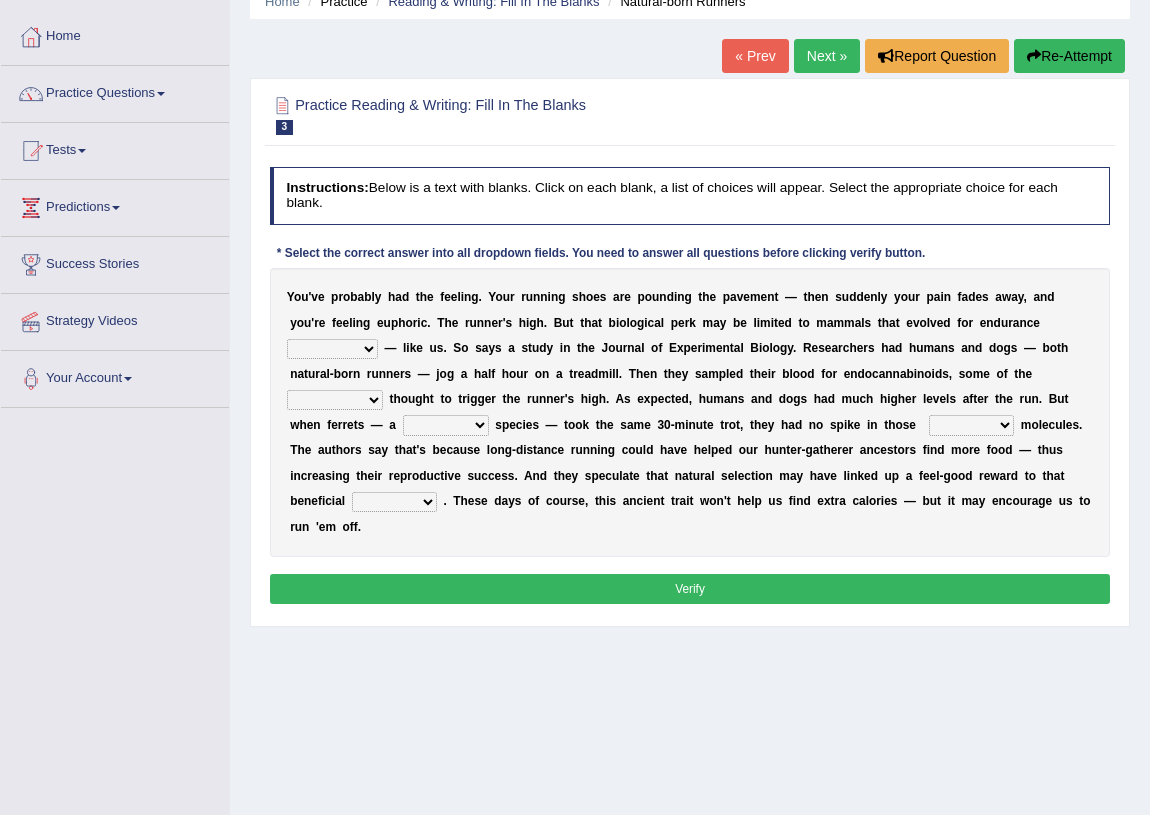 click on "dykes personalize classifies exercise" at bounding box center (332, 349) 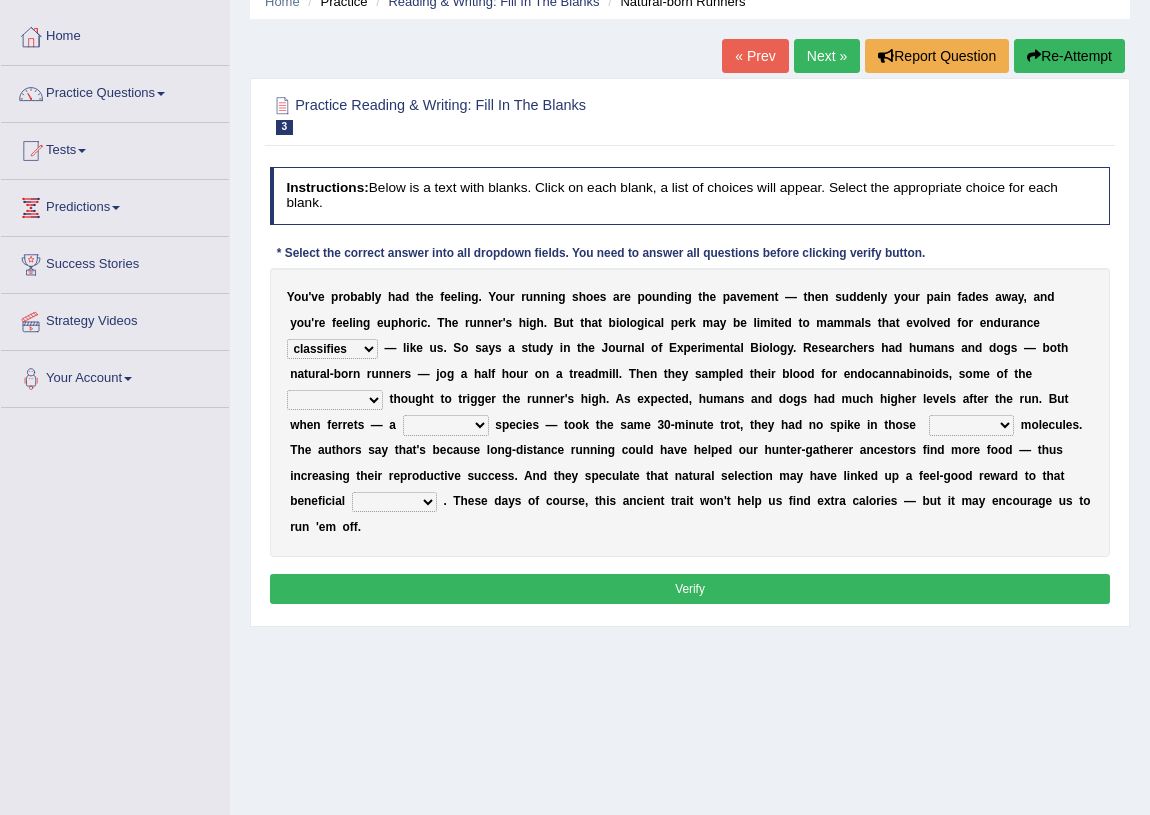 click on "dykes personalize classifies exercise" at bounding box center (332, 349) 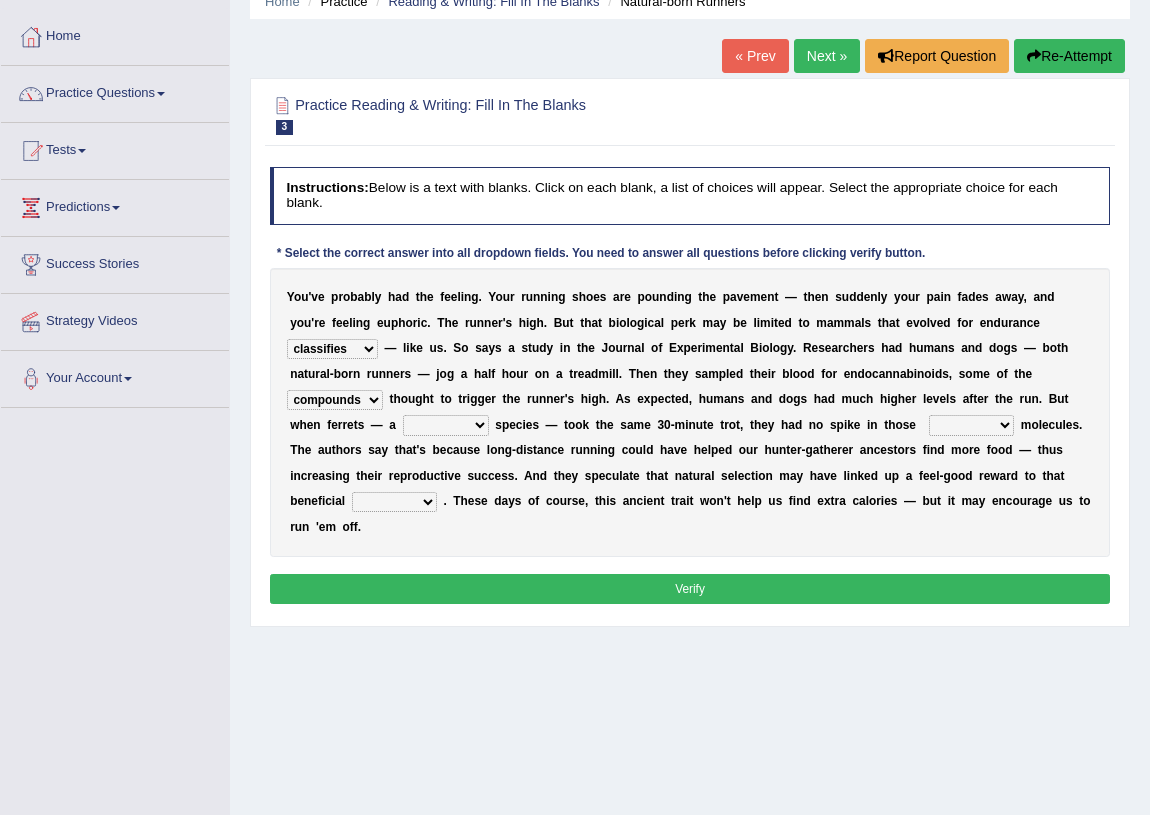 click on "almshouse turnarounds compounds foxhounds" at bounding box center (335, 400) 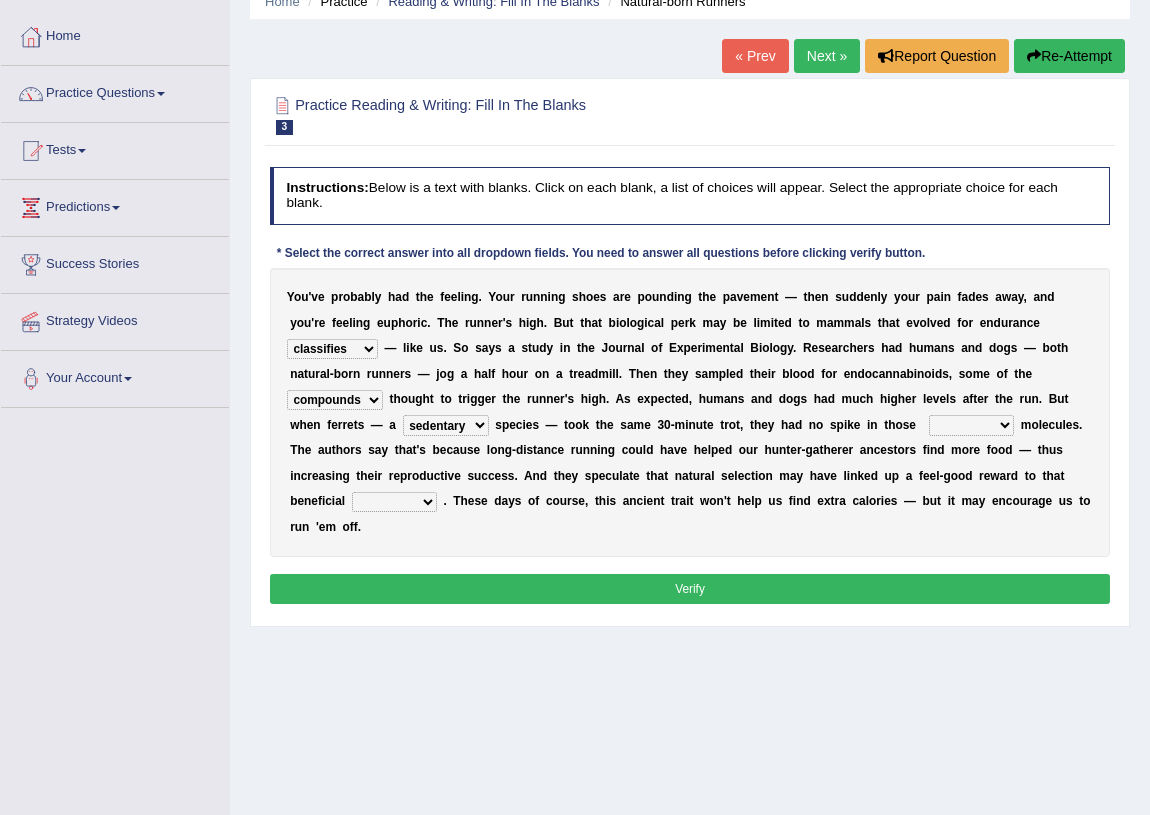 click on "excellency merely faerie sedentary" at bounding box center [446, 425] 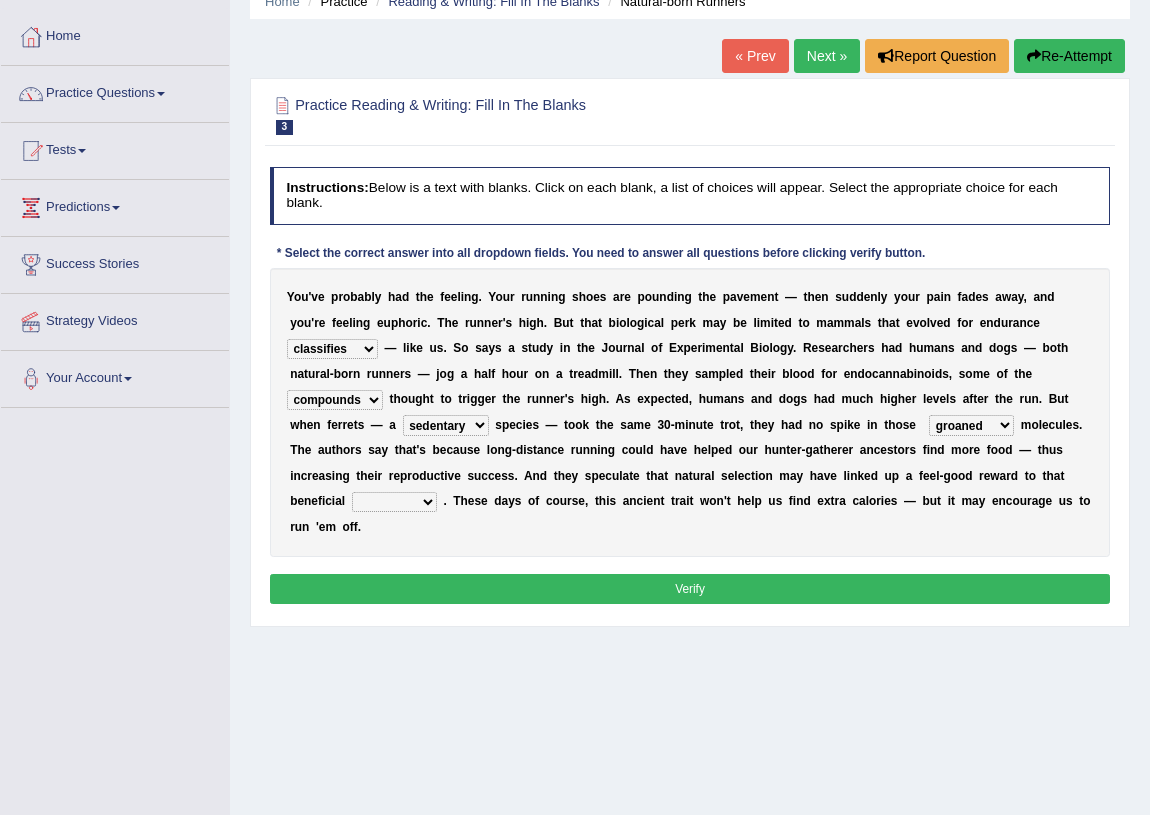 click on "wager exchanger behavior regulator" at bounding box center [394, 502] 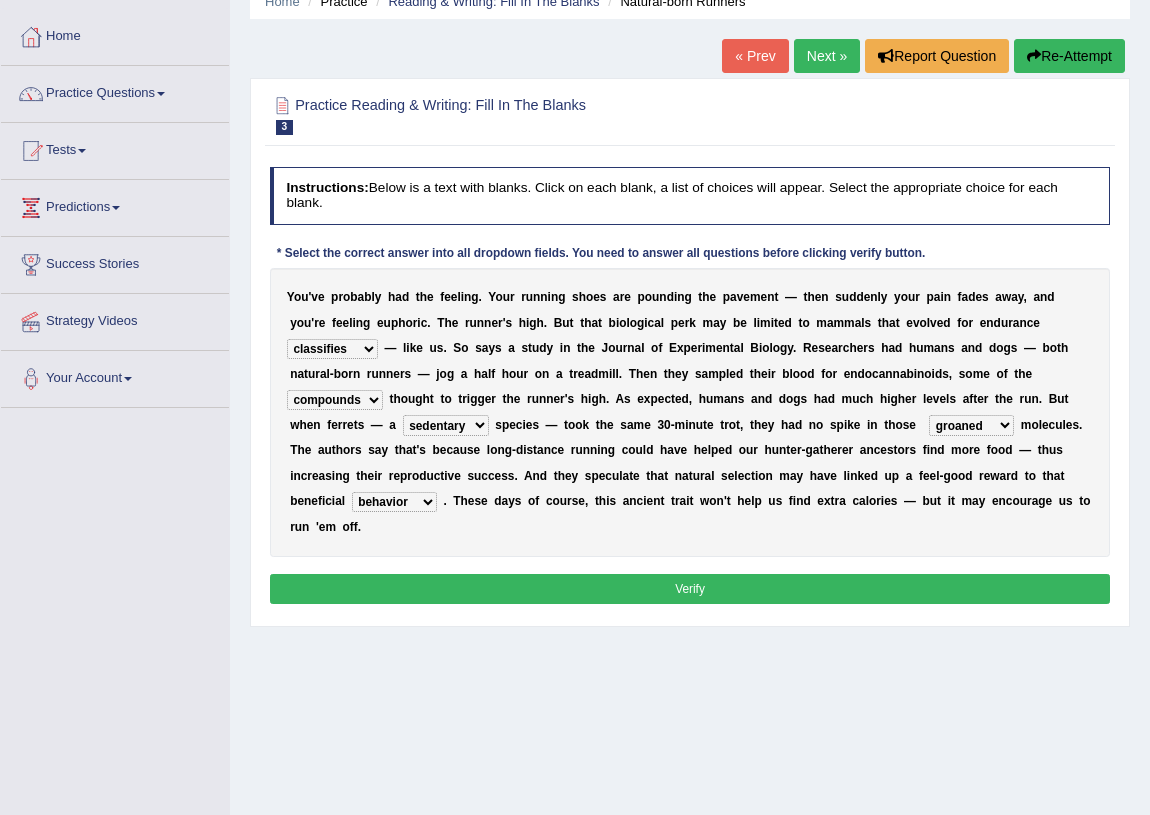 click on "wager exchanger behavior regulator" at bounding box center (394, 502) 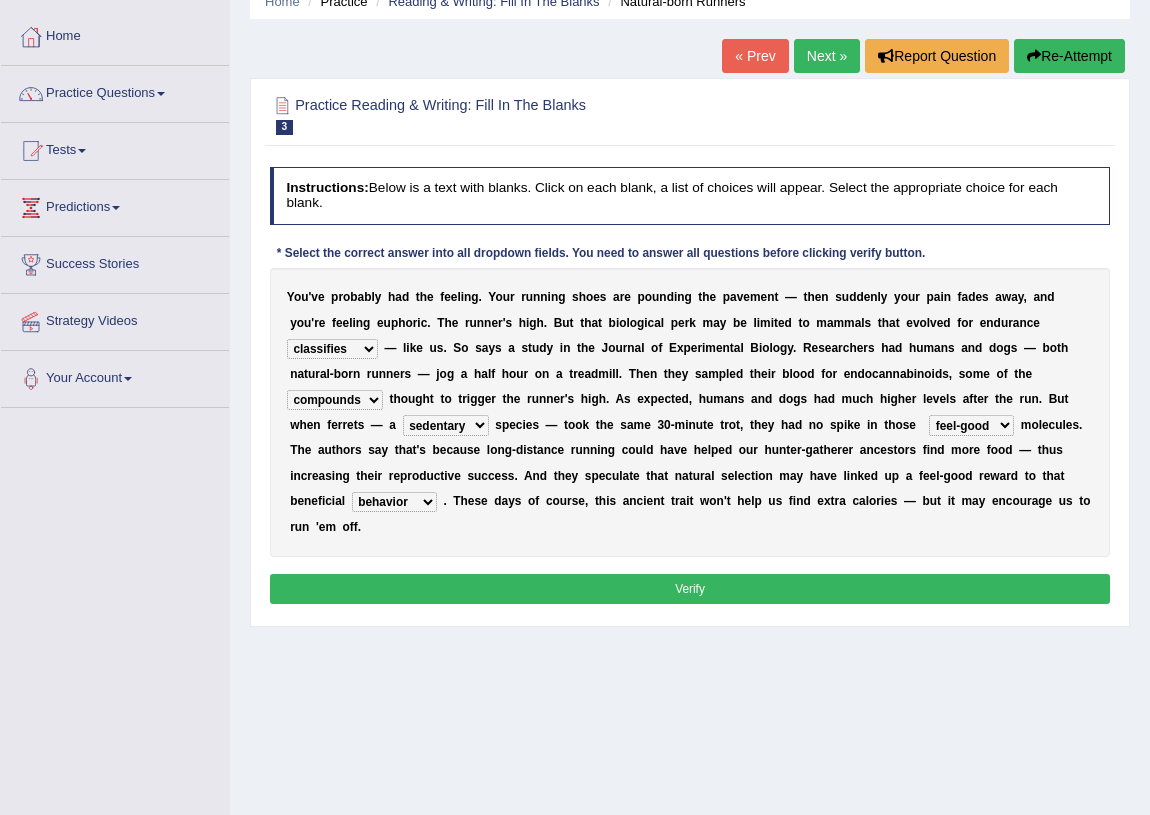click on "groaned feel-good inchoate loaned" at bounding box center (971, 425) 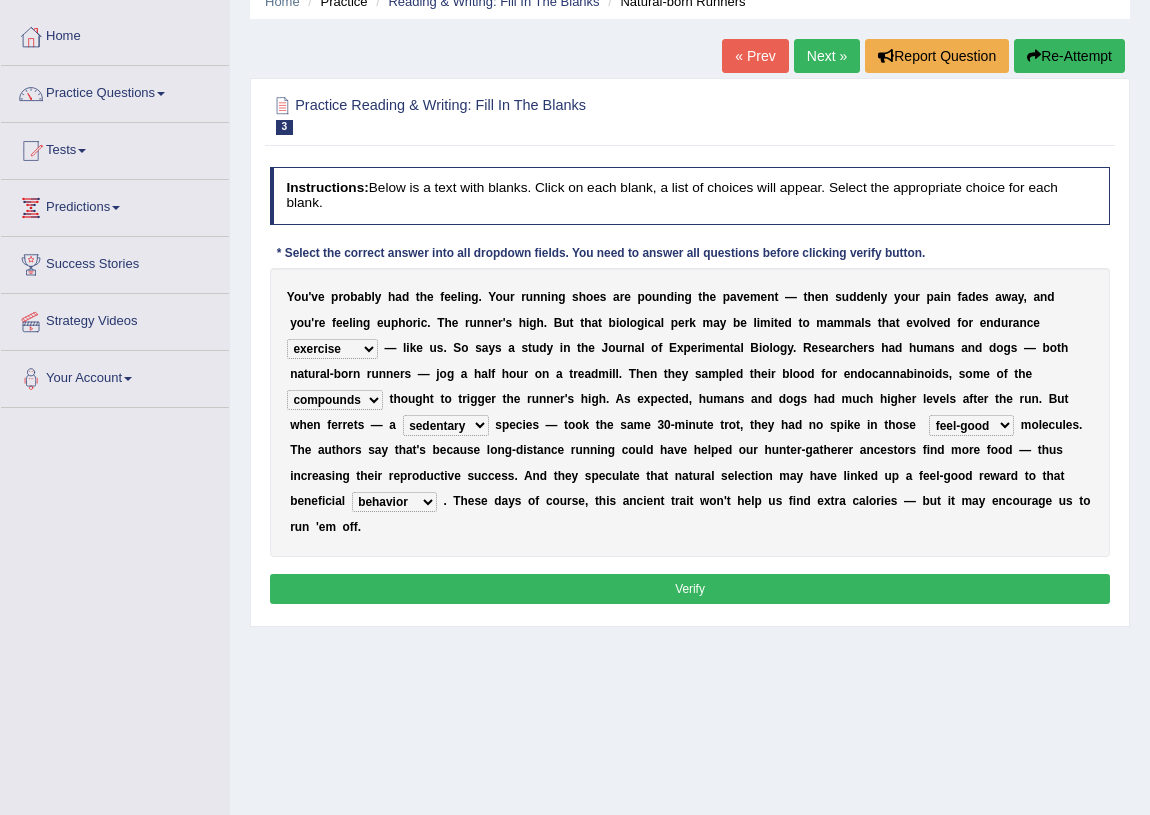 click on "dykes personalize classifies exercise" at bounding box center [332, 349] 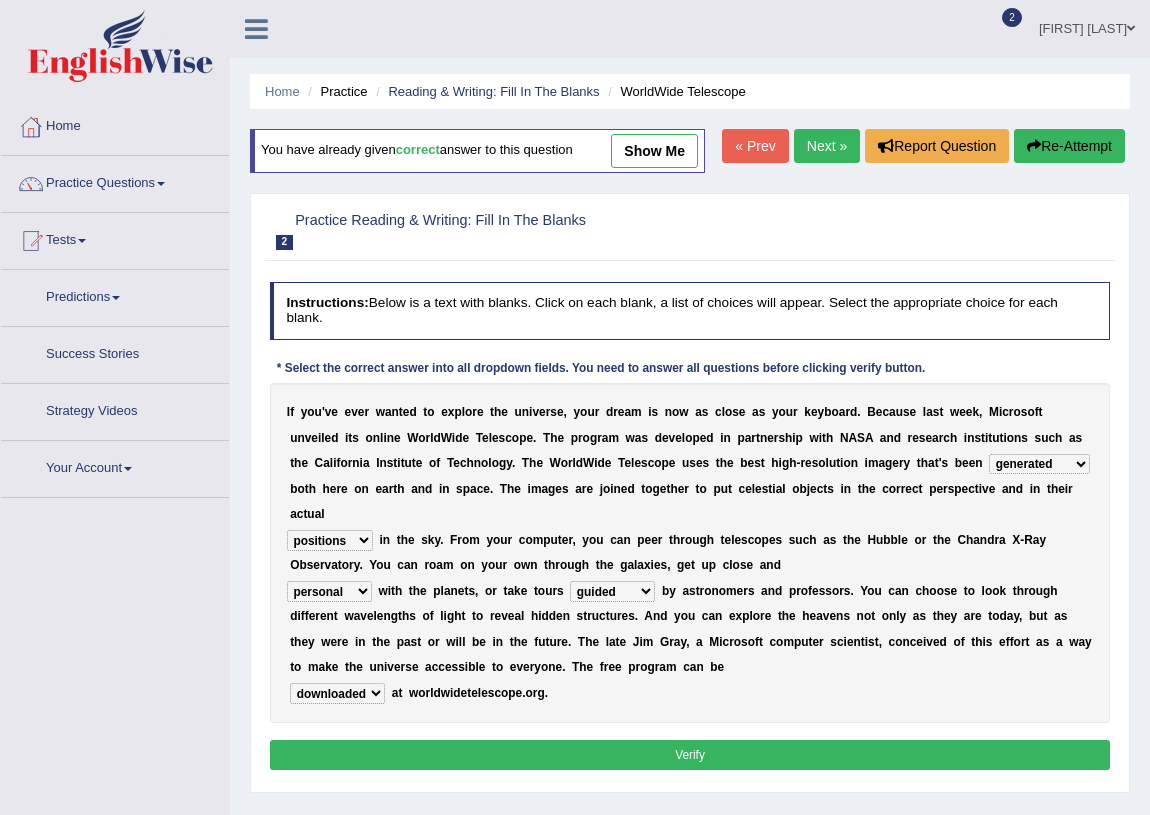 select on "generated" 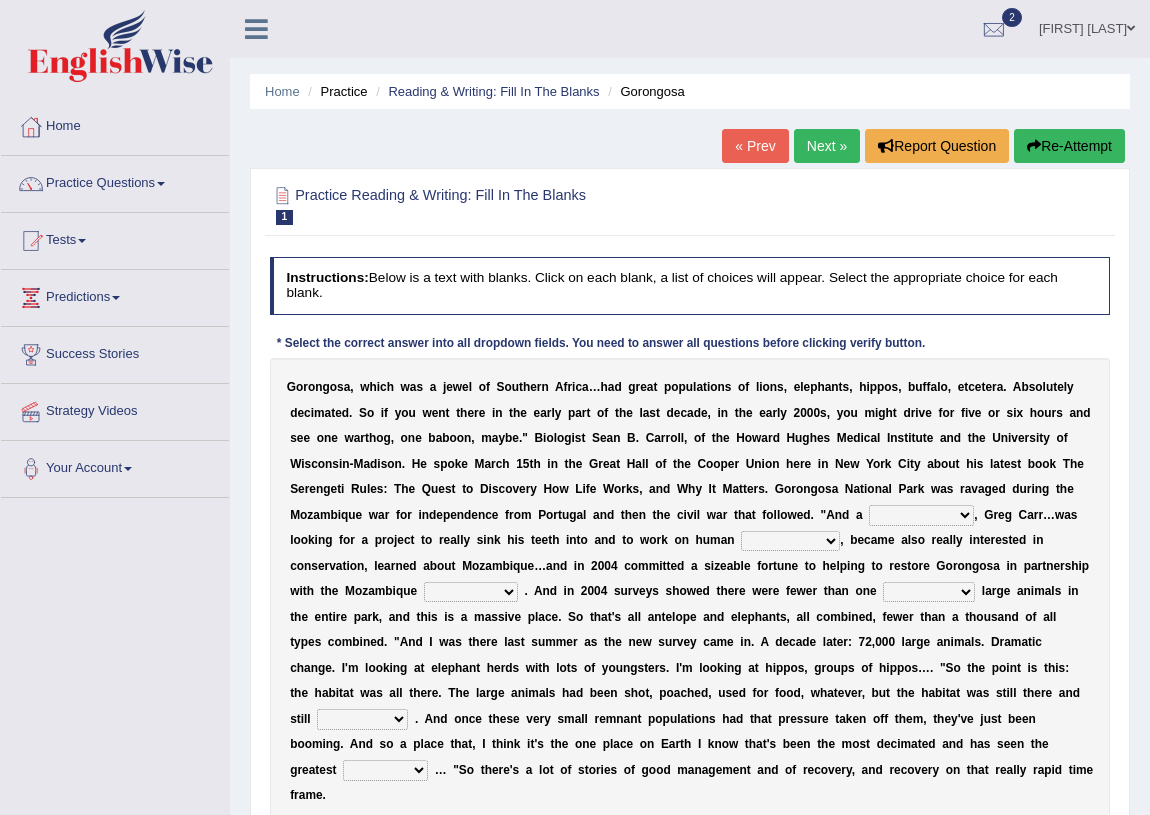 scroll, scrollTop: 0, scrollLeft: 0, axis: both 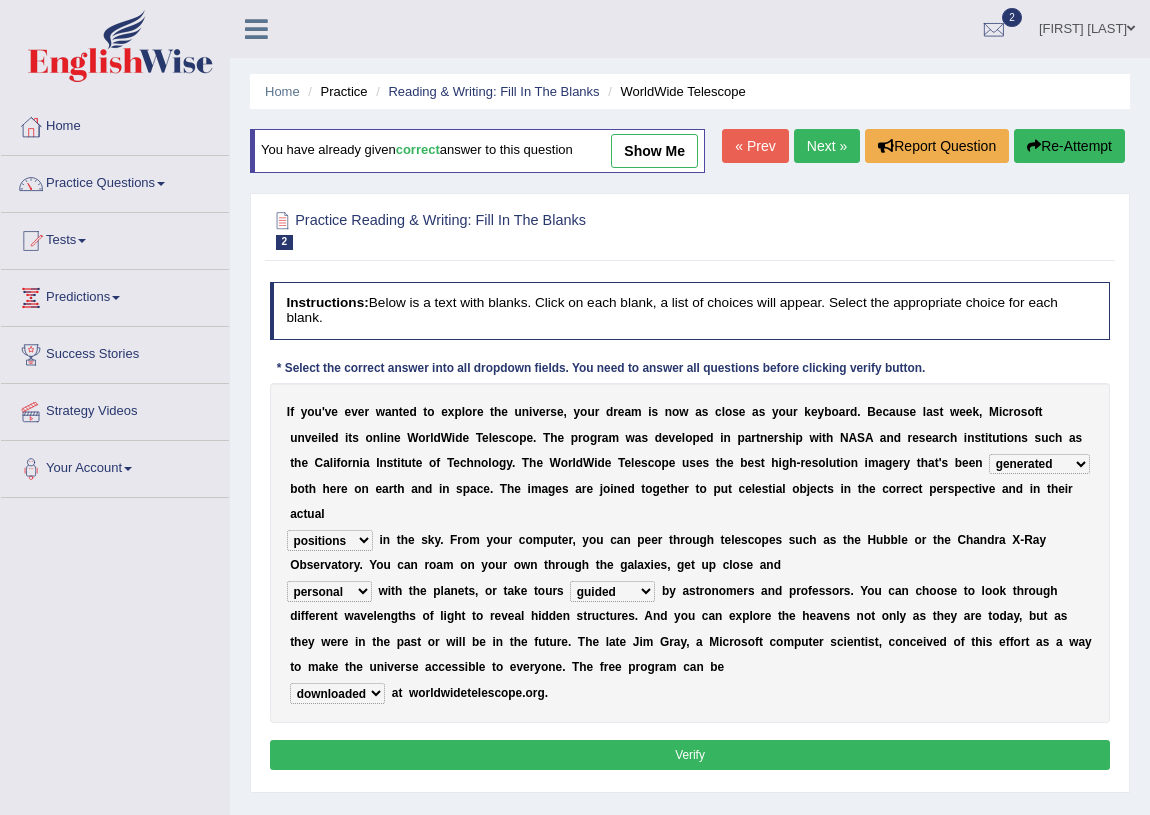 select on "generated" 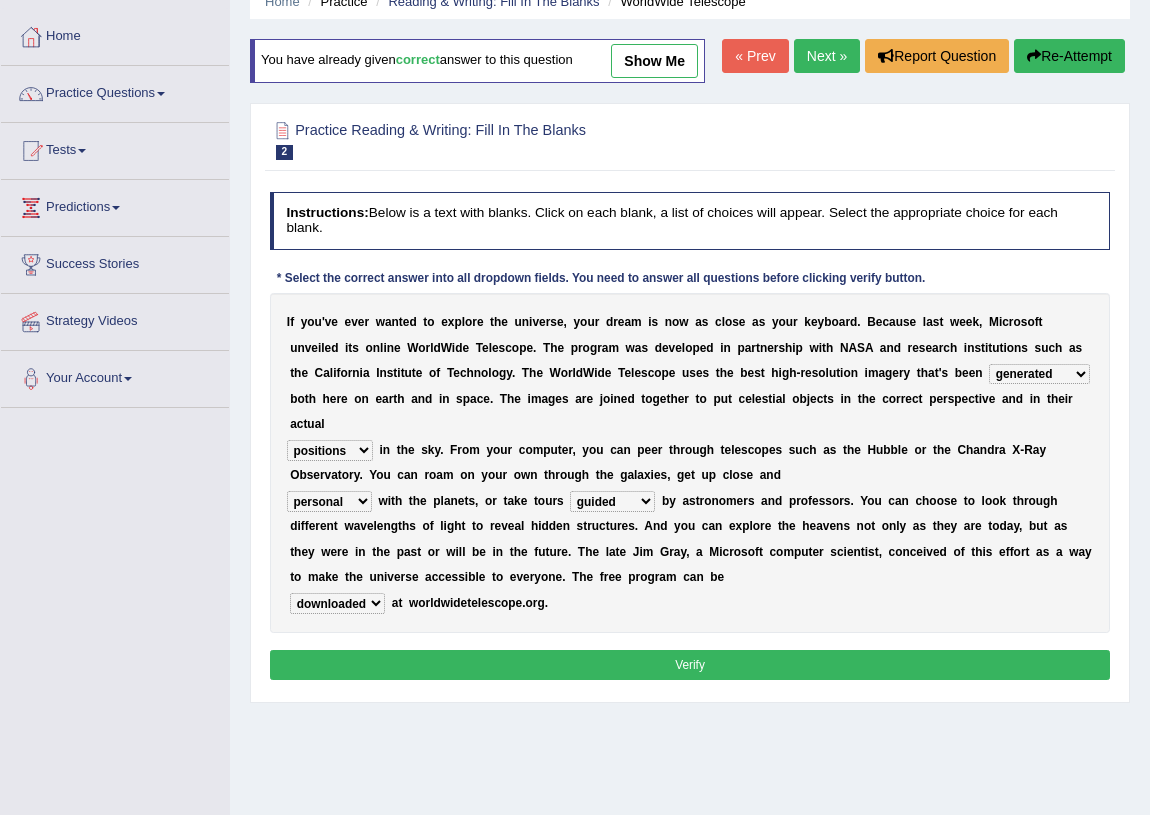 scroll, scrollTop: 0, scrollLeft: 0, axis: both 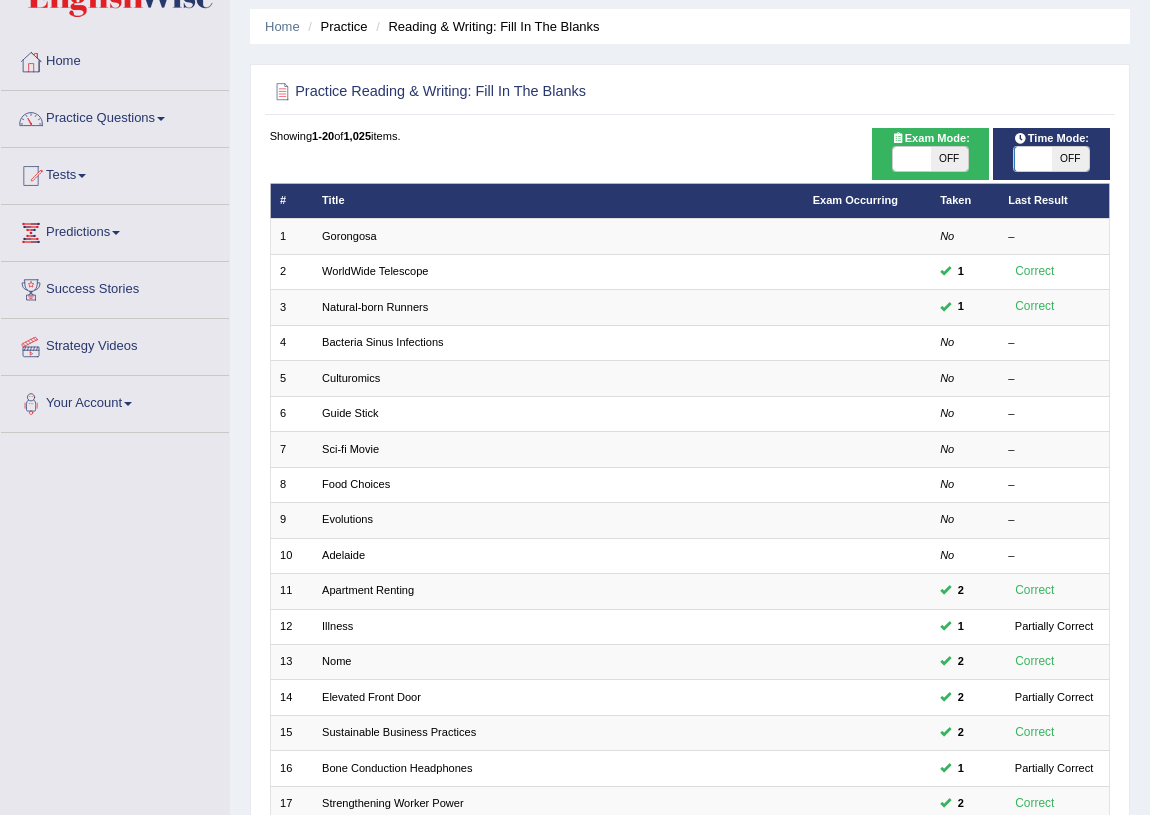 click on "Practice Questions" at bounding box center [115, 116] 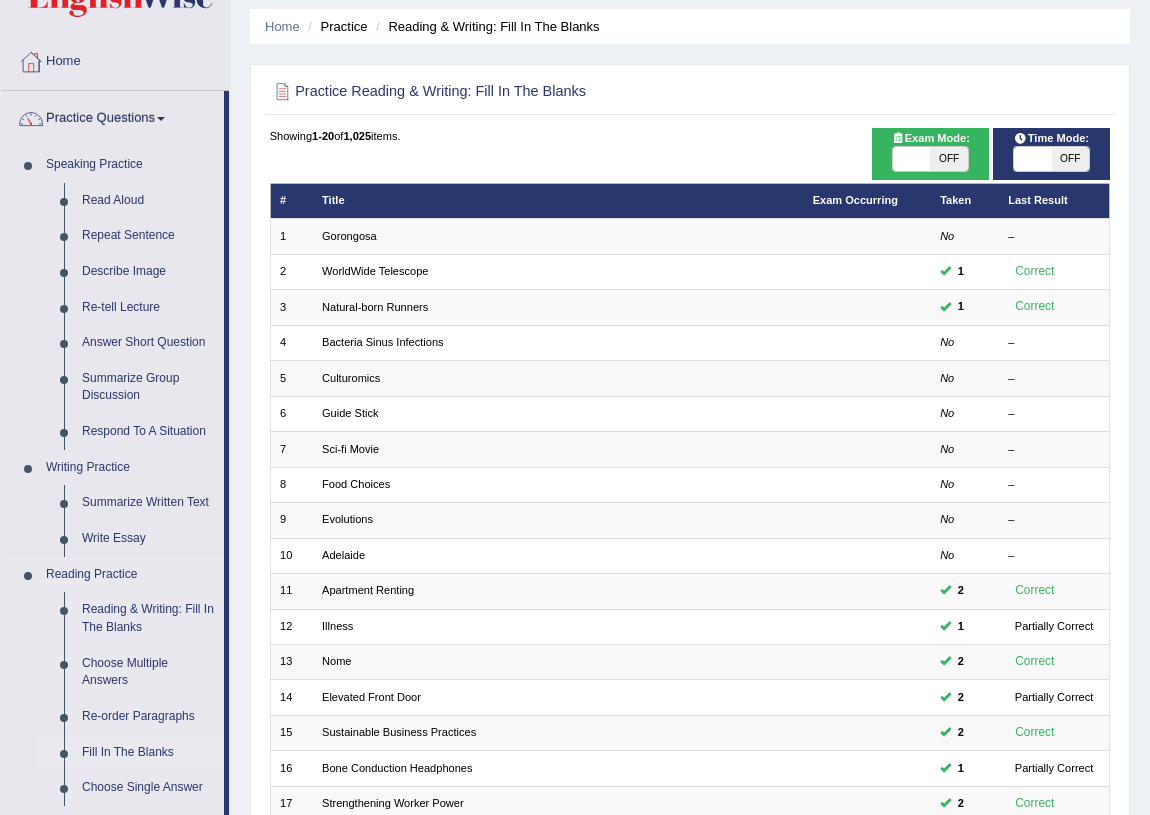 click on "Fill In The Blanks" at bounding box center [148, 753] 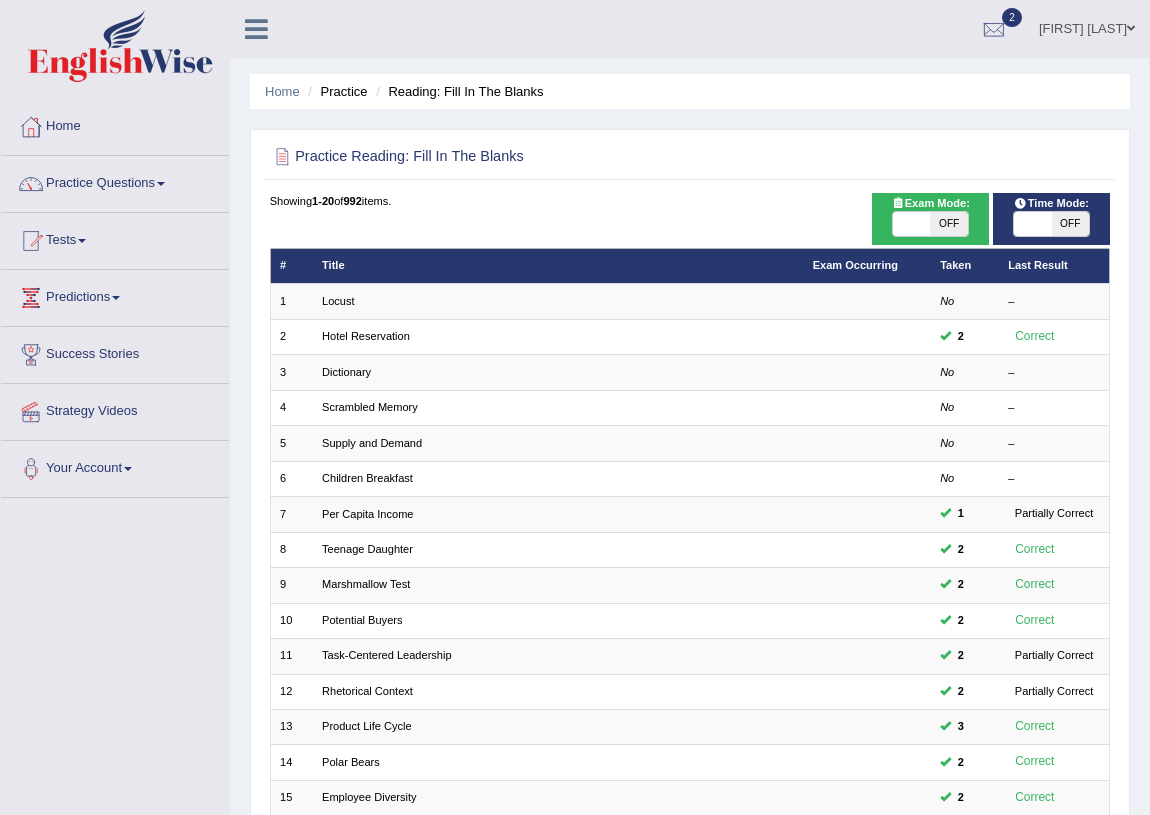 scroll, scrollTop: 0, scrollLeft: 0, axis: both 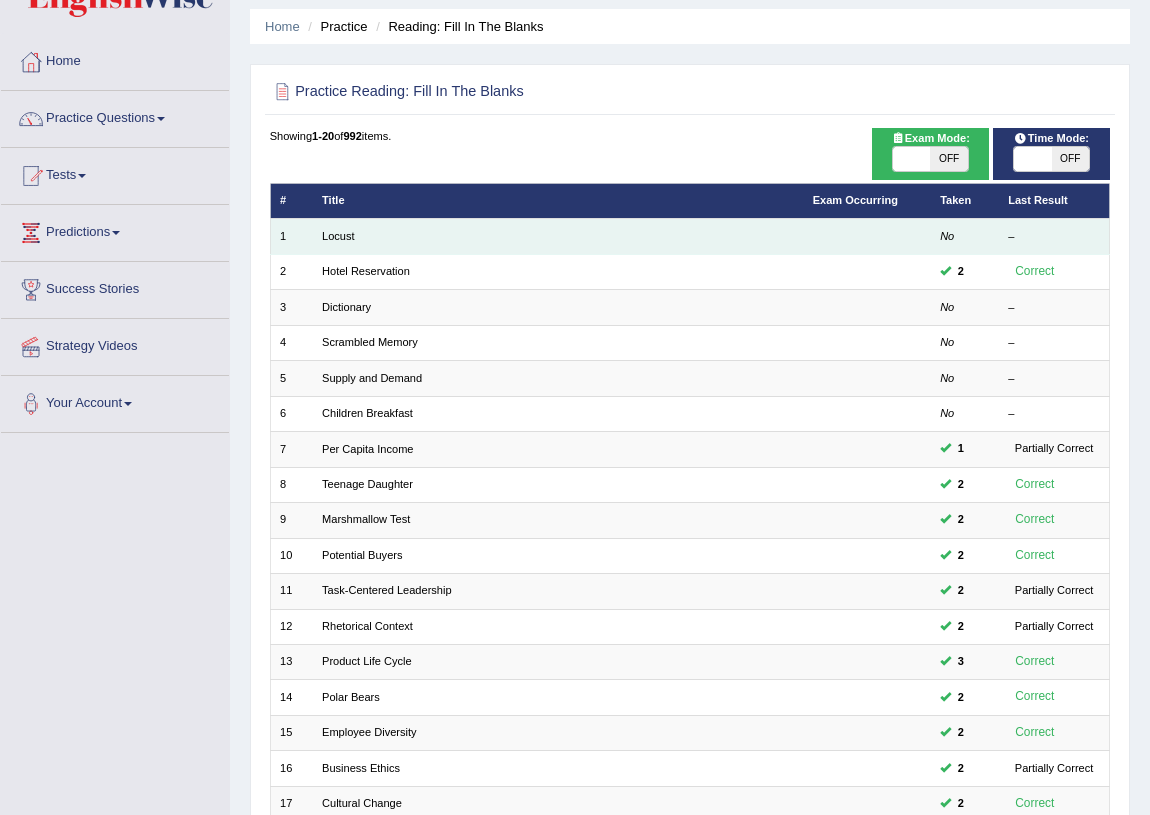 click on "Locust" at bounding box center [558, 236] 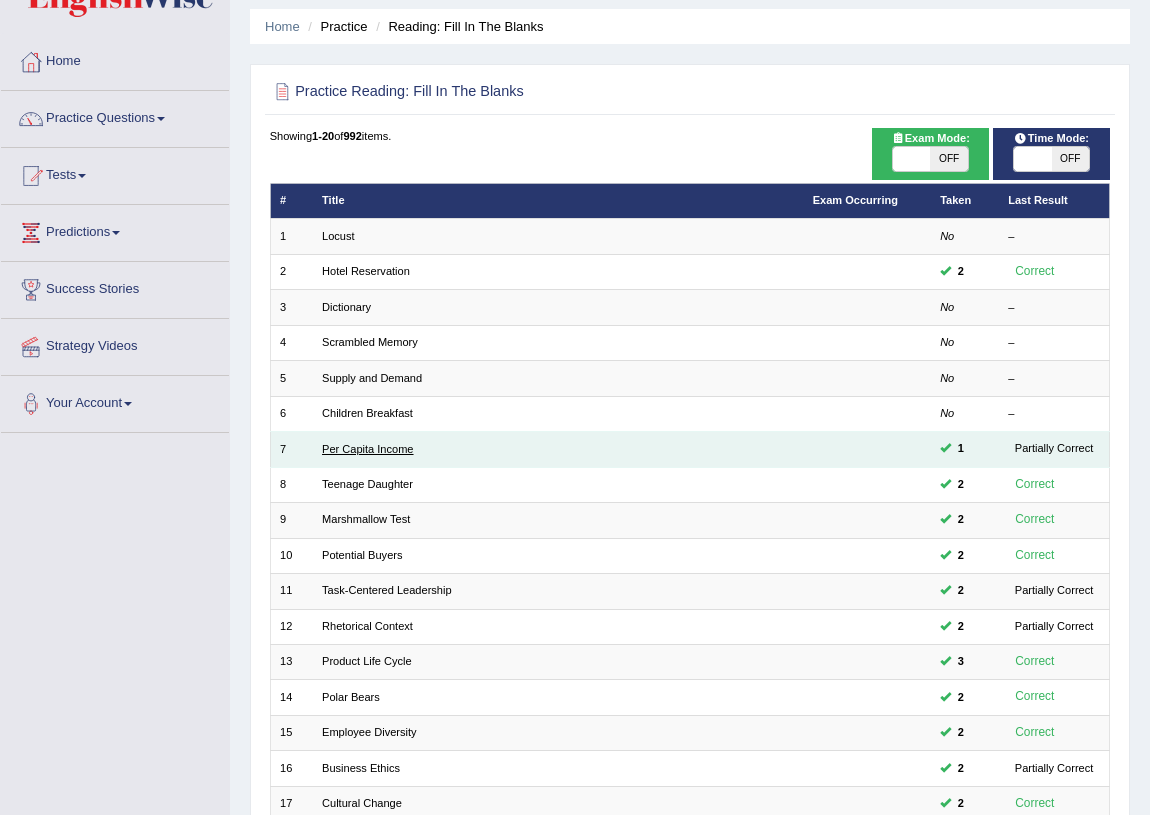 click on "Per Capita Income" at bounding box center [368, 449] 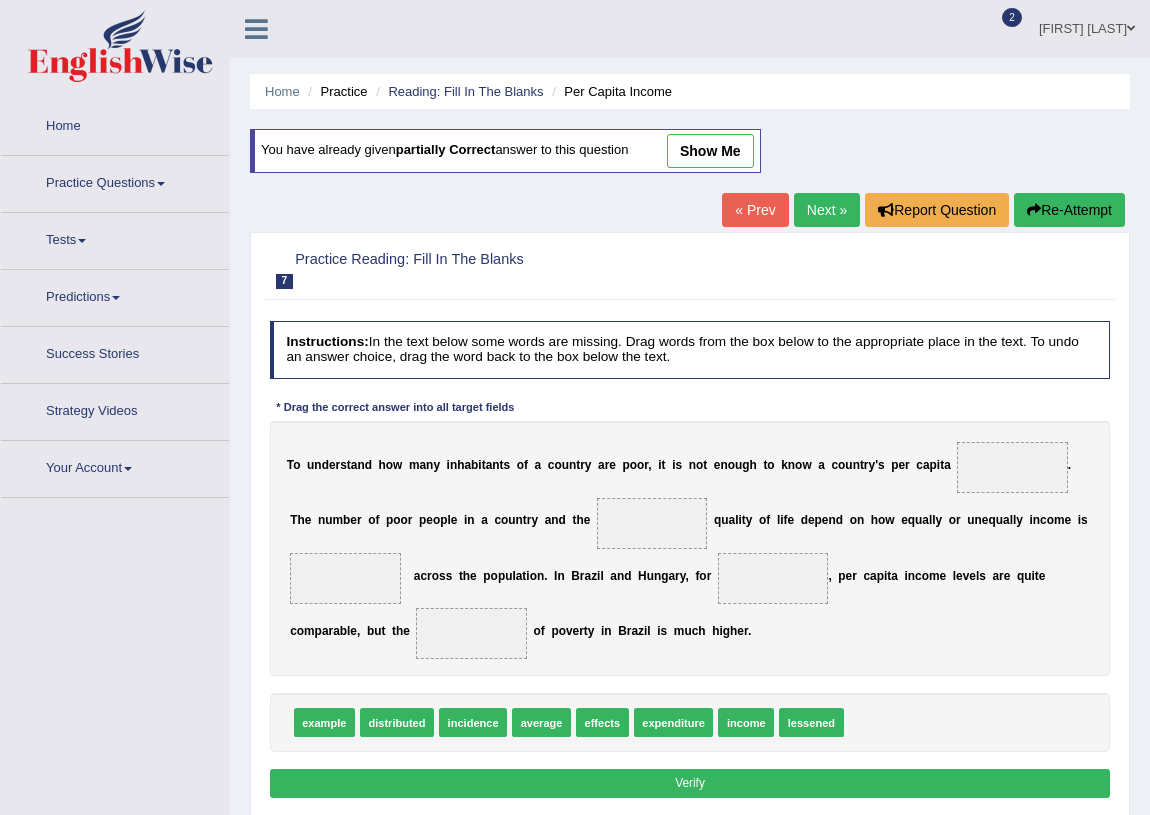 scroll, scrollTop: 0, scrollLeft: 0, axis: both 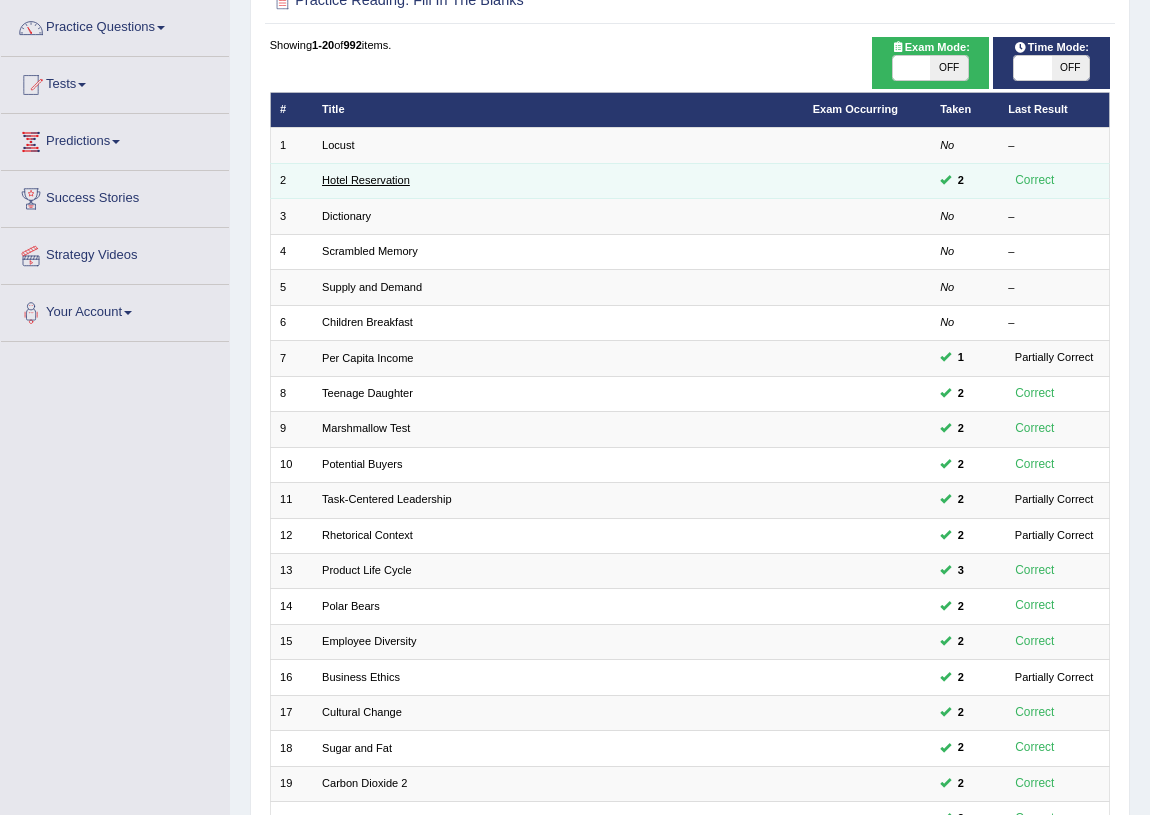 click on "Hotel Reservation" at bounding box center (366, 180) 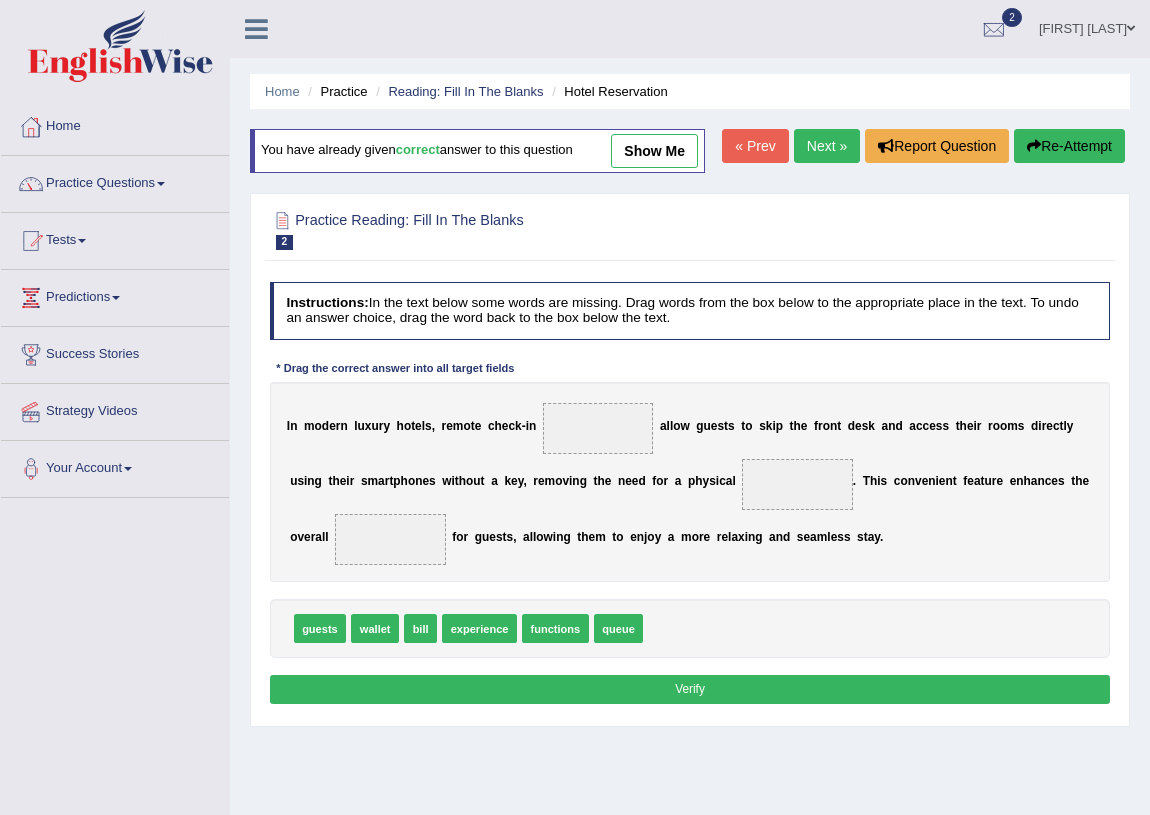 scroll, scrollTop: 0, scrollLeft: 0, axis: both 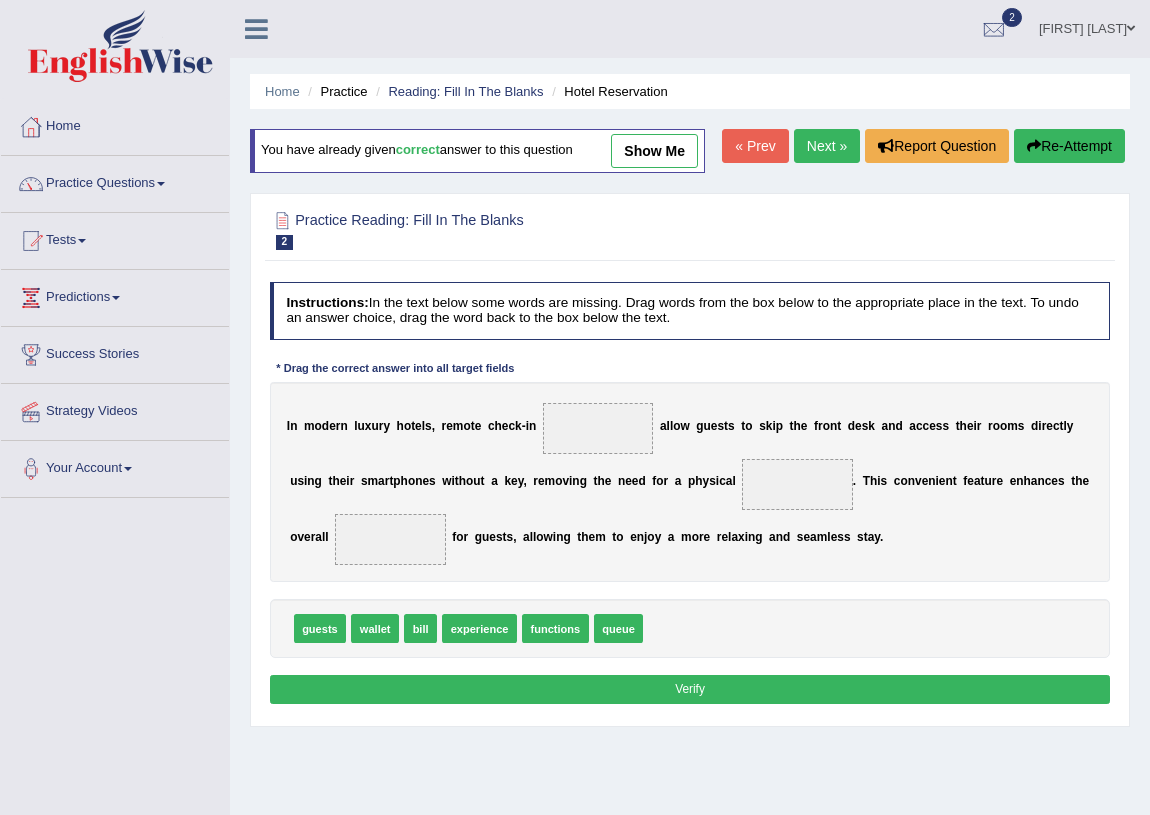 click on "show me" at bounding box center [654, 151] 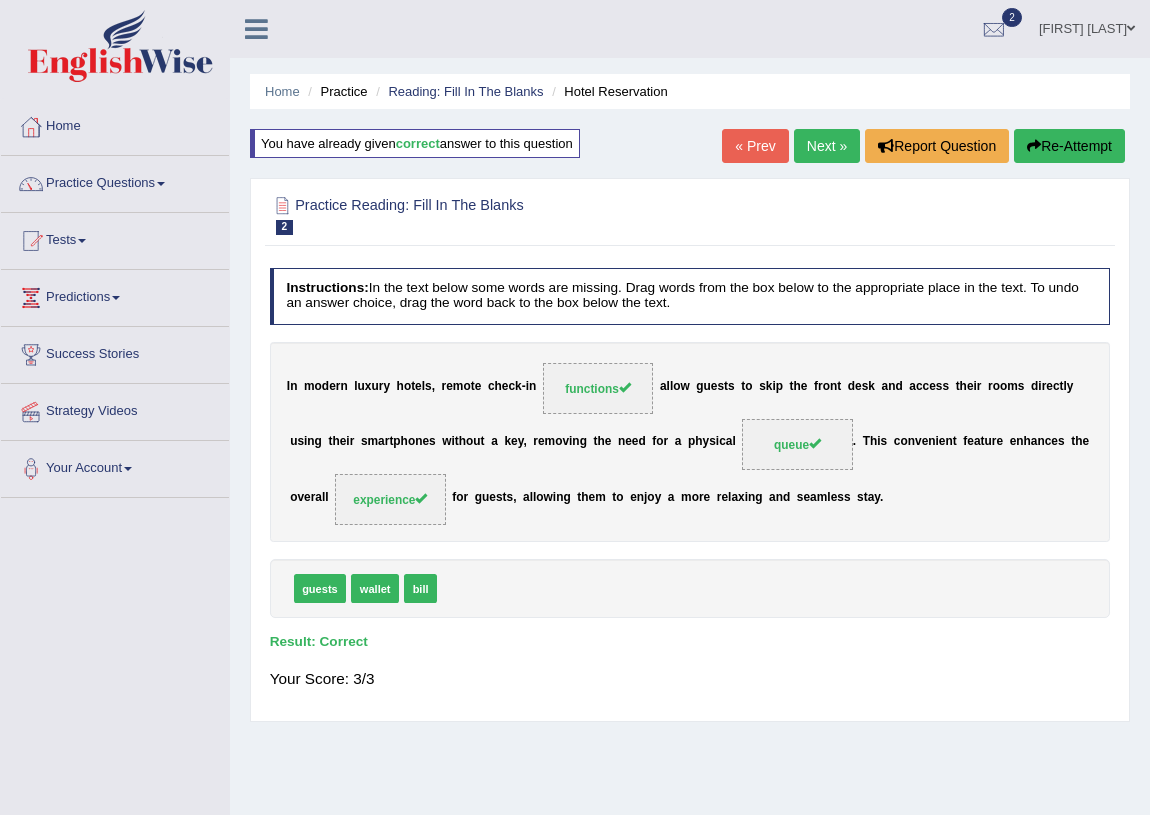 click on "Next »" at bounding box center [827, 146] 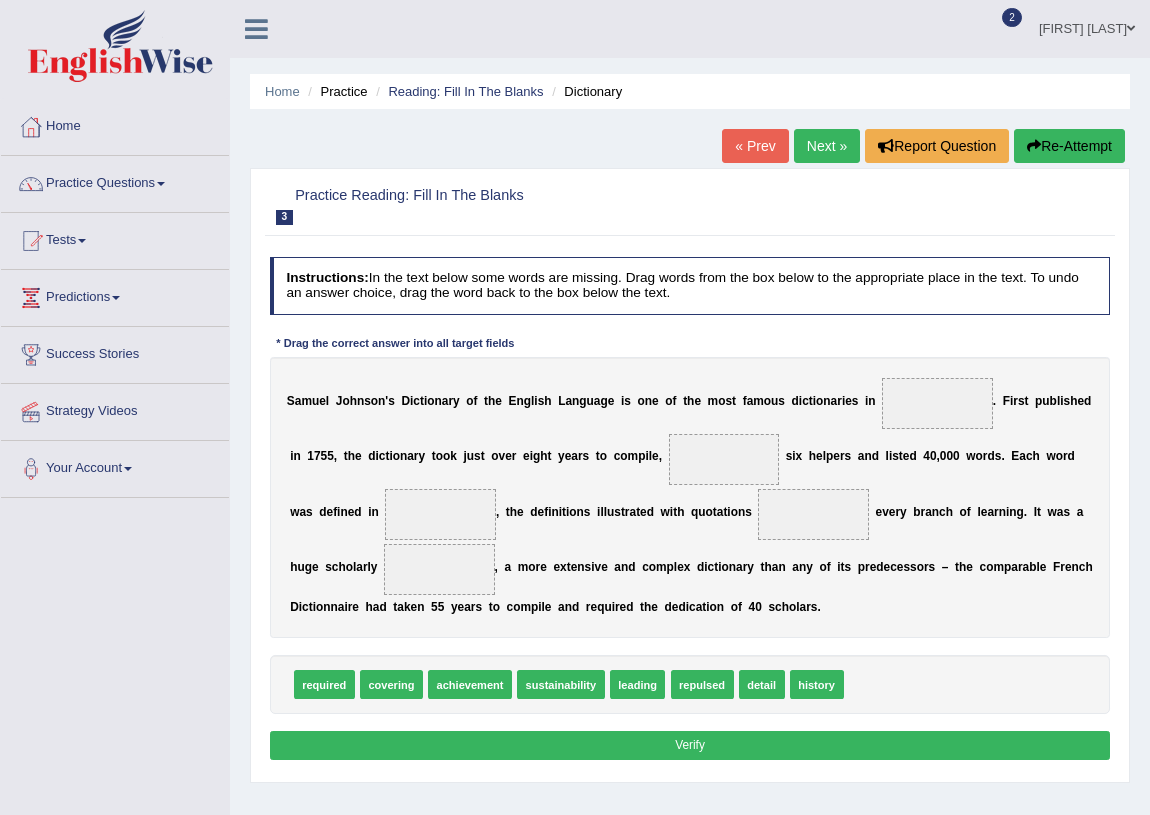 scroll, scrollTop: 0, scrollLeft: 0, axis: both 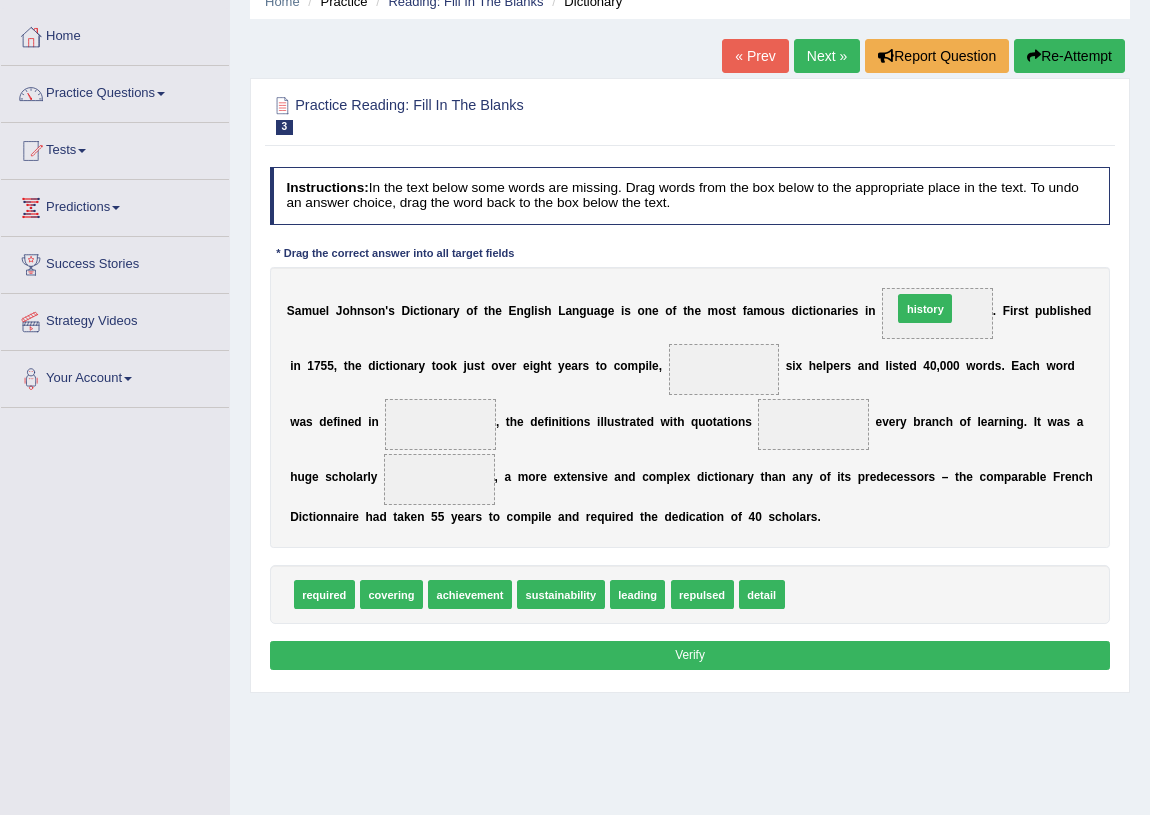 drag, startPoint x: 803, startPoint y: 597, endPoint x: 931, endPoint y: 261, distance: 359.55527 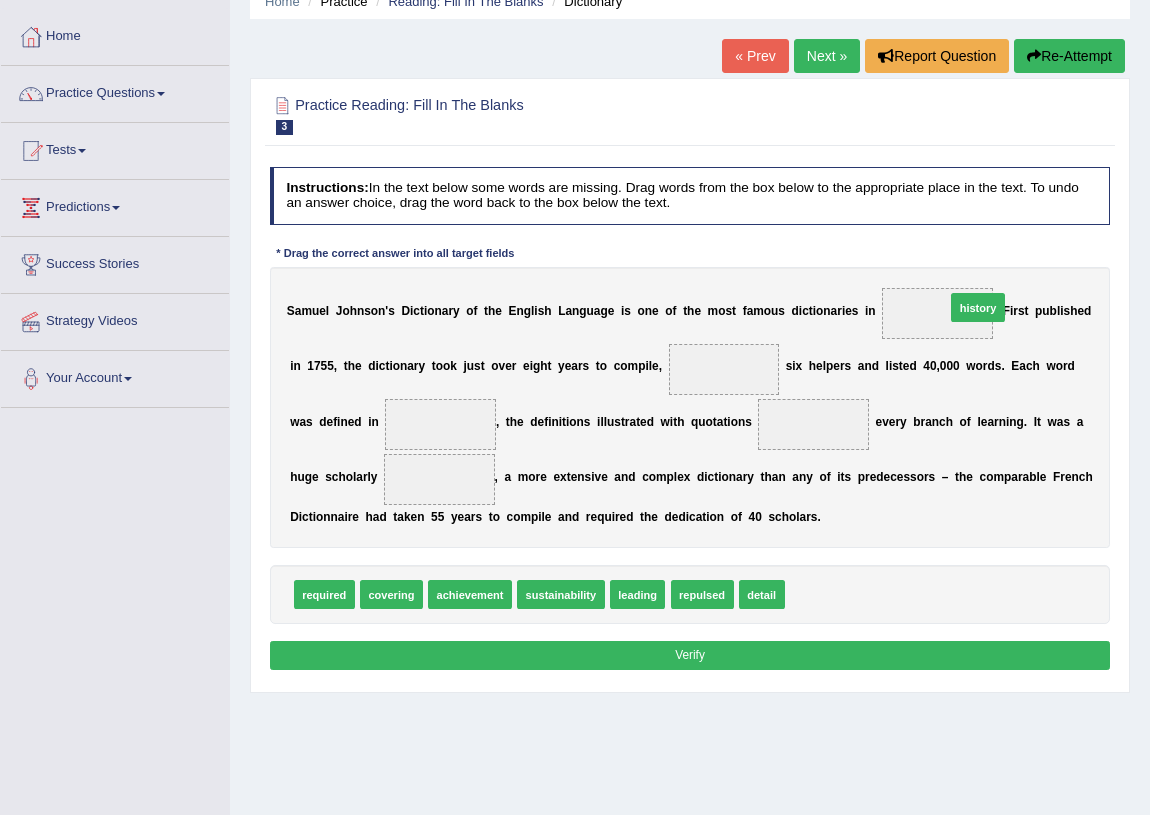 drag, startPoint x: 810, startPoint y: 588, endPoint x: 1000, endPoint y: 251, distance: 386.8708 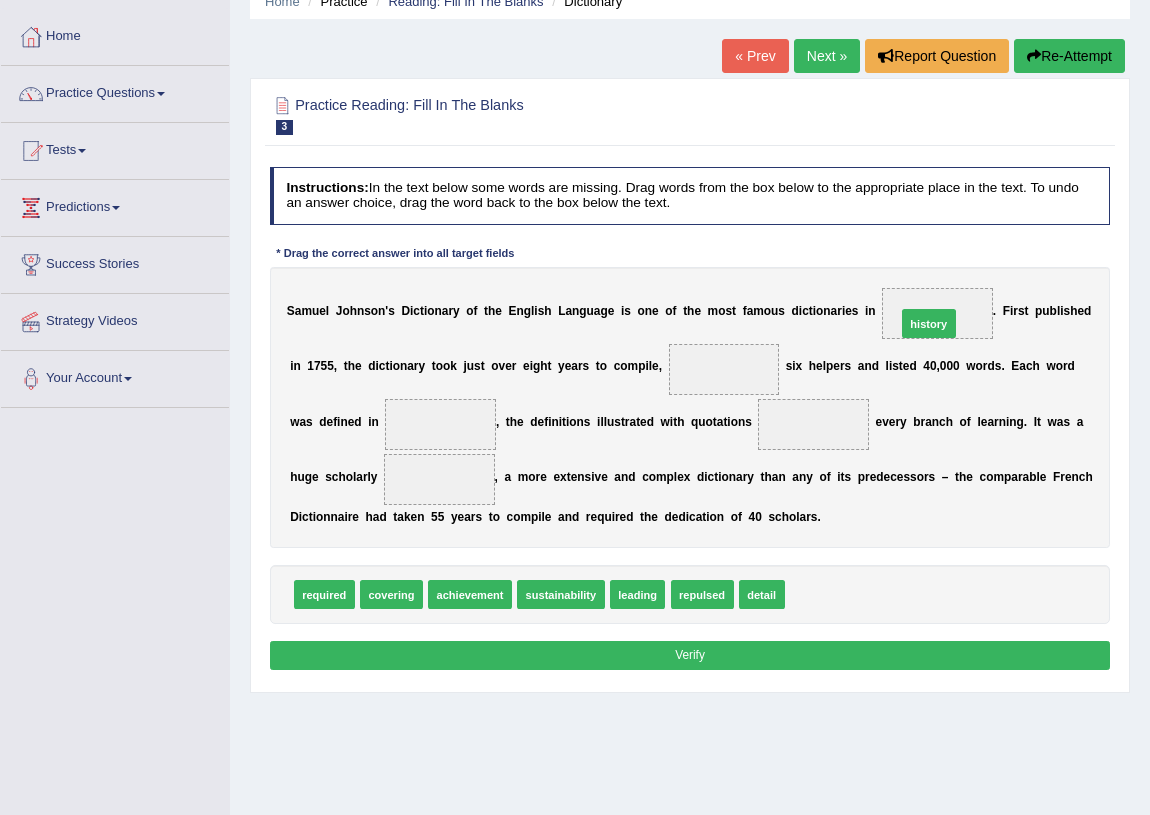 drag, startPoint x: 840, startPoint y: 571, endPoint x: 960, endPoint y: 280, distance: 314.77133 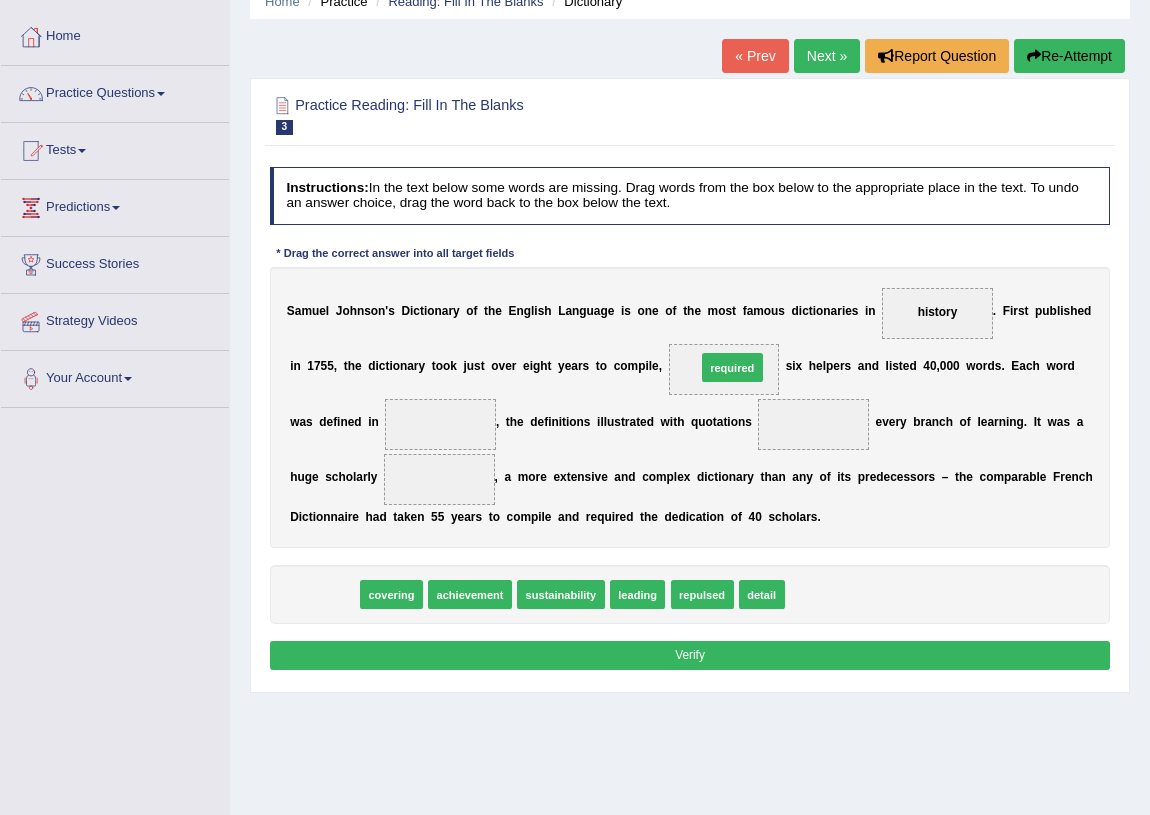 drag, startPoint x: 303, startPoint y: 595, endPoint x: 786, endPoint y: 330, distance: 550.921 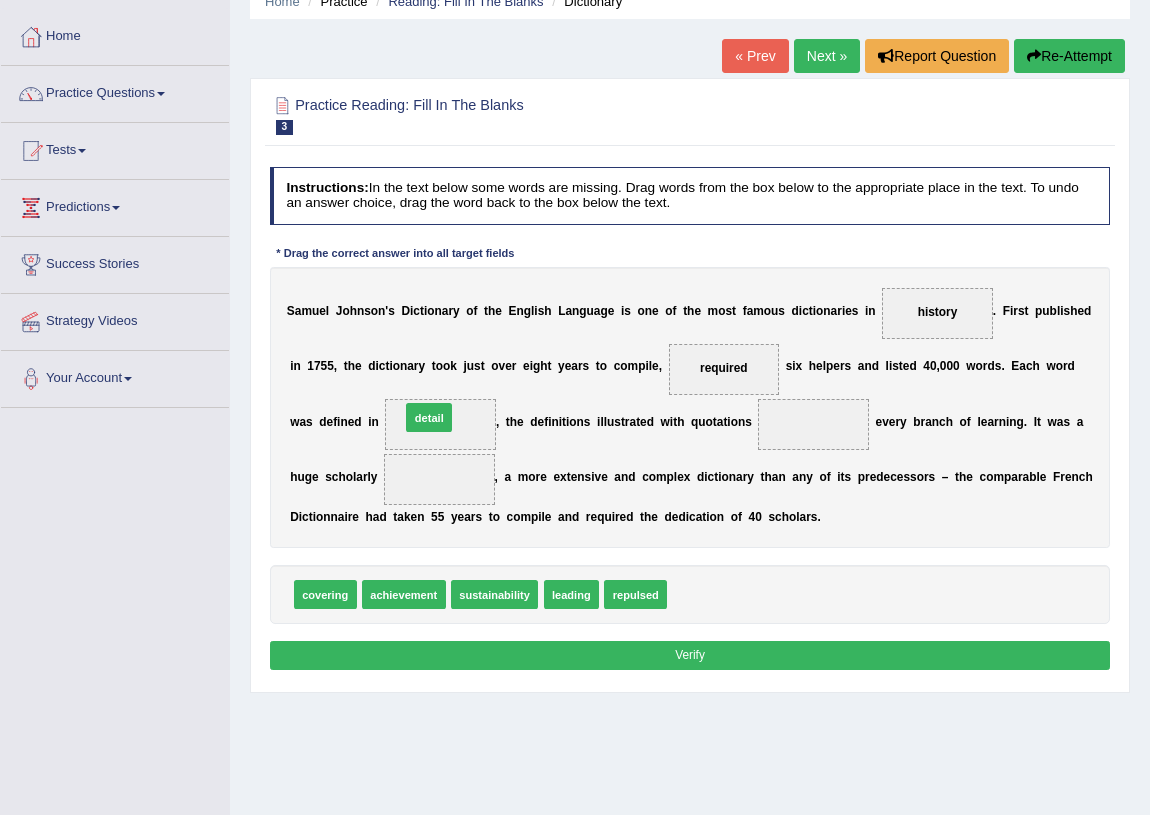 drag, startPoint x: 695, startPoint y: 592, endPoint x: 382, endPoint y: 384, distance: 375.80978 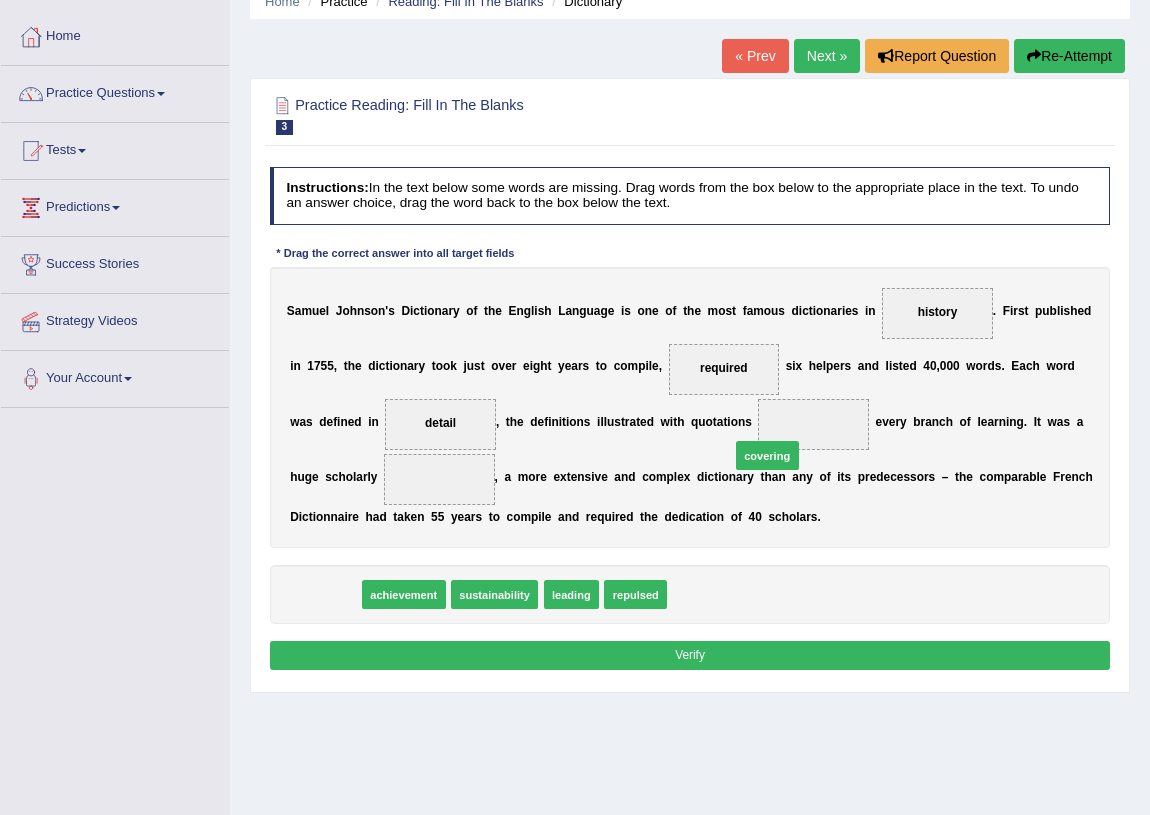 drag, startPoint x: 310, startPoint y: 590, endPoint x: 854, endPoint y: 400, distance: 576.22565 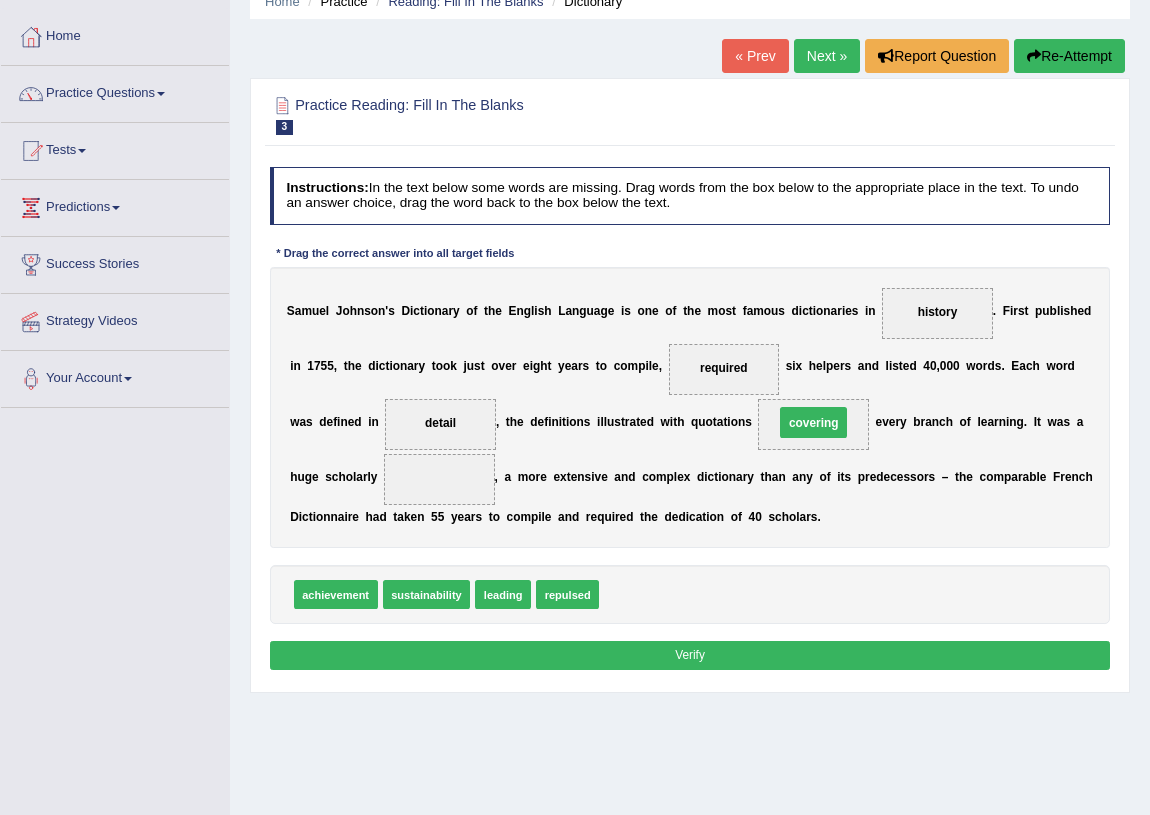 click on "covering" at bounding box center [813, 424] 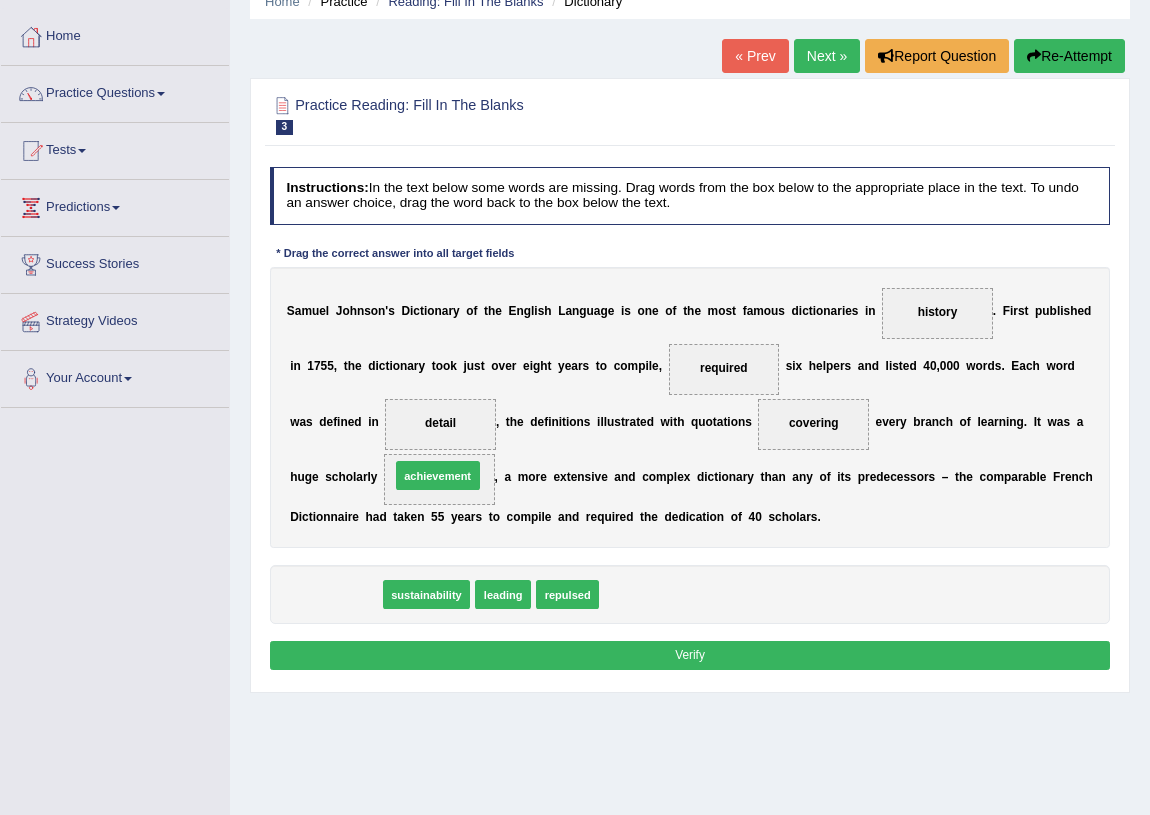 drag, startPoint x: 342, startPoint y: 592, endPoint x: 457, endPoint y: 453, distance: 180.4051 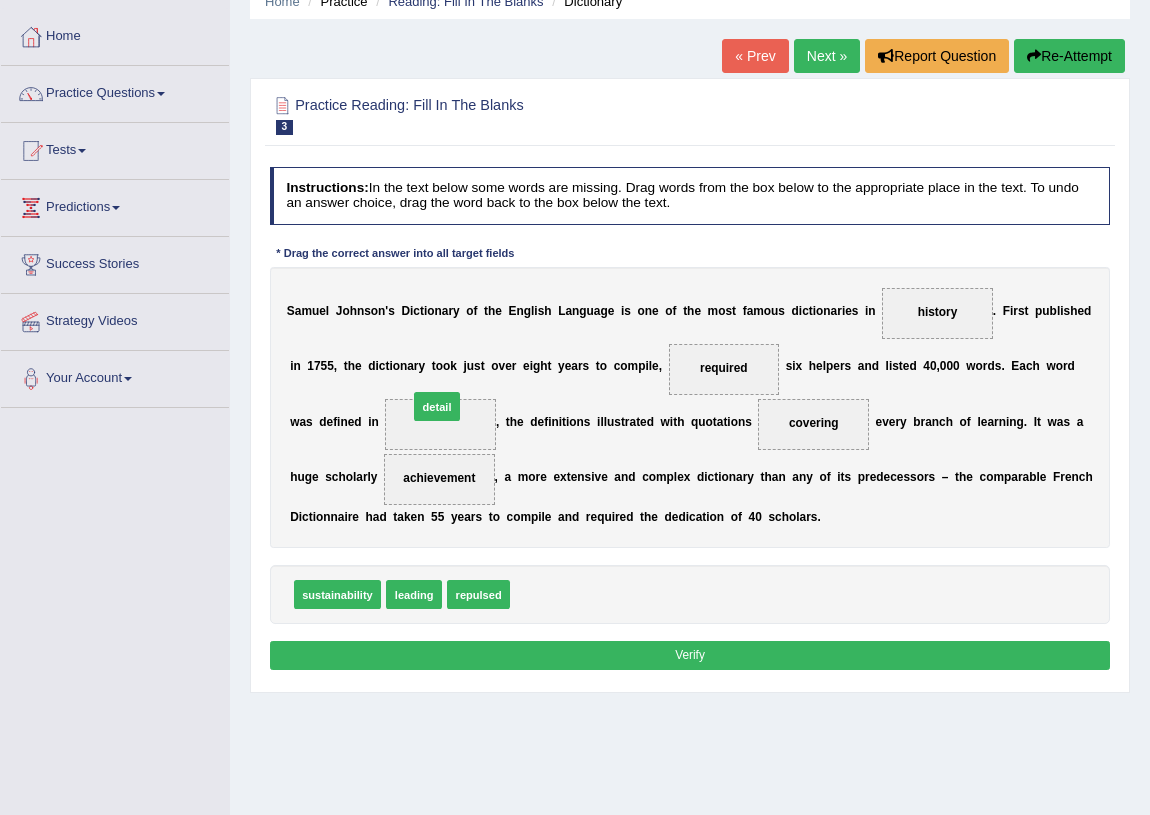drag, startPoint x: 538, startPoint y: 594, endPoint x: 419, endPoint y: 380, distance: 244.86119 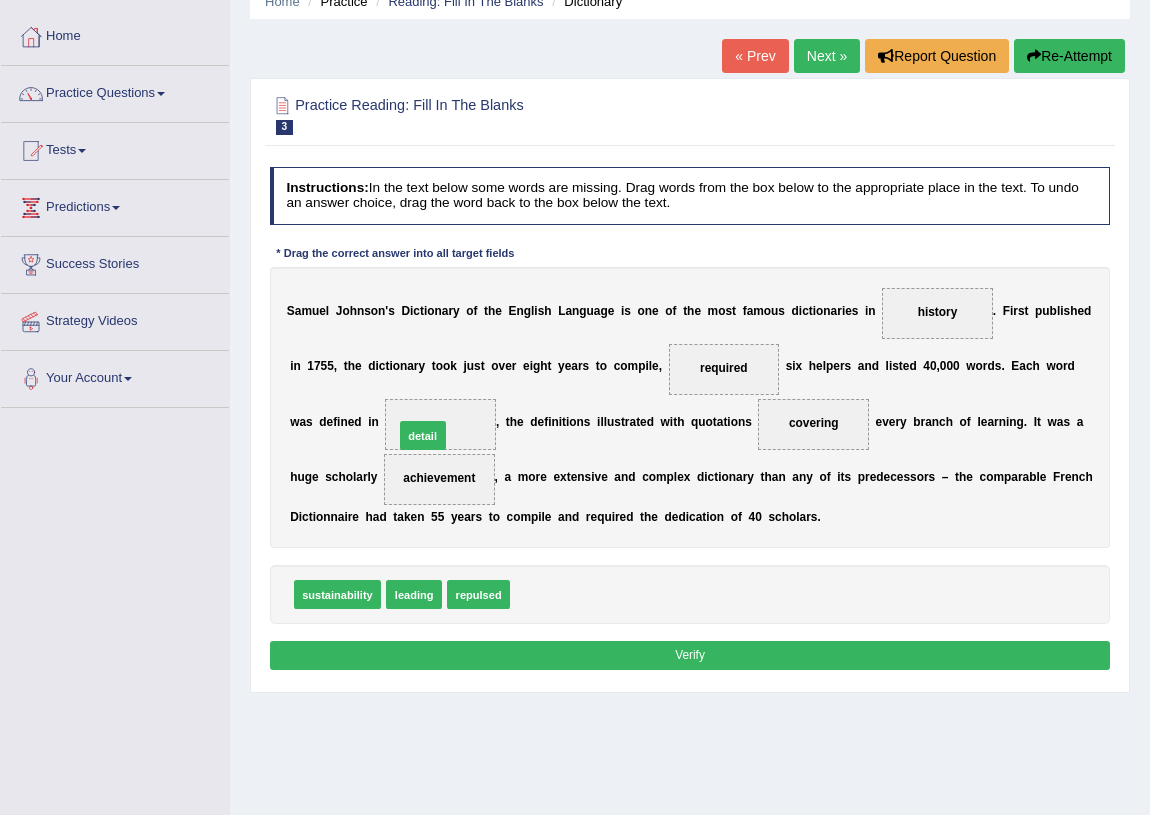 drag, startPoint x: 536, startPoint y: 595, endPoint x: 397, endPoint y: 404, distance: 236.22447 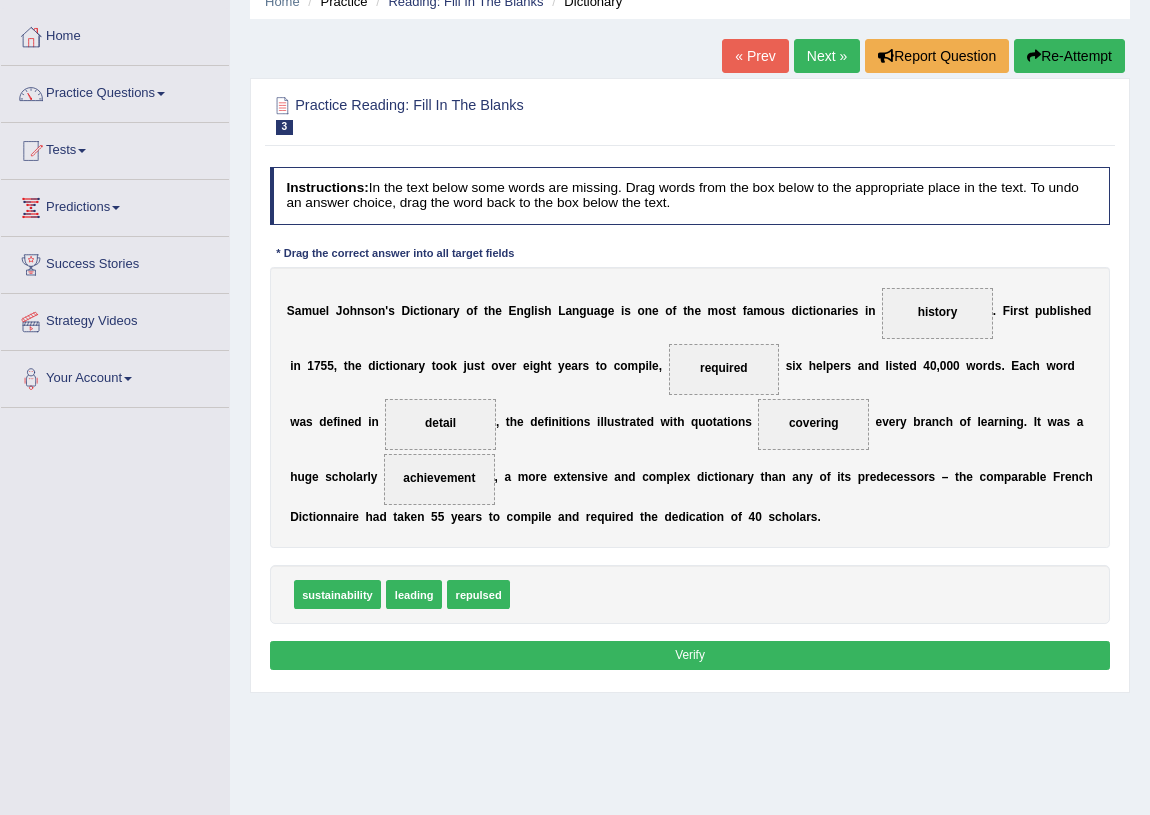click on "Verify" at bounding box center (690, 655) 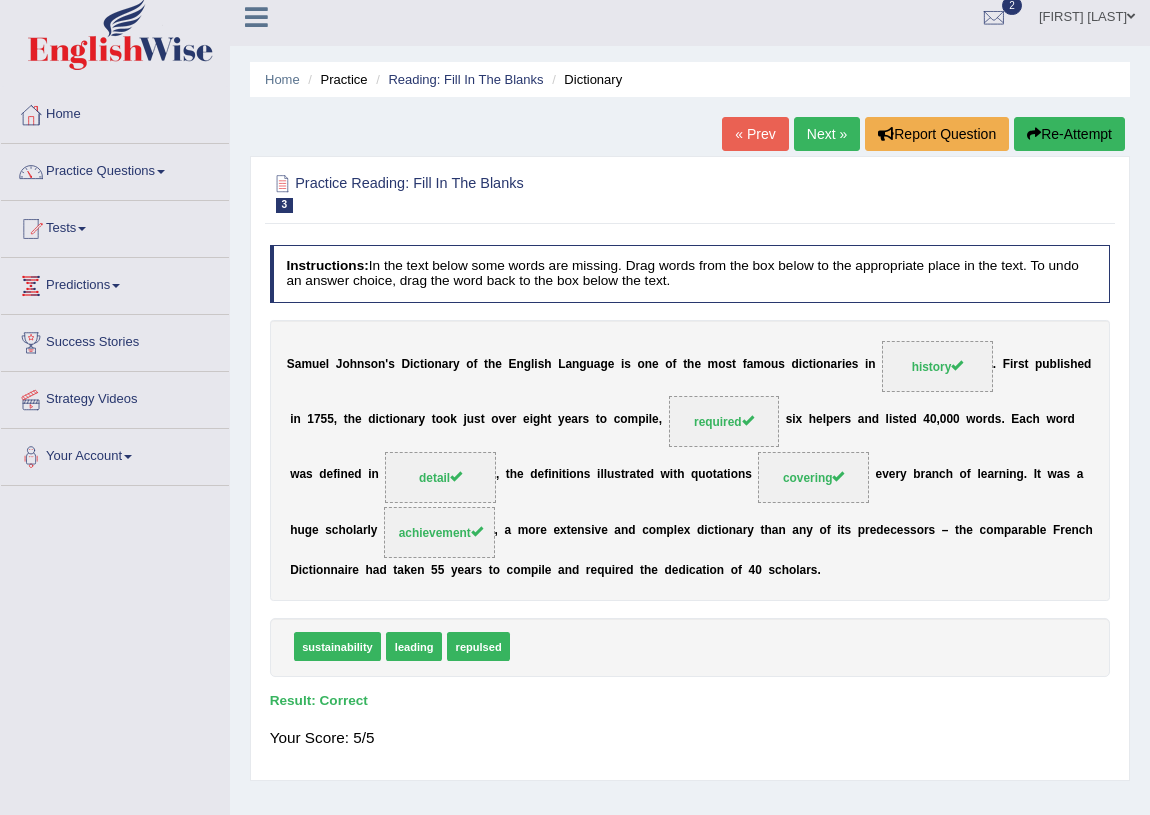 scroll, scrollTop: 0, scrollLeft: 0, axis: both 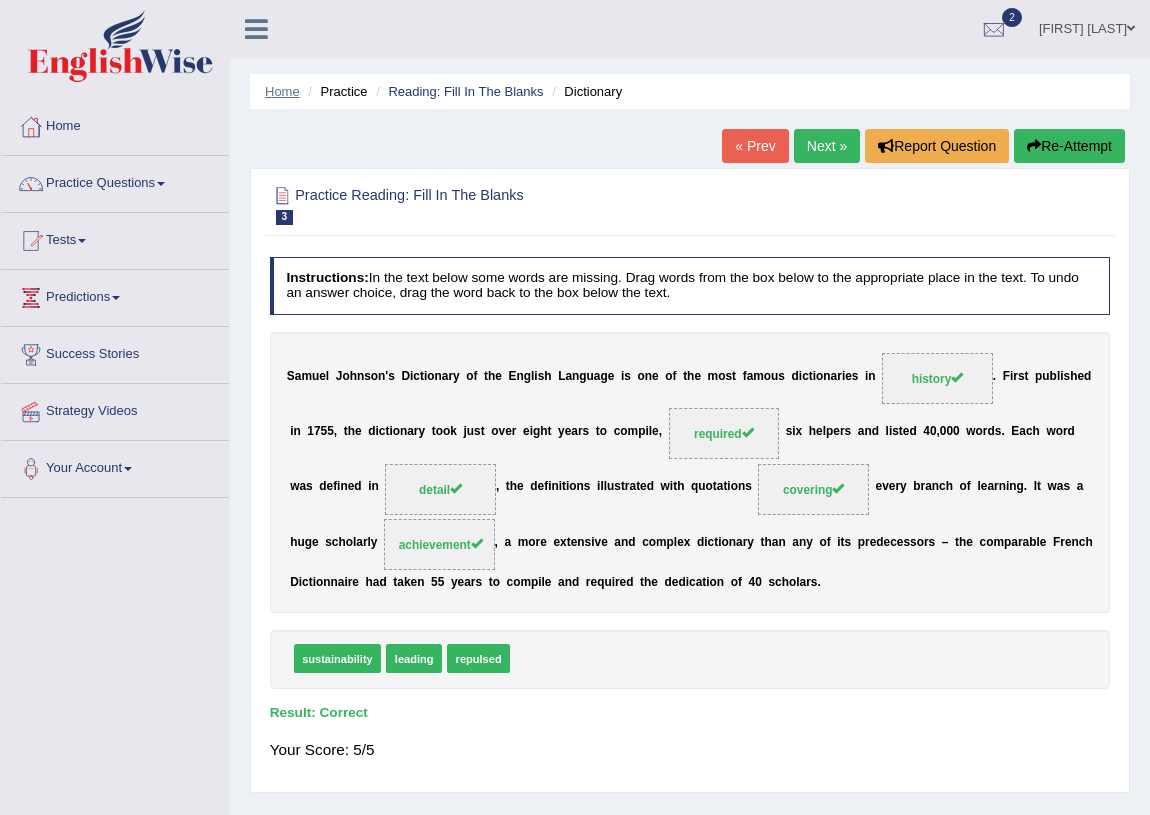 click on "Home" at bounding box center [282, 91] 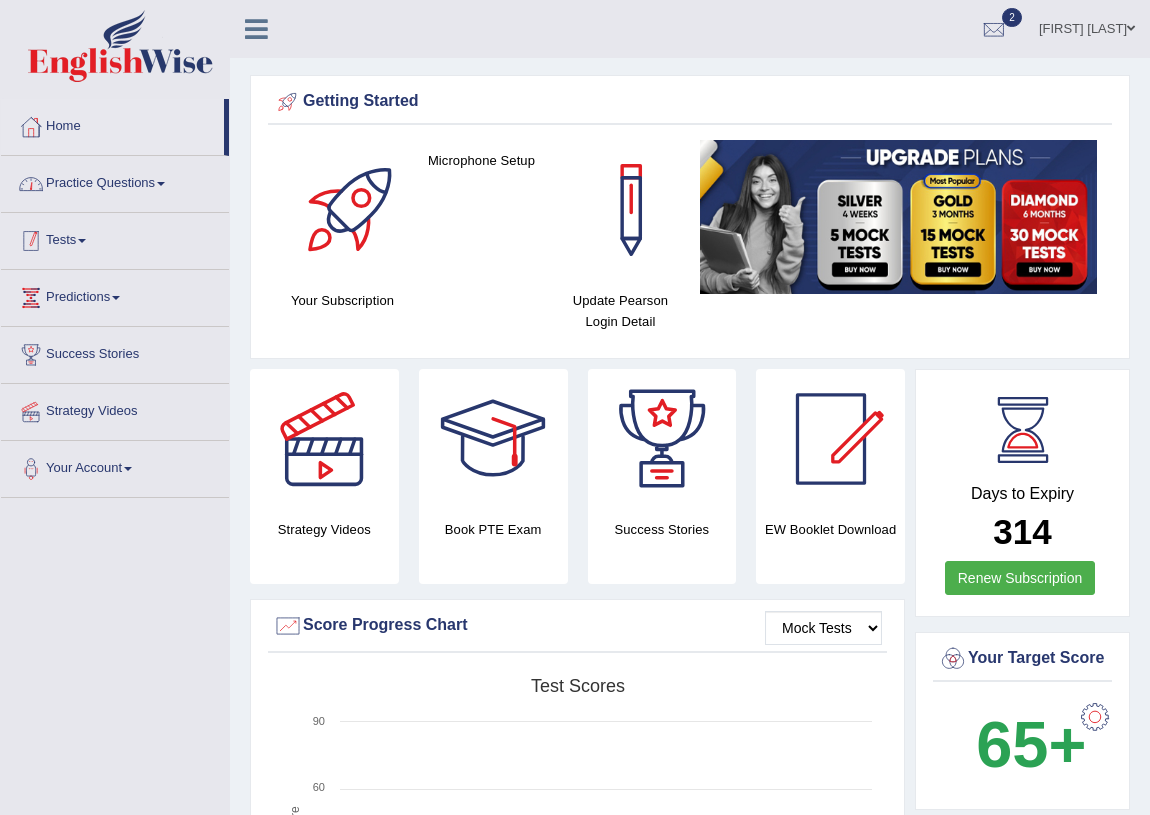 scroll, scrollTop: 0, scrollLeft: 0, axis: both 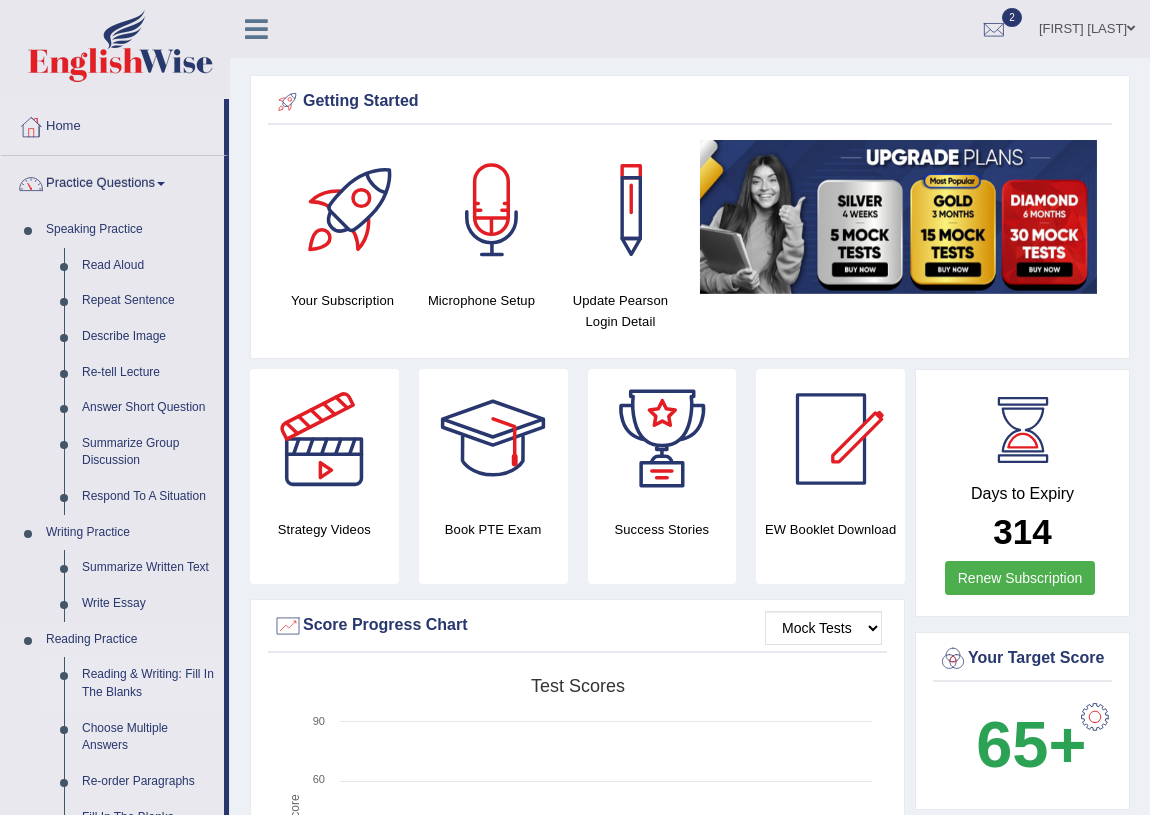 click on "Reading & Writing: Fill In The Blanks" at bounding box center (148, 683) 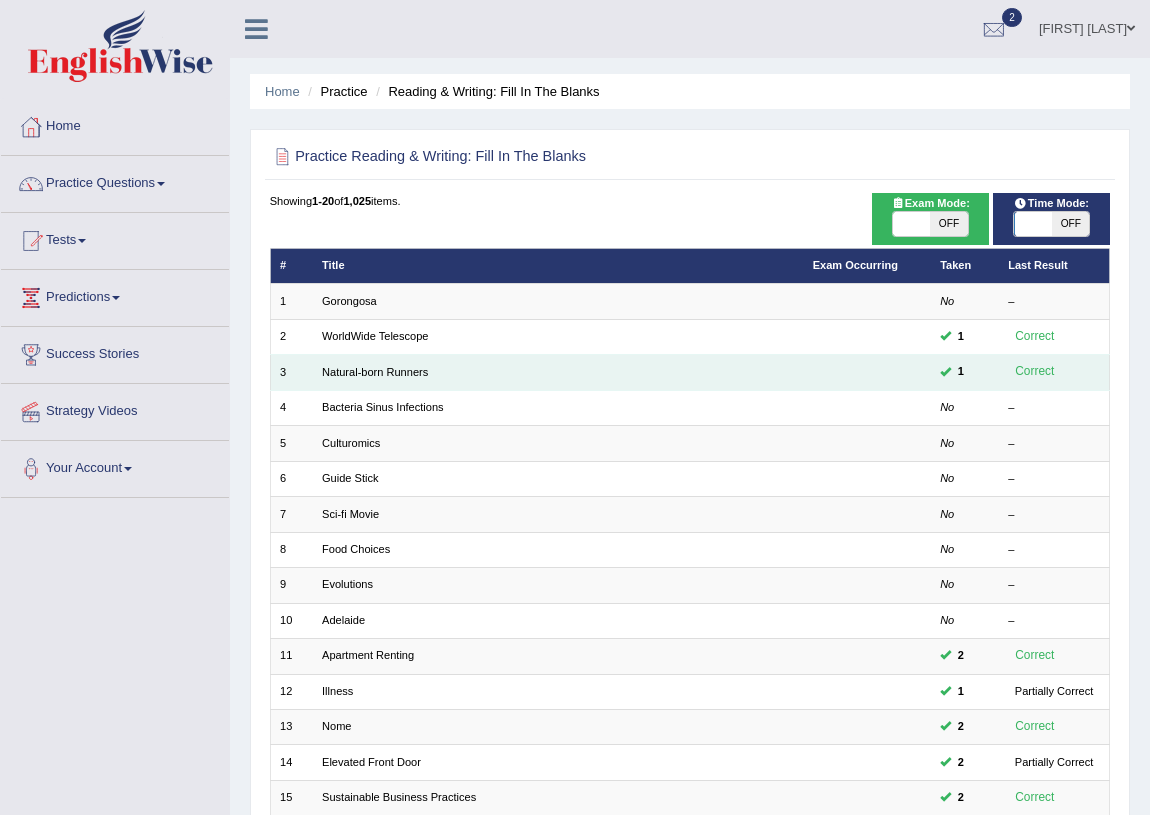 scroll, scrollTop: 0, scrollLeft: 0, axis: both 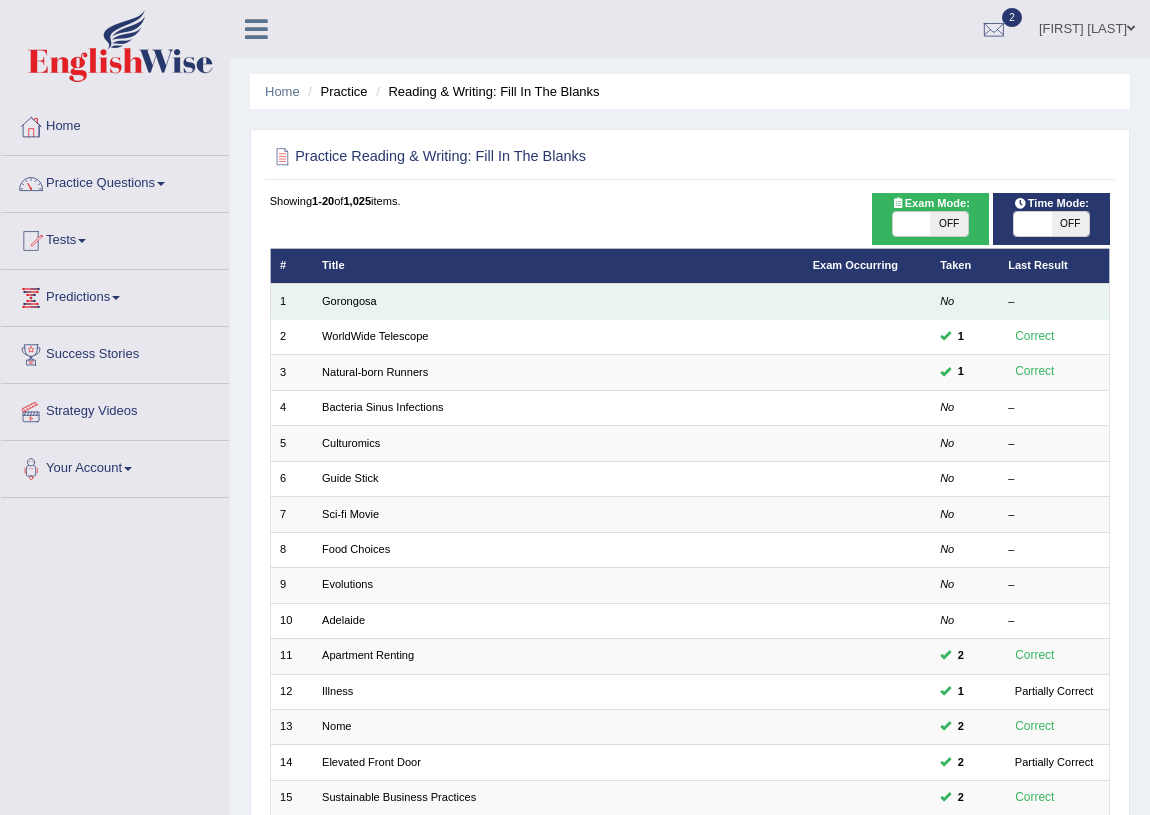 click on "Gorongosa" at bounding box center [558, 301] 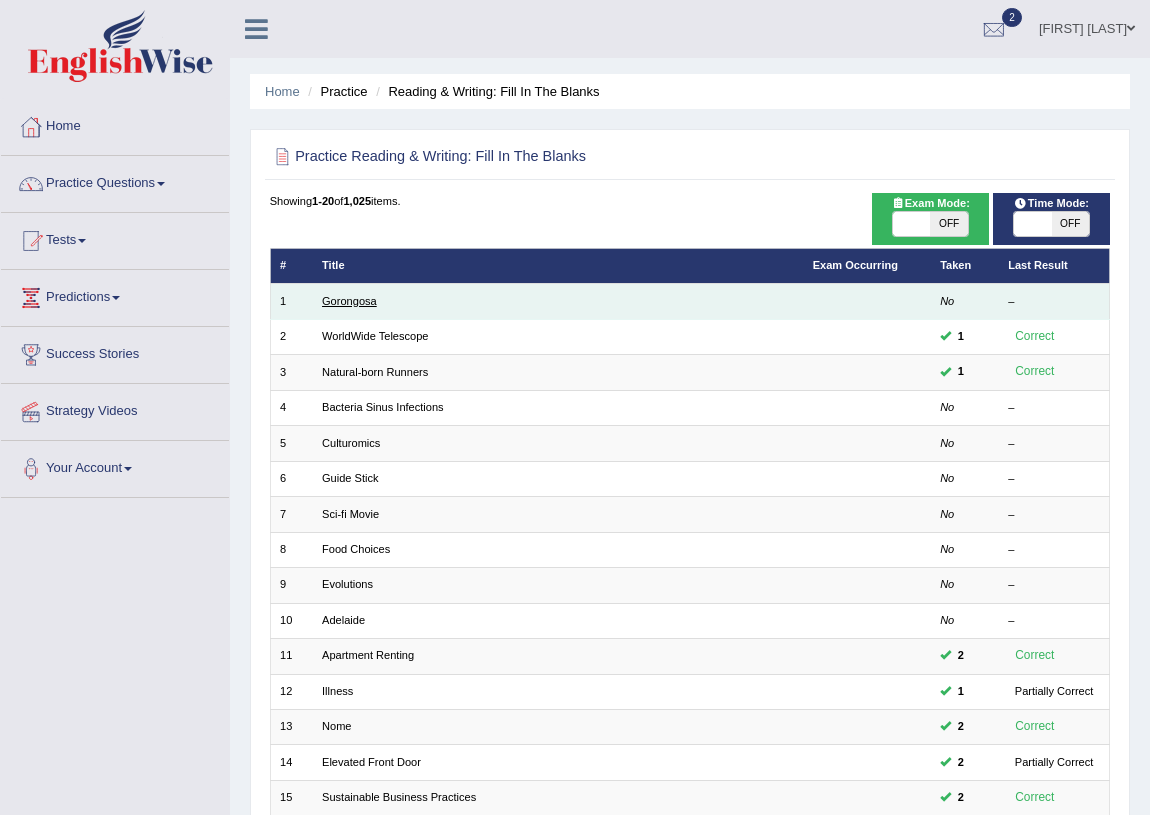 click on "Gorongosa" at bounding box center (349, 301) 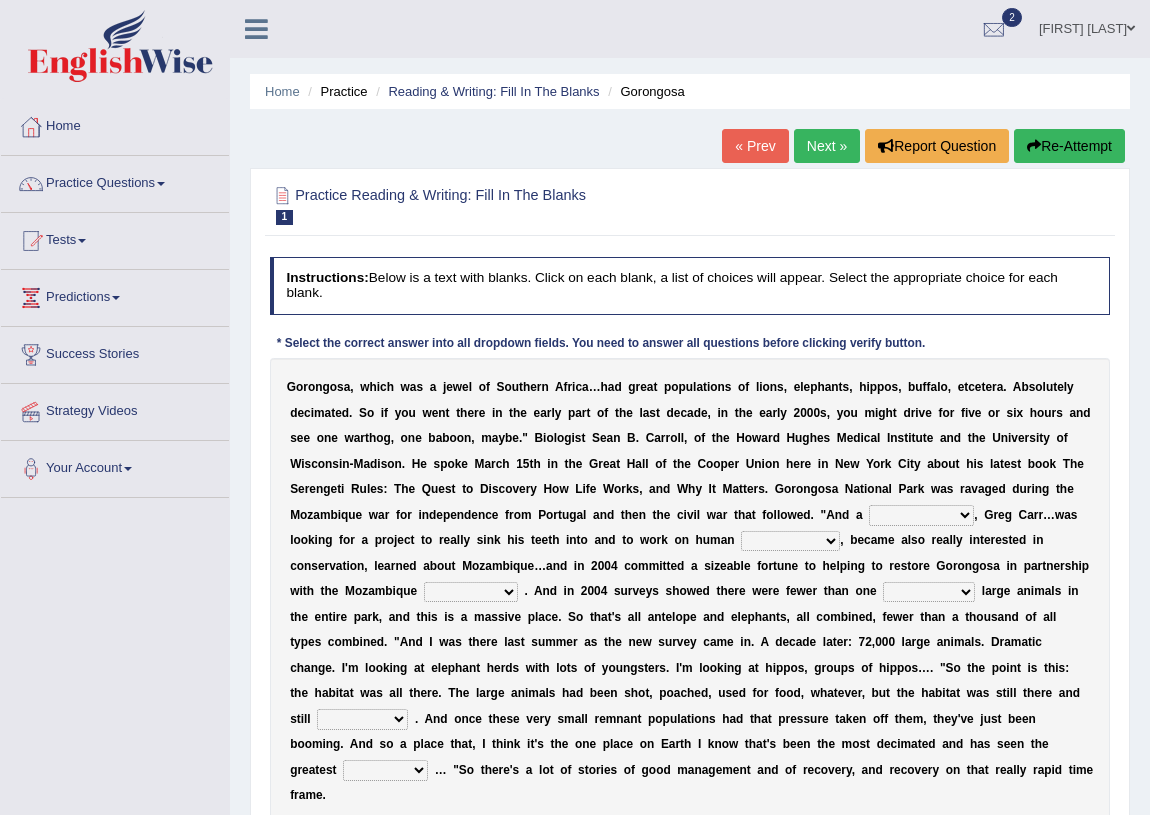 scroll, scrollTop: 0, scrollLeft: 0, axis: both 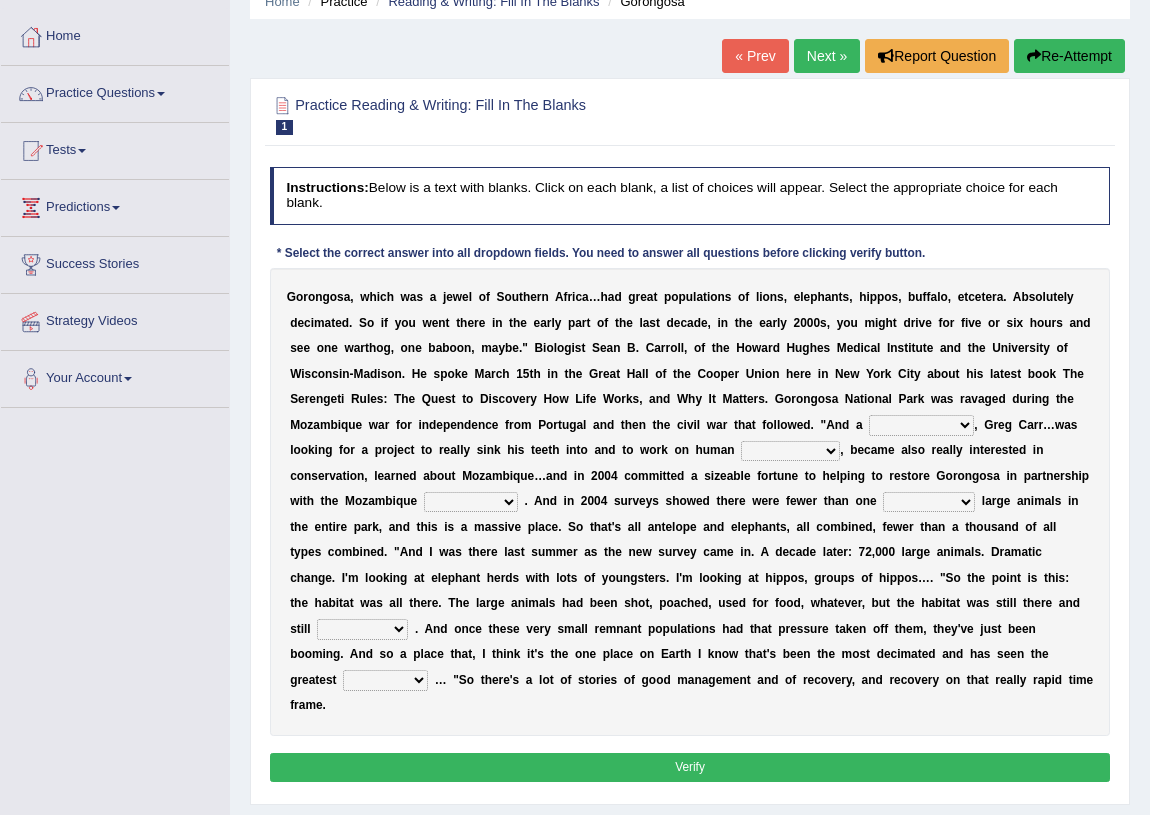 click on "passion solstice ballast philanthropist" at bounding box center (921, 425) 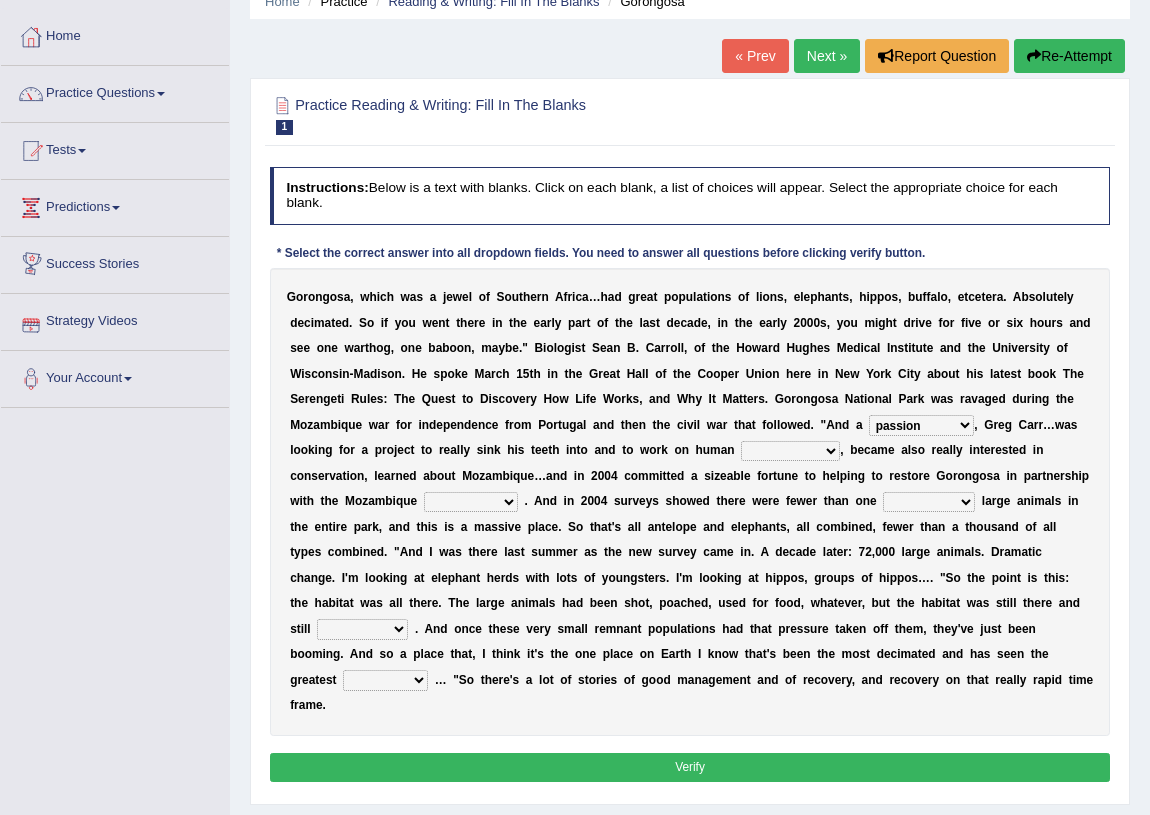 click on "passion solstice ballast philanthropist" at bounding box center [921, 425] 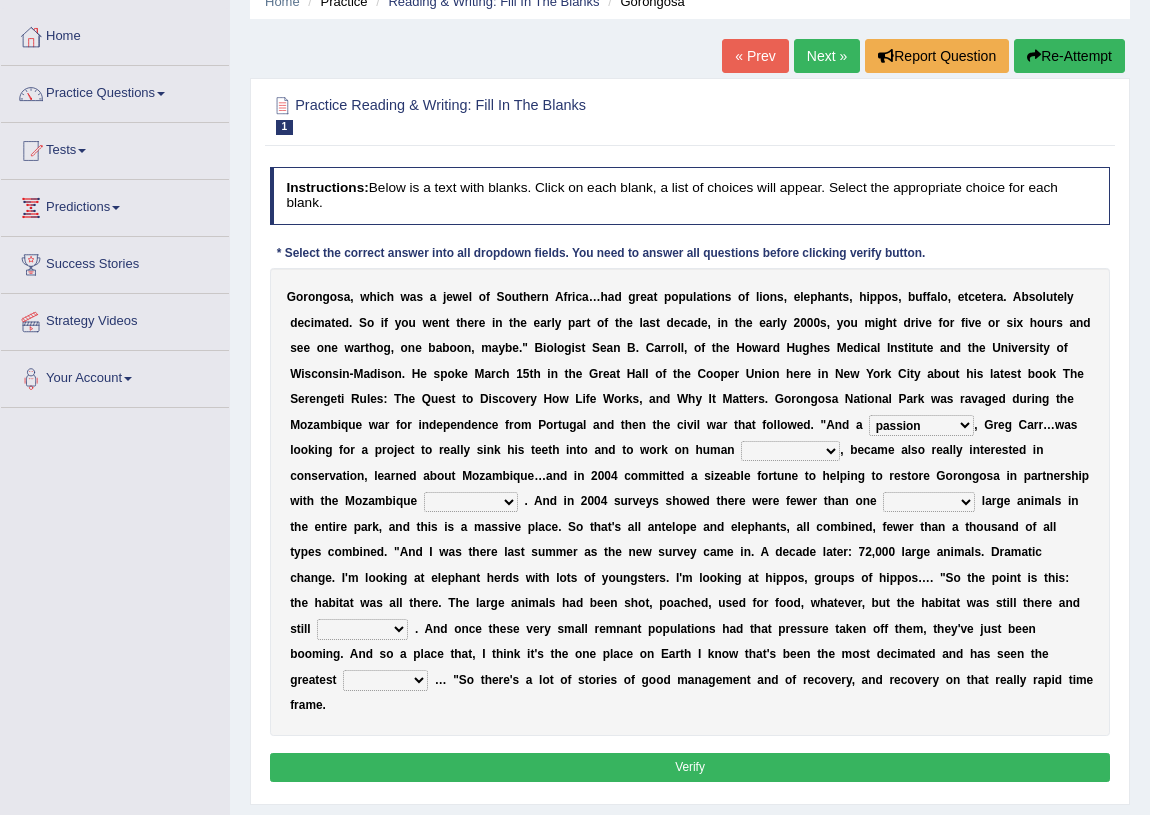 click on "negligence prevalence development malevolence" at bounding box center [790, 451] 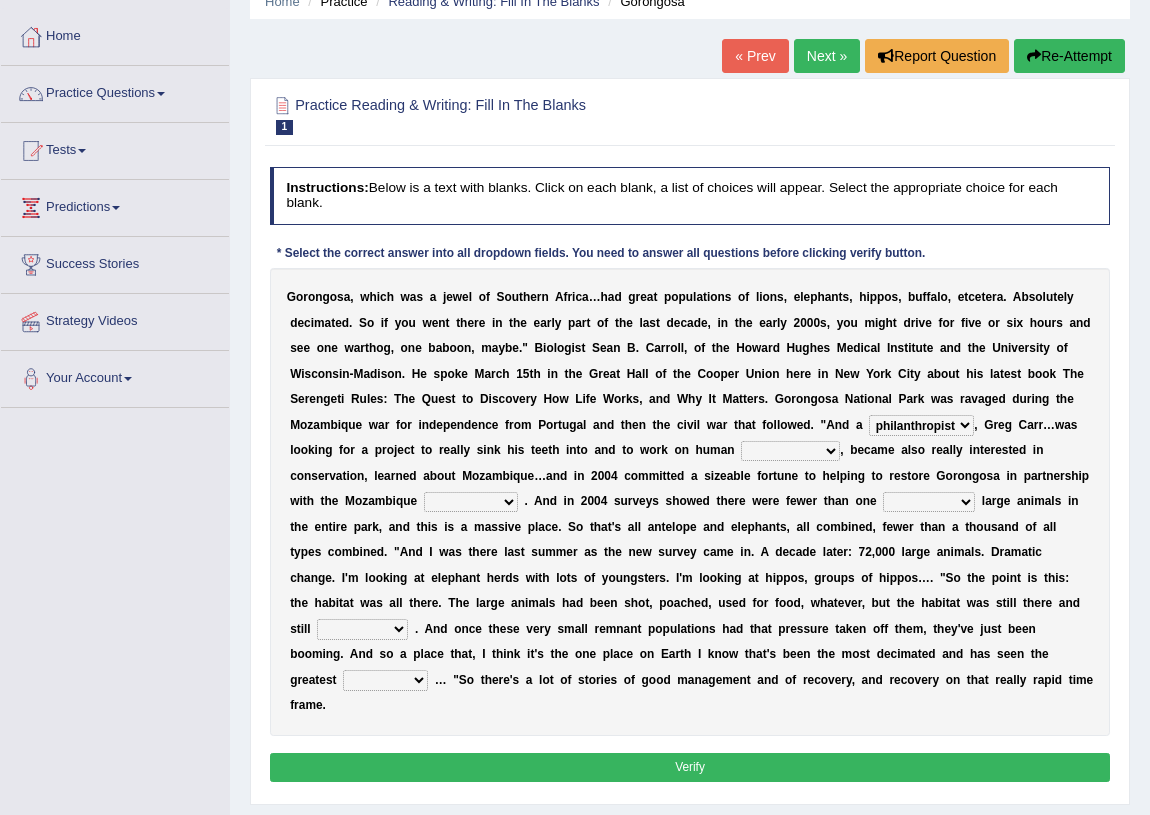 click on "passion solstice ballast philanthropist" at bounding box center (921, 425) 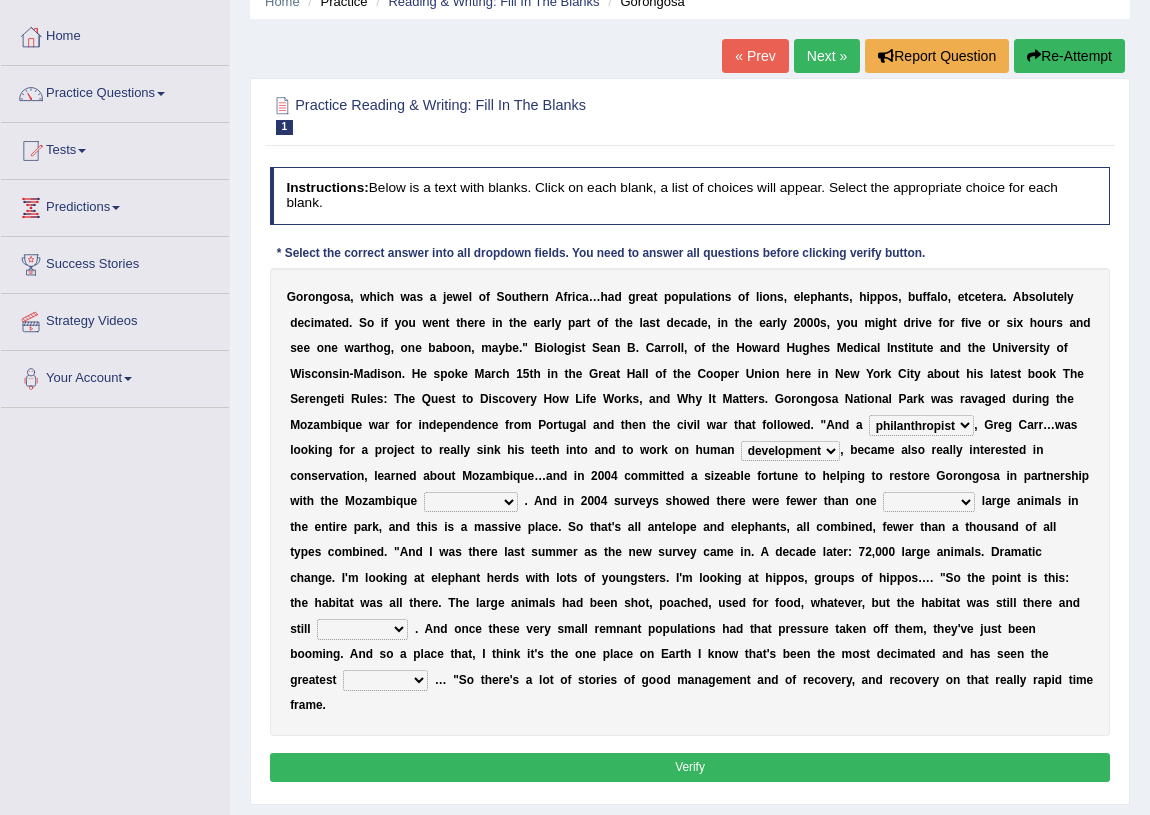 click on "parliament semanticist government journalist" at bounding box center (471, 502) 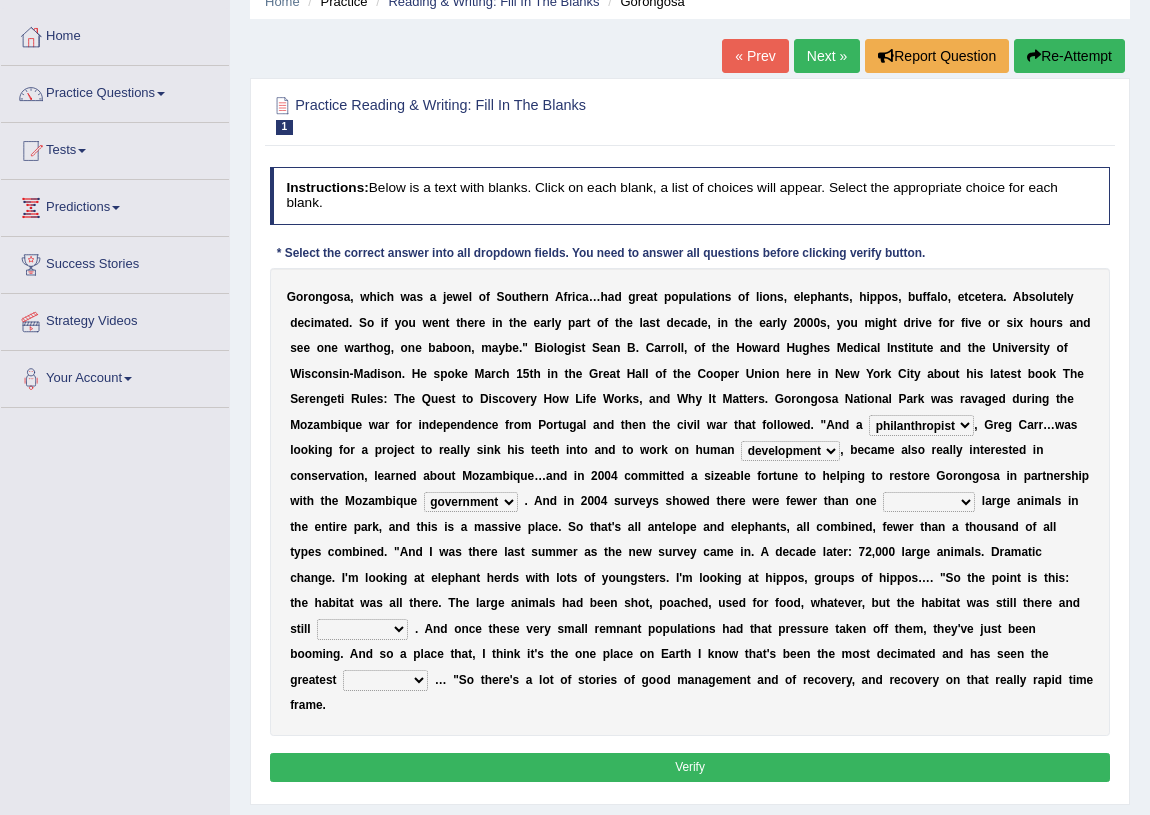 click on "deflowered embowered roundest thousand" at bounding box center (929, 502) 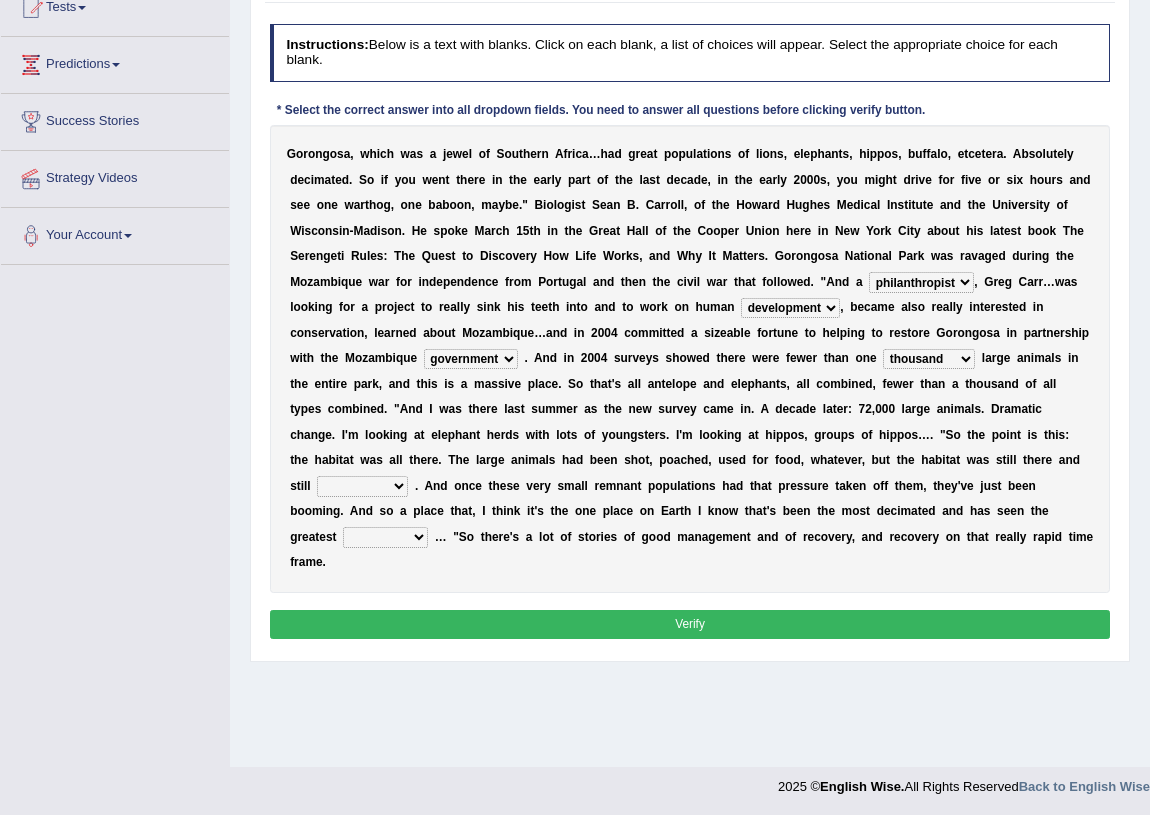 scroll, scrollTop: 234, scrollLeft: 0, axis: vertical 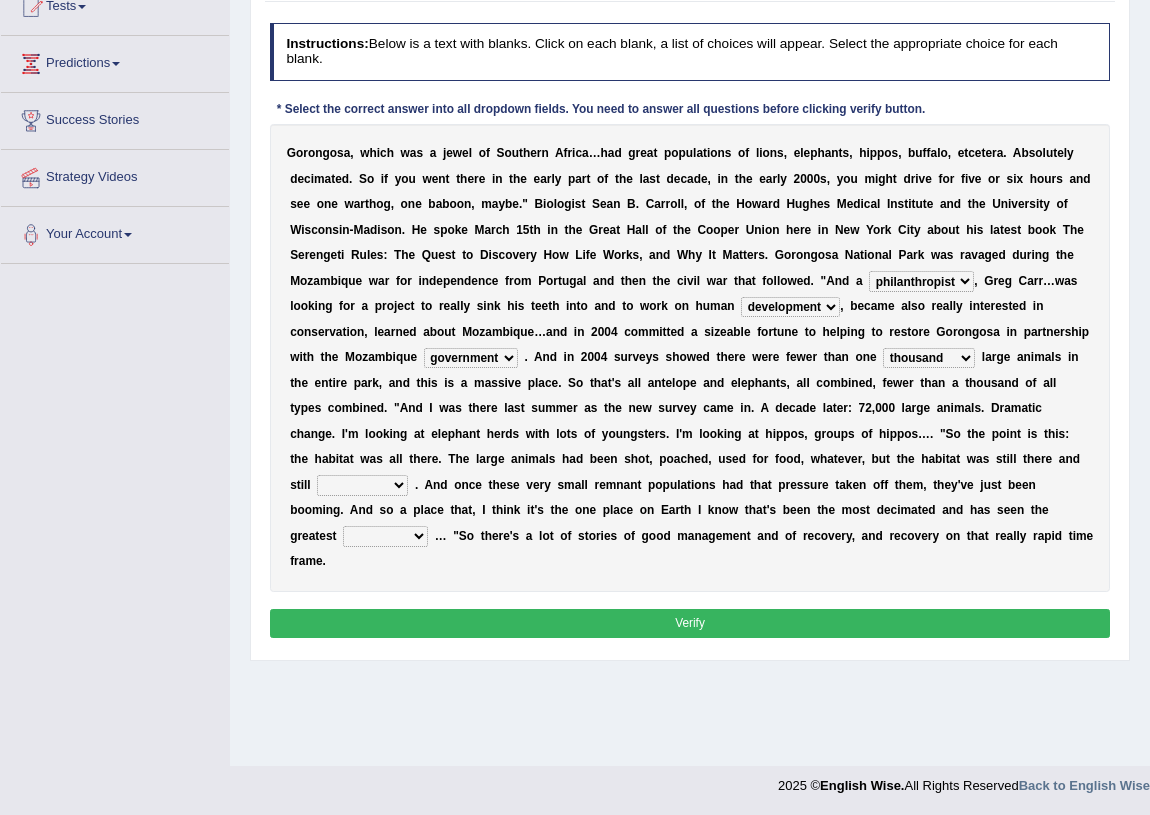 click on "G o r o n g o s a ,    w h i c h    w a s    a    j e w e l    o f    S o u t h e r n    A f r i c a … h a d    g r e a t    p o p u l a t i o n s    o f    l i o n s ,    e l e p h a n t s ,    h i p p o s ,    b u f f a l o ,    e t c e t e r a .    A b s o l u t e l y    d e c i m a t e d .    S o    i f    y o u    w e n t    t h e r e    i n    t h e    e a r l y    p a r t    o f    t h e    l a s t    d e c a d e ,    i n    t h e    e a r l y    2 0 0 0 s ,    y o u    m i g h t    d r i v e    f o r    f i v e    o r    s i x    h o u r s    a n d    s e e    o n e    w a r t h o g ,    o n e    b a b o o n ,    m a y b e . "    B i o l o g i s t    S e a n    B .    C a r r o l l ,    o f    t h e    H o w a r d    H u g h e s    M e d i c a l    I n s t i t u t e    a n d    t h e    U n i v e r s i t y    o f    W i s c o n s i n - M a d i s o n .    H e    s p o k e    M a r c h    1 5 t h    i n    t h e    G r e a t    H" at bounding box center [690, 358] 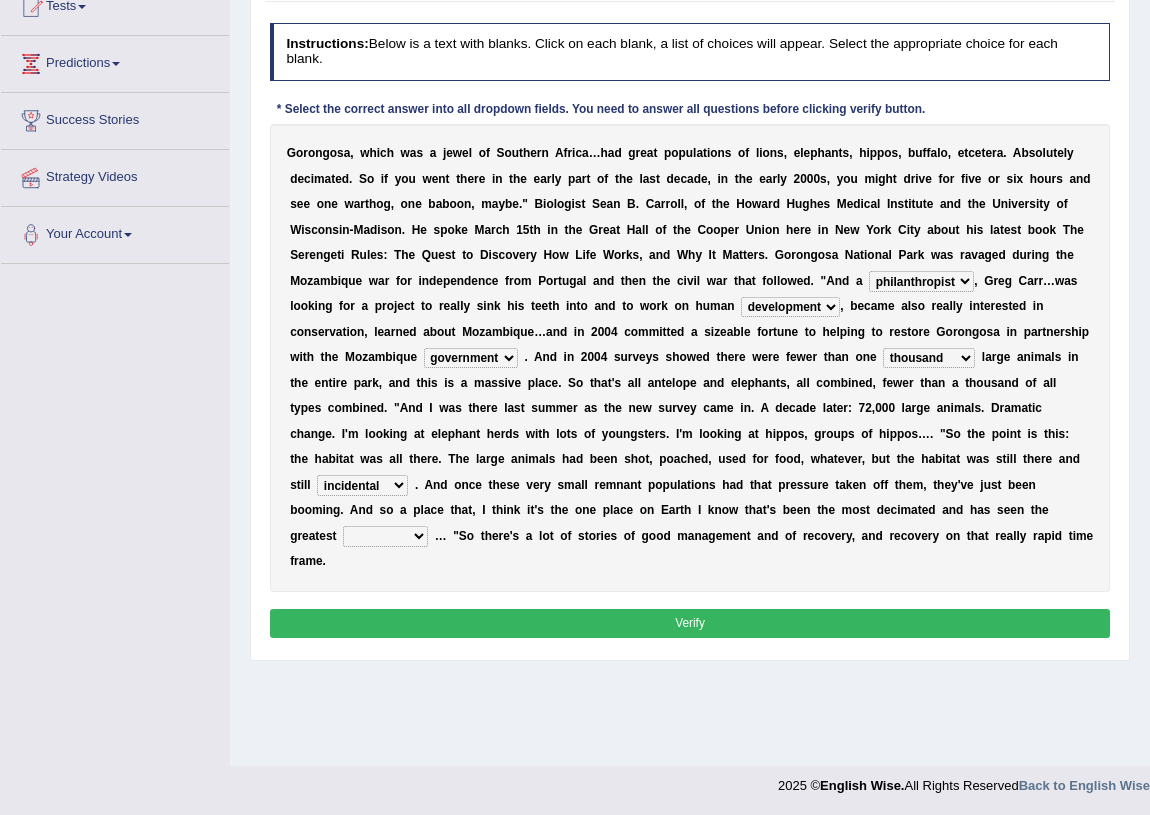 click on "recovery efficacy golly stumpy" at bounding box center [385, 536] 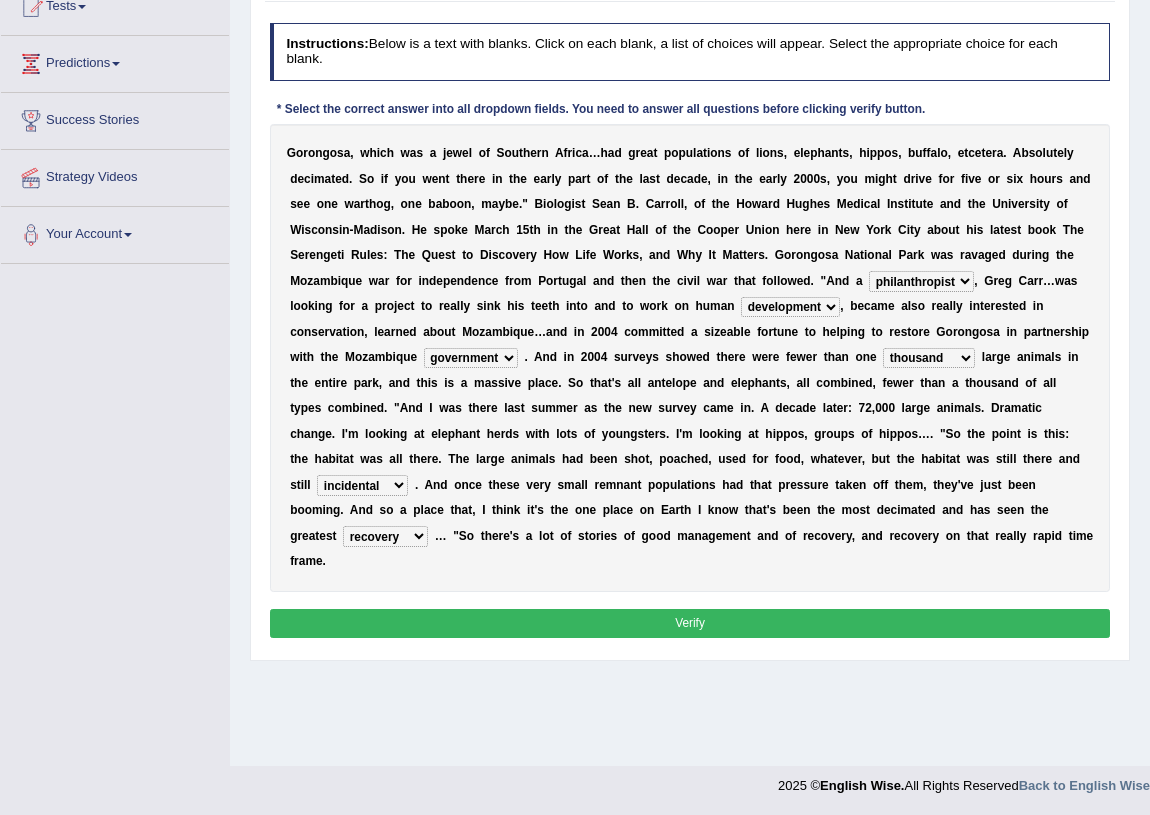 click on "Verify" at bounding box center [690, 623] 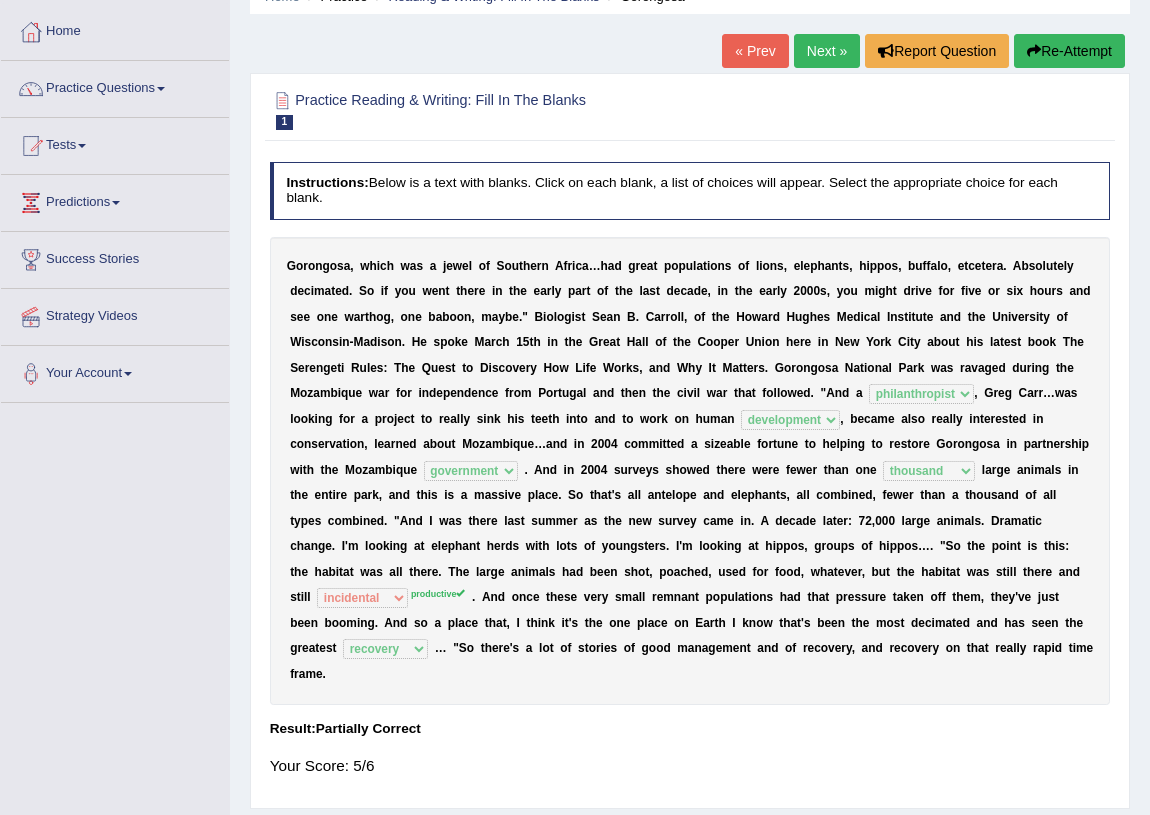 scroll, scrollTop: 52, scrollLeft: 0, axis: vertical 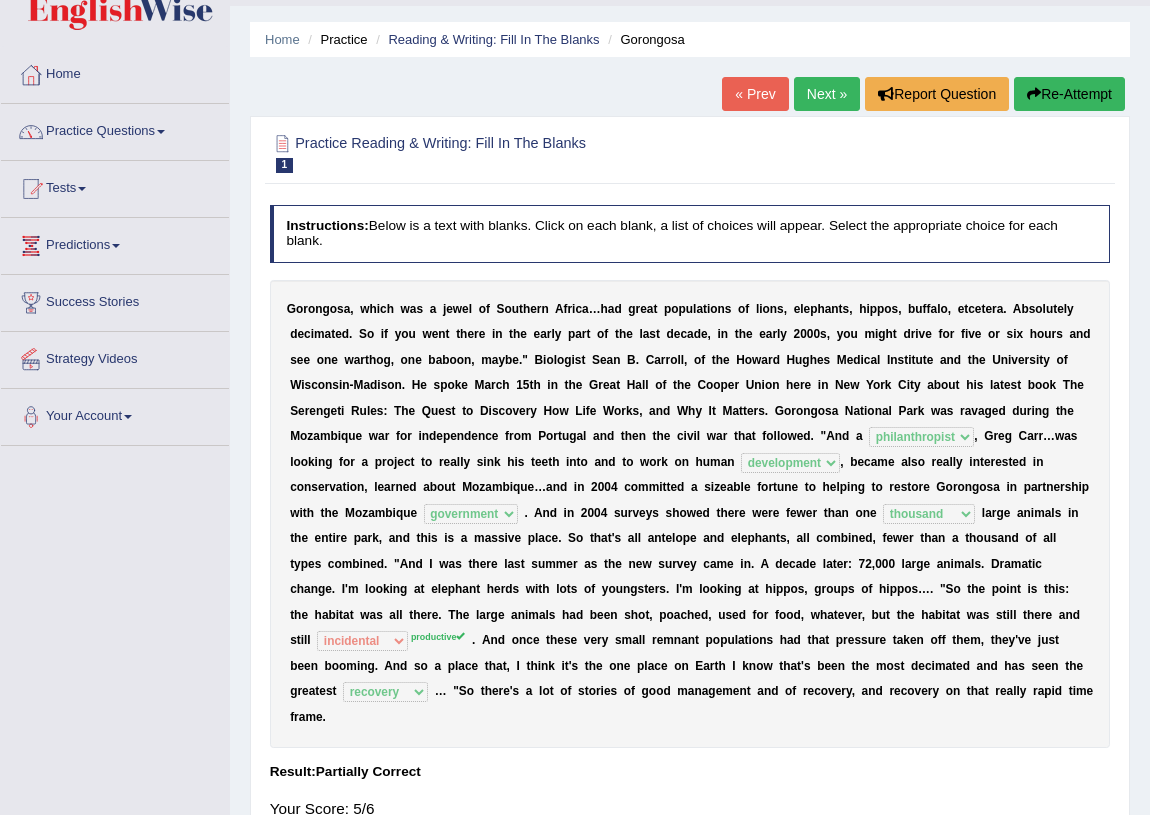 click on "Next »" at bounding box center [827, 94] 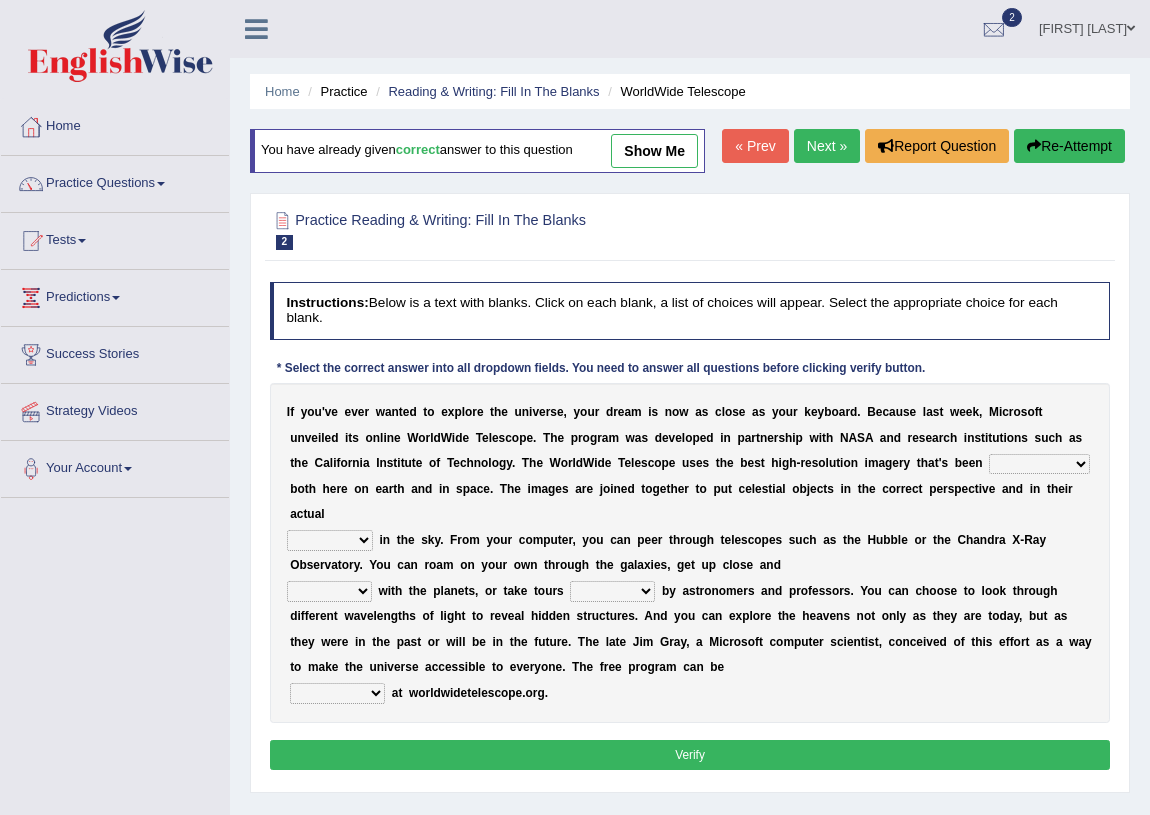 click on "show me" at bounding box center [654, 151] 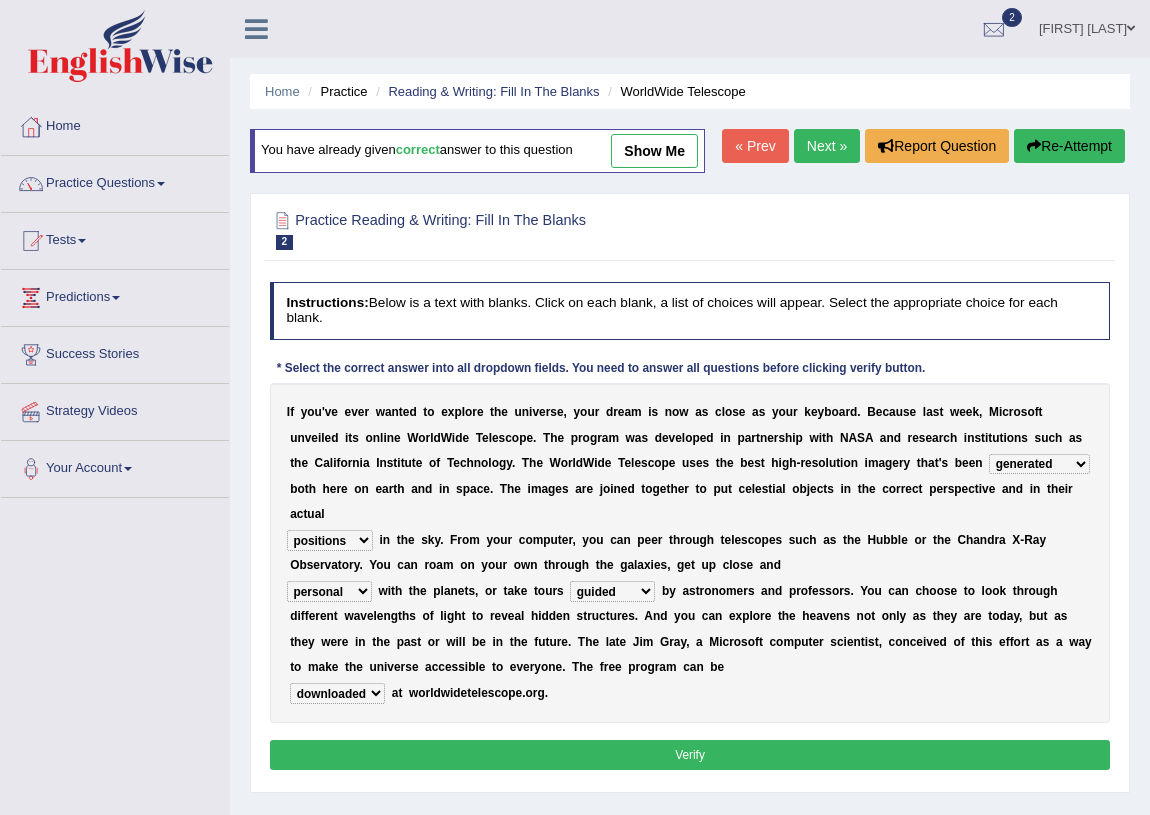 scroll, scrollTop: 0, scrollLeft: 0, axis: both 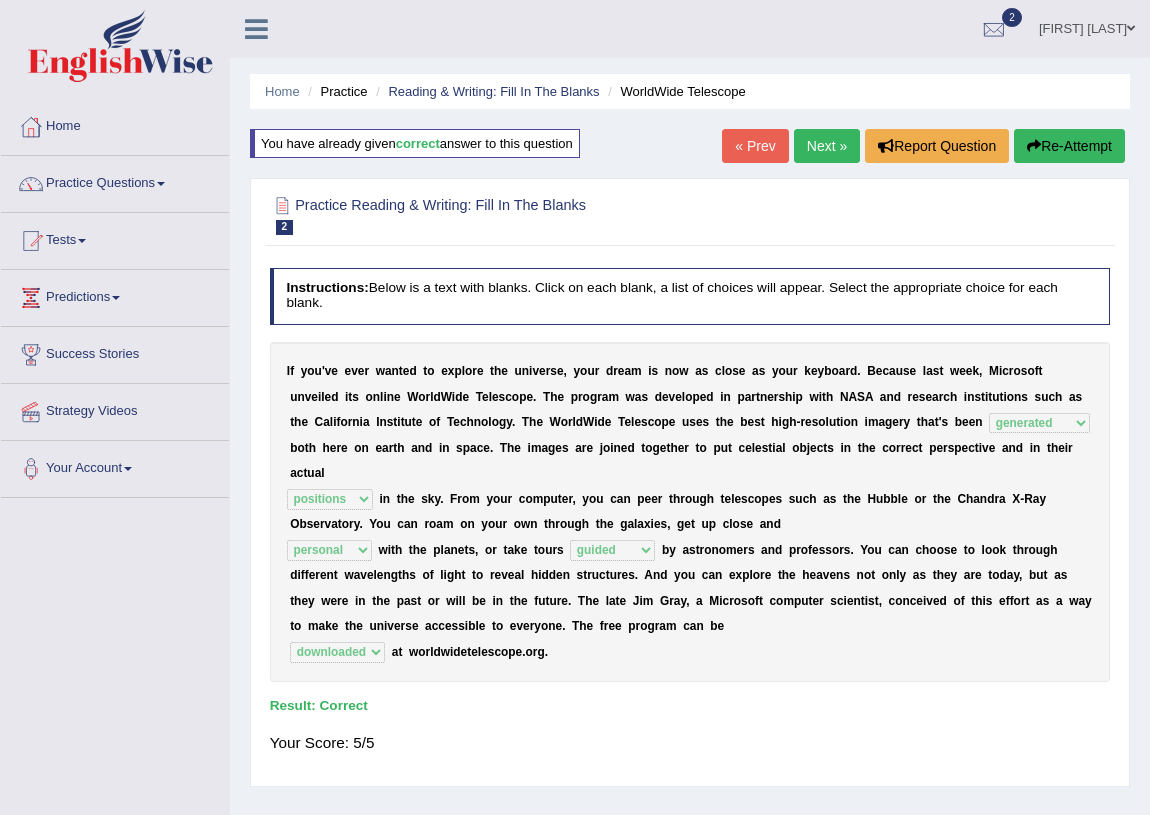 click on "Next »" at bounding box center [827, 146] 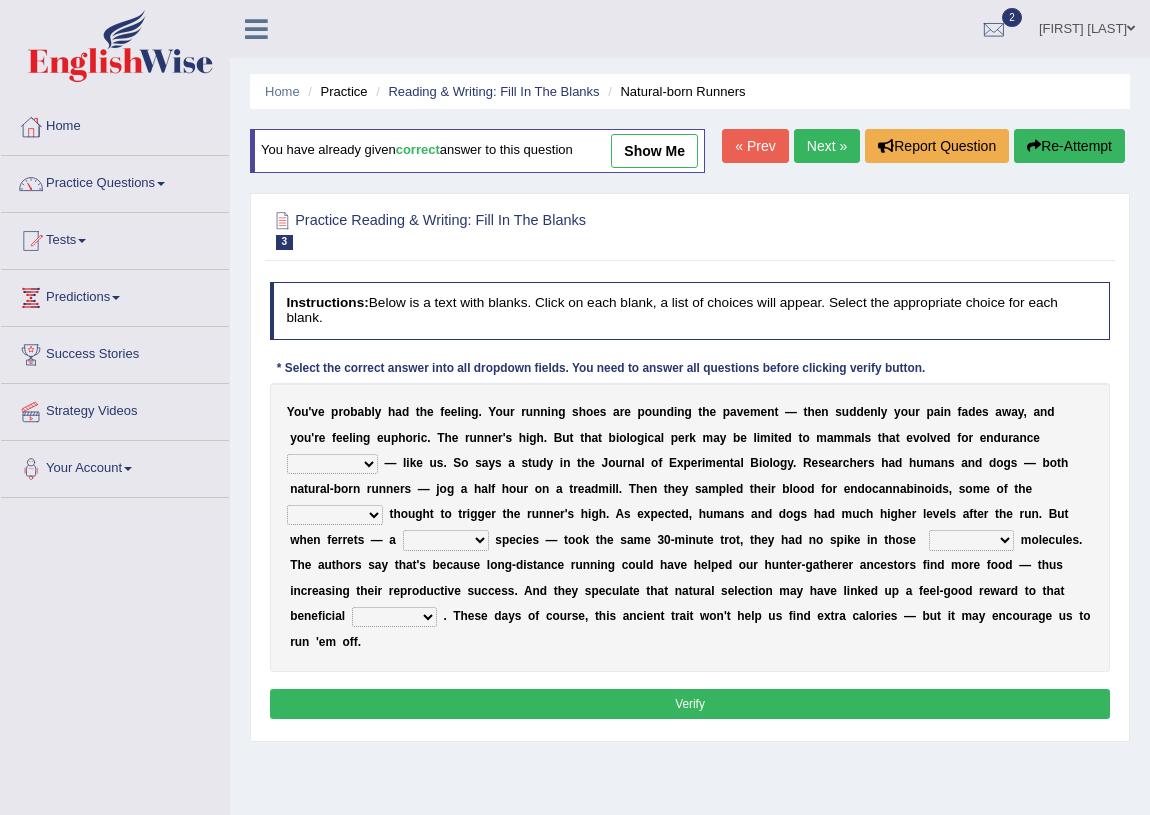 scroll, scrollTop: 0, scrollLeft: 0, axis: both 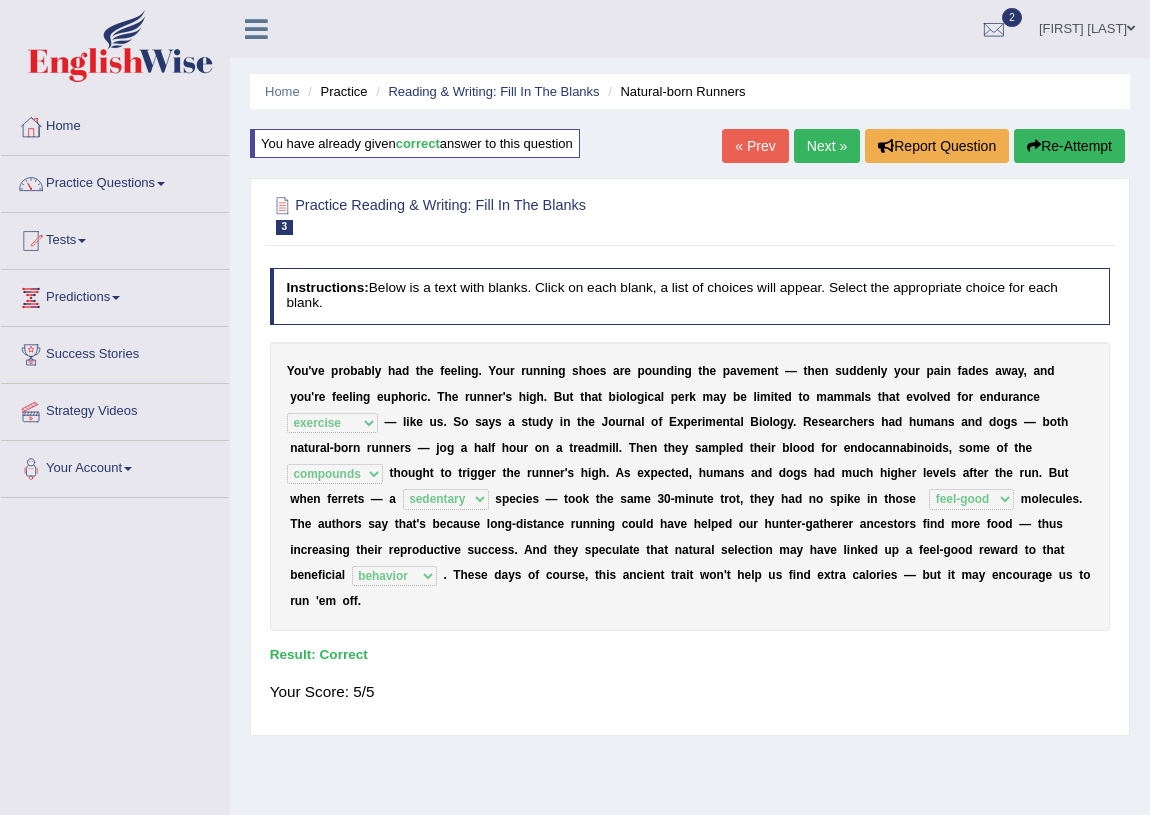 click on "Next »" at bounding box center (827, 146) 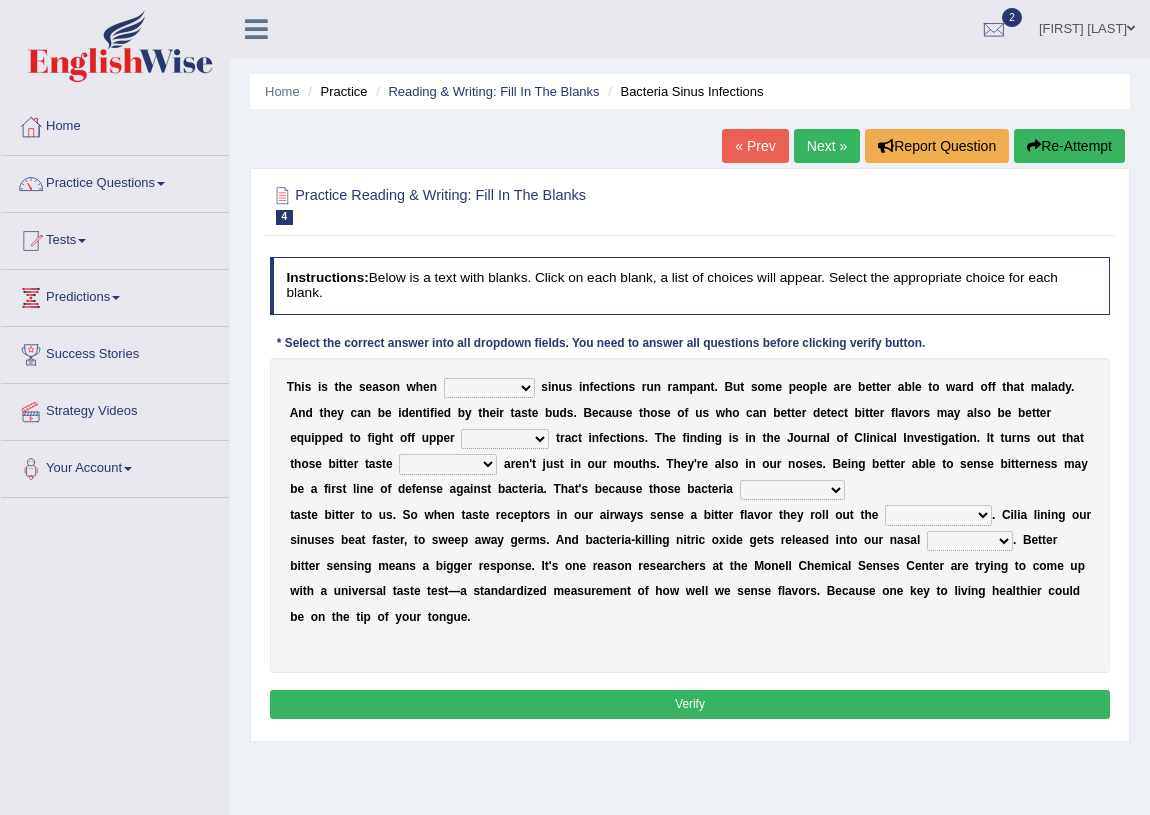 scroll, scrollTop: 0, scrollLeft: 0, axis: both 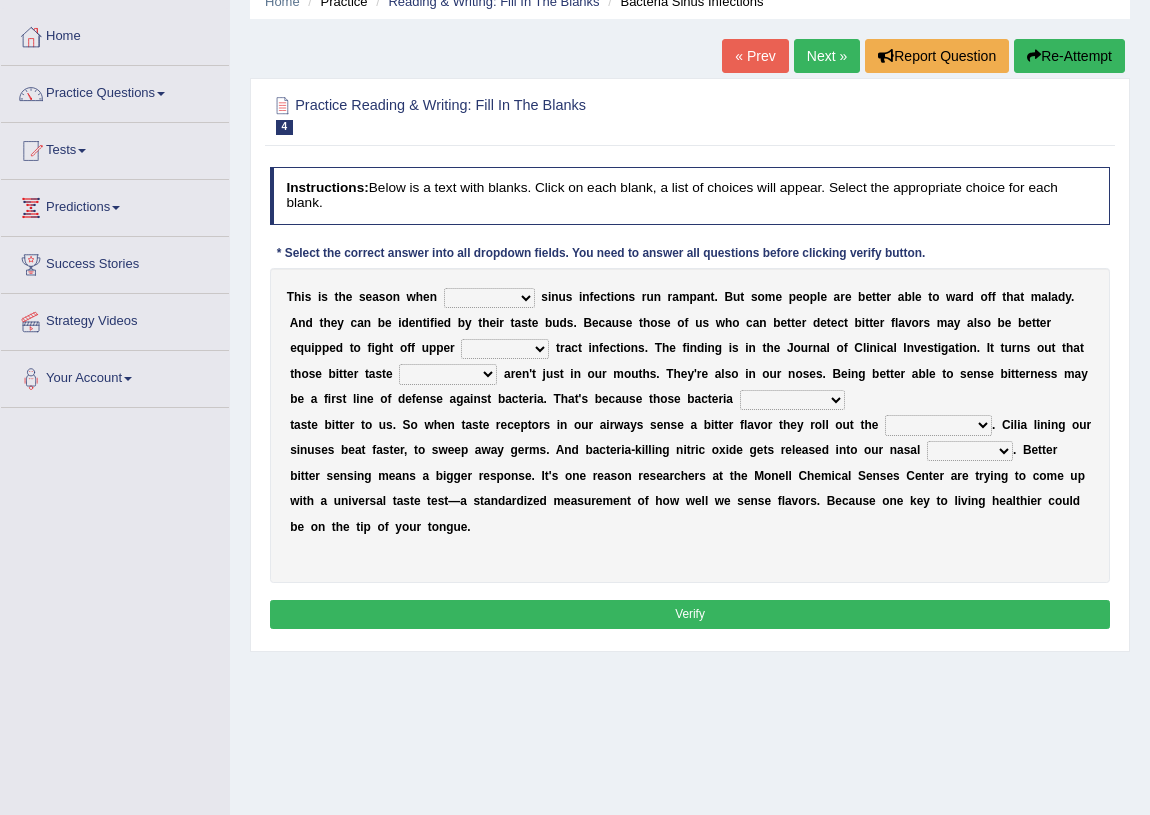 click on "conventicle atheist bacterial prissier" at bounding box center (489, 298) 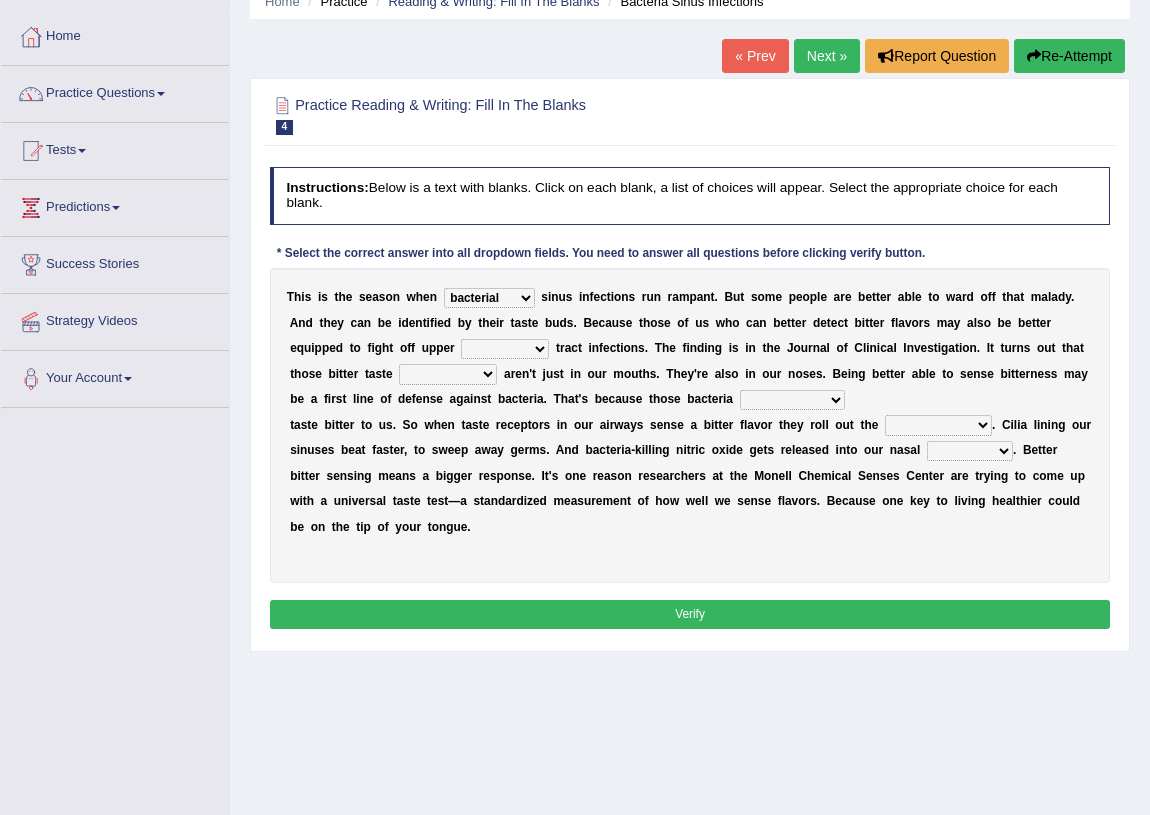 click on "faulty respiratory togae gawky" at bounding box center [505, 349] 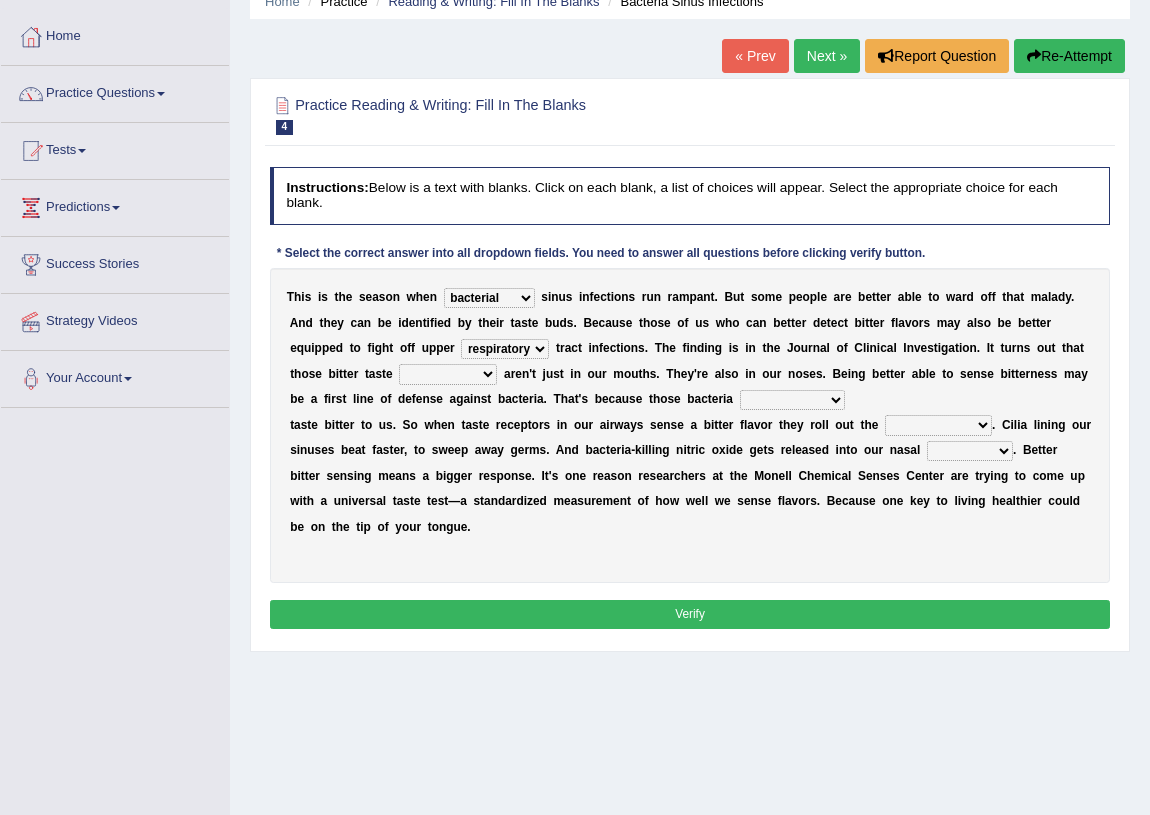 click on "depressions dinners submissions receptors" at bounding box center (448, 374) 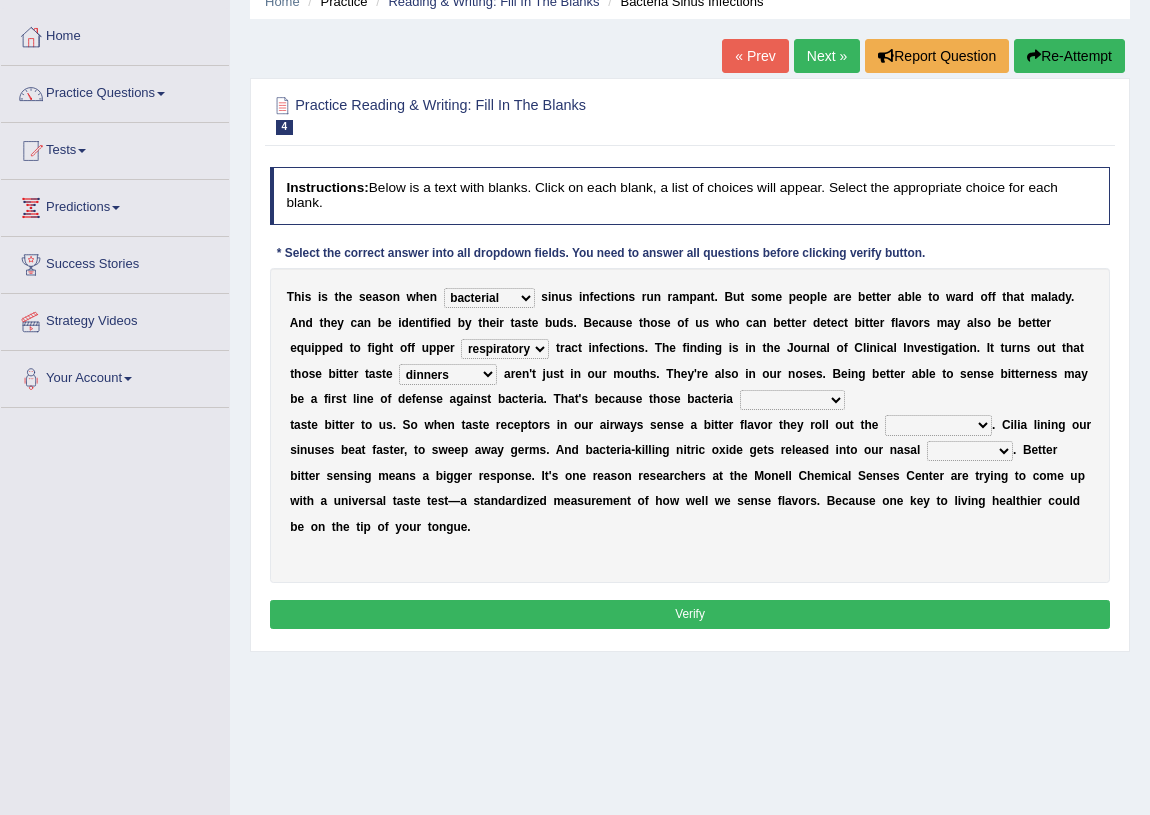 click on "purposelessly actually diagonally providently" at bounding box center [792, 400] 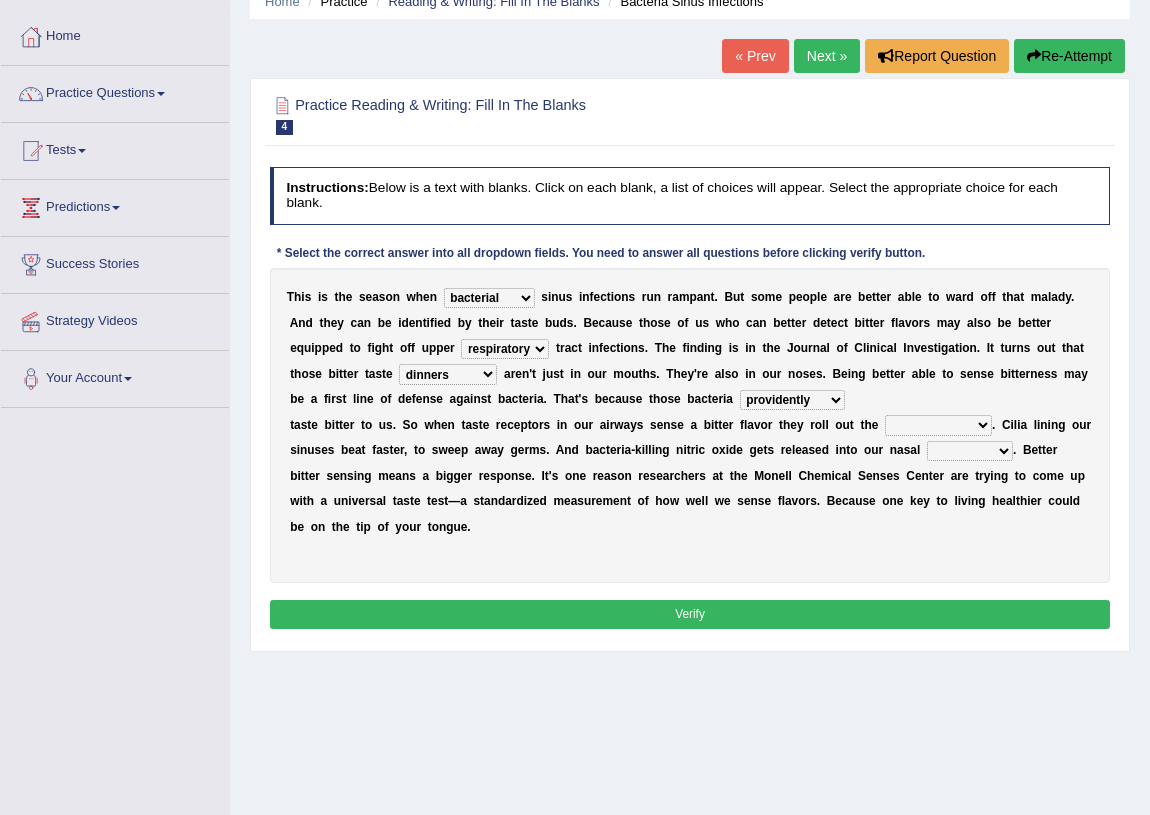 click on "defenses contradictions chestnuts pelvis" at bounding box center [938, 425] 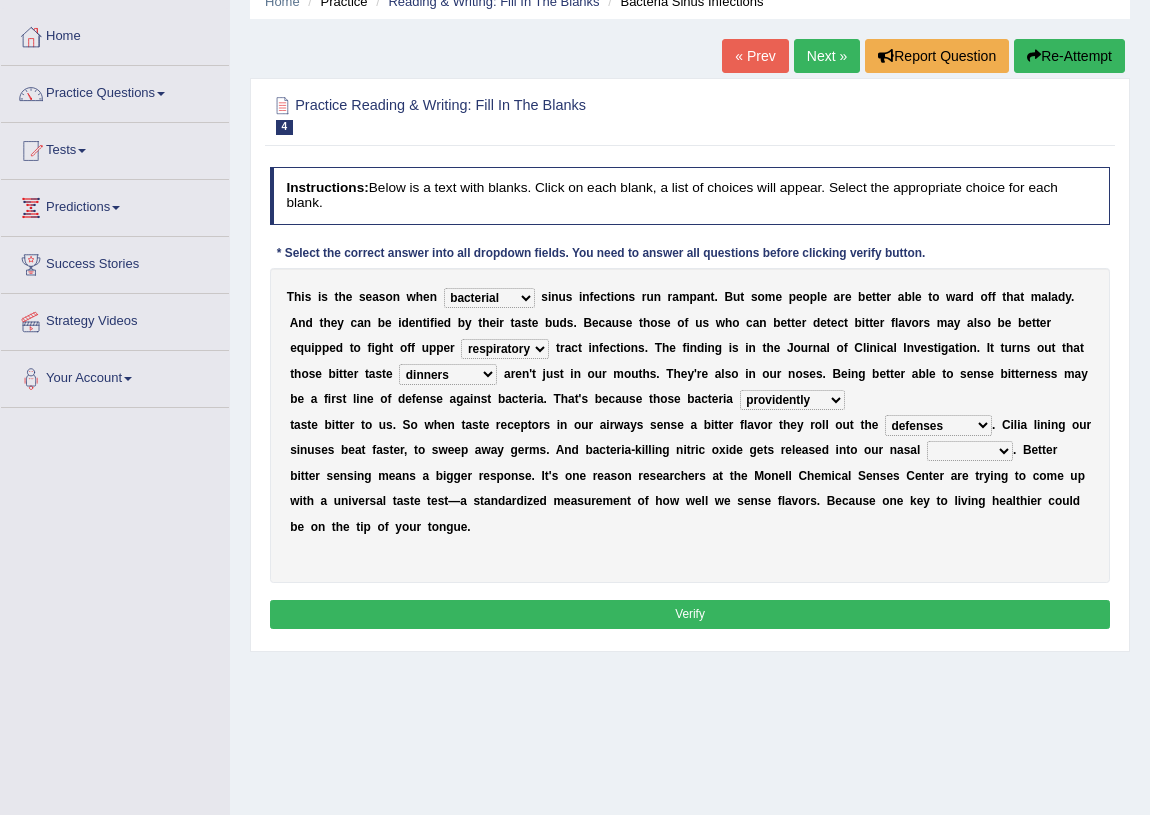 click on "causalities localities infirmities cavities" at bounding box center [970, 451] 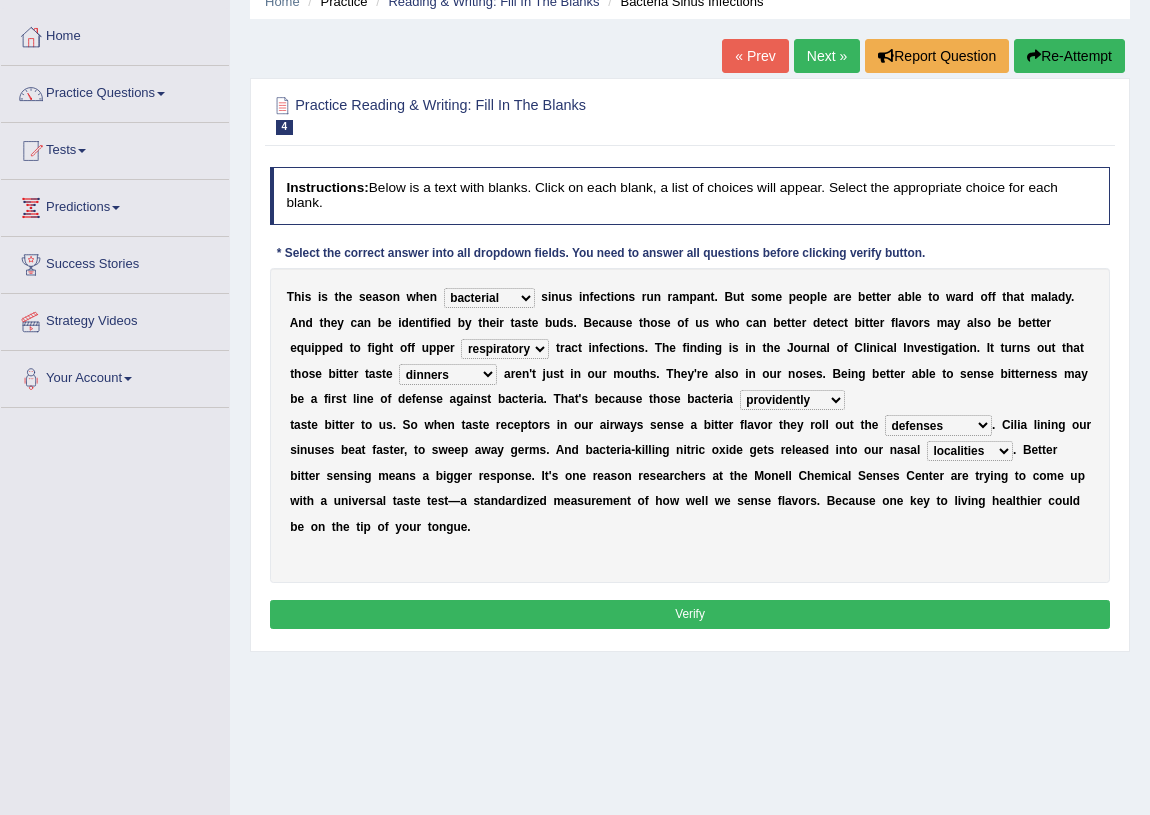 click on "causalities localities infirmities cavities" at bounding box center [970, 451] 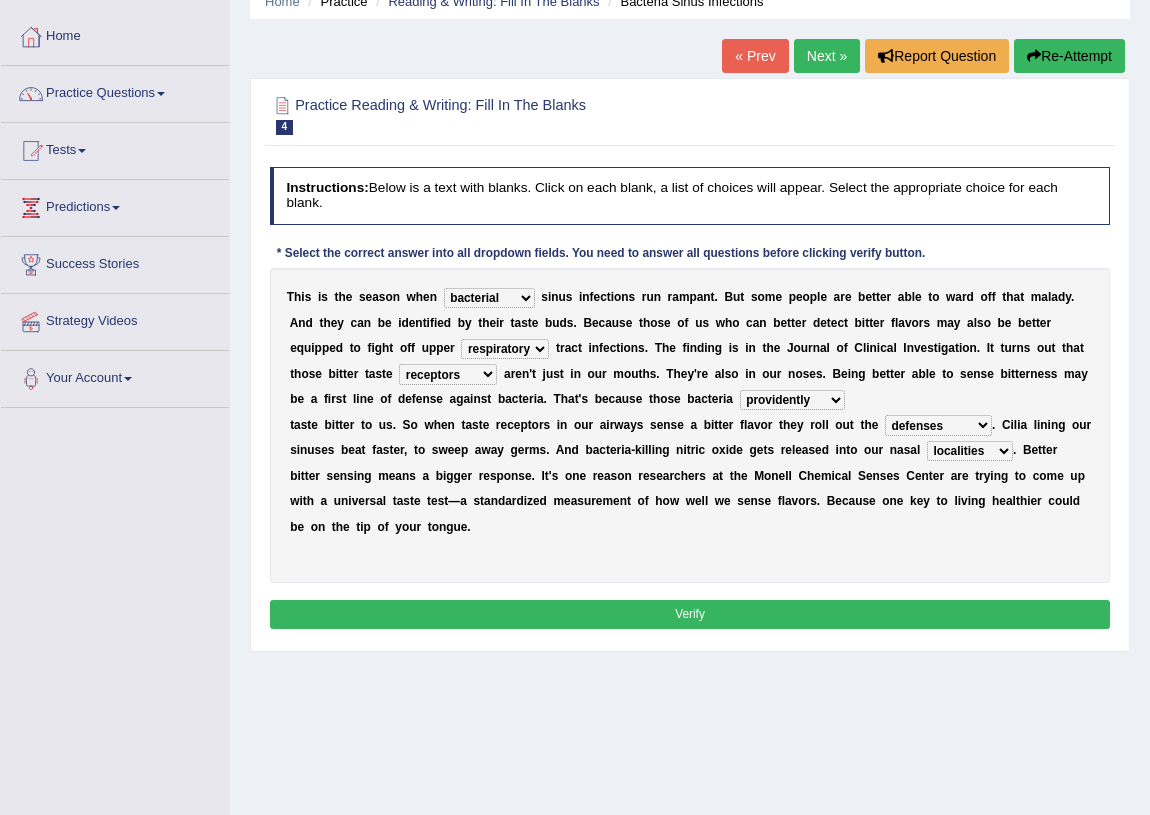 click on "purposelessly actually diagonally providently" at bounding box center [792, 400] 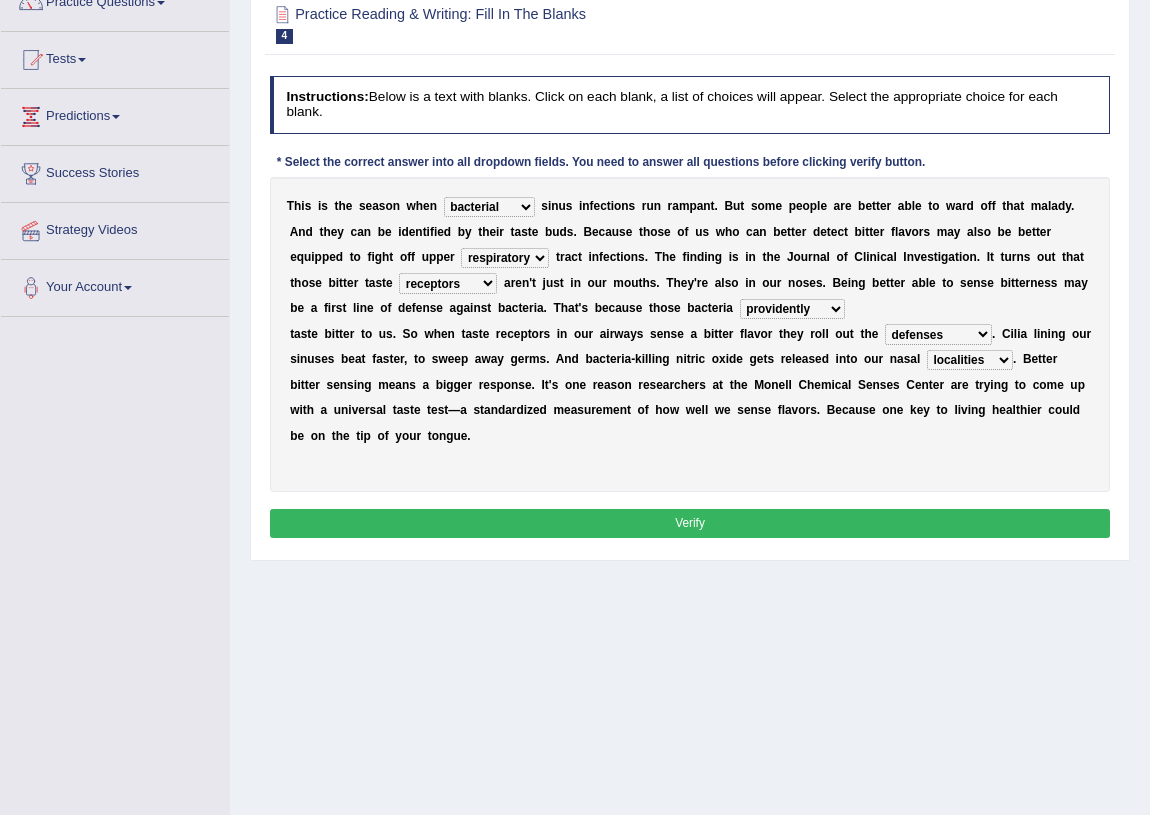 click on "causalities localities infirmities cavities" at bounding box center (970, 360) 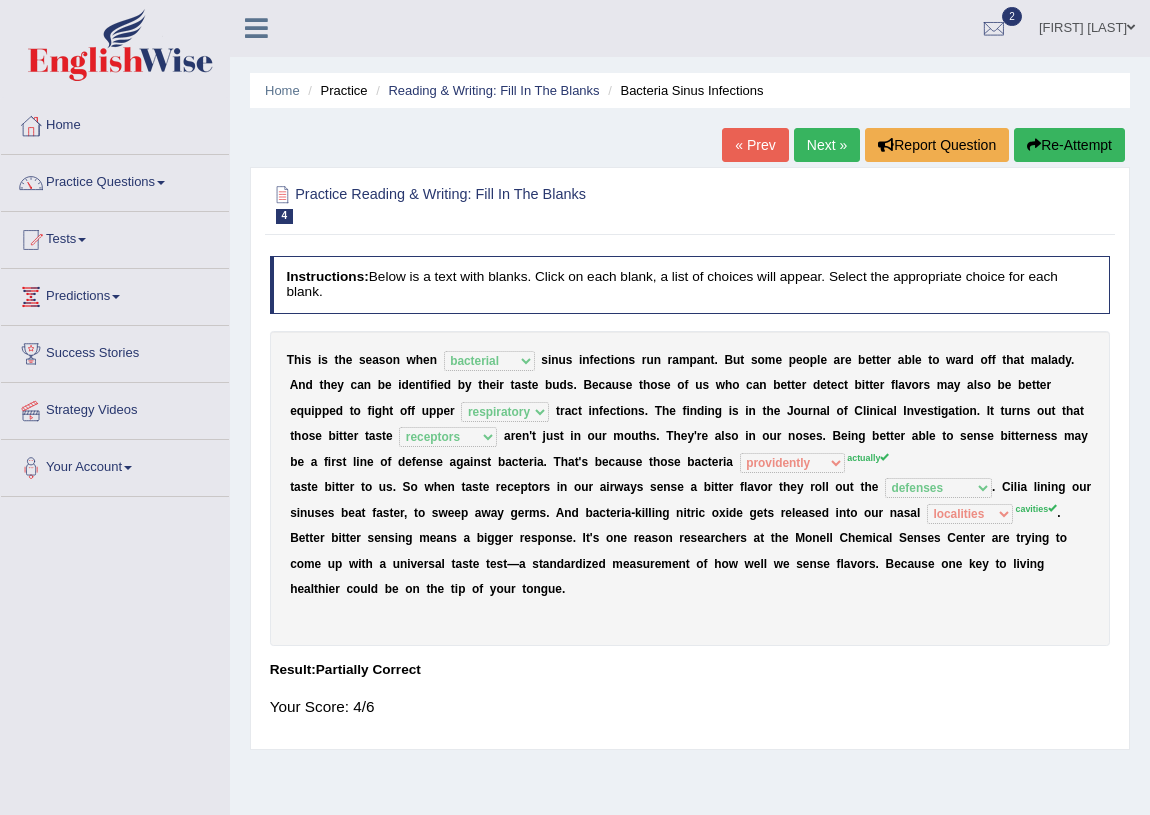 scroll, scrollTop: 0, scrollLeft: 0, axis: both 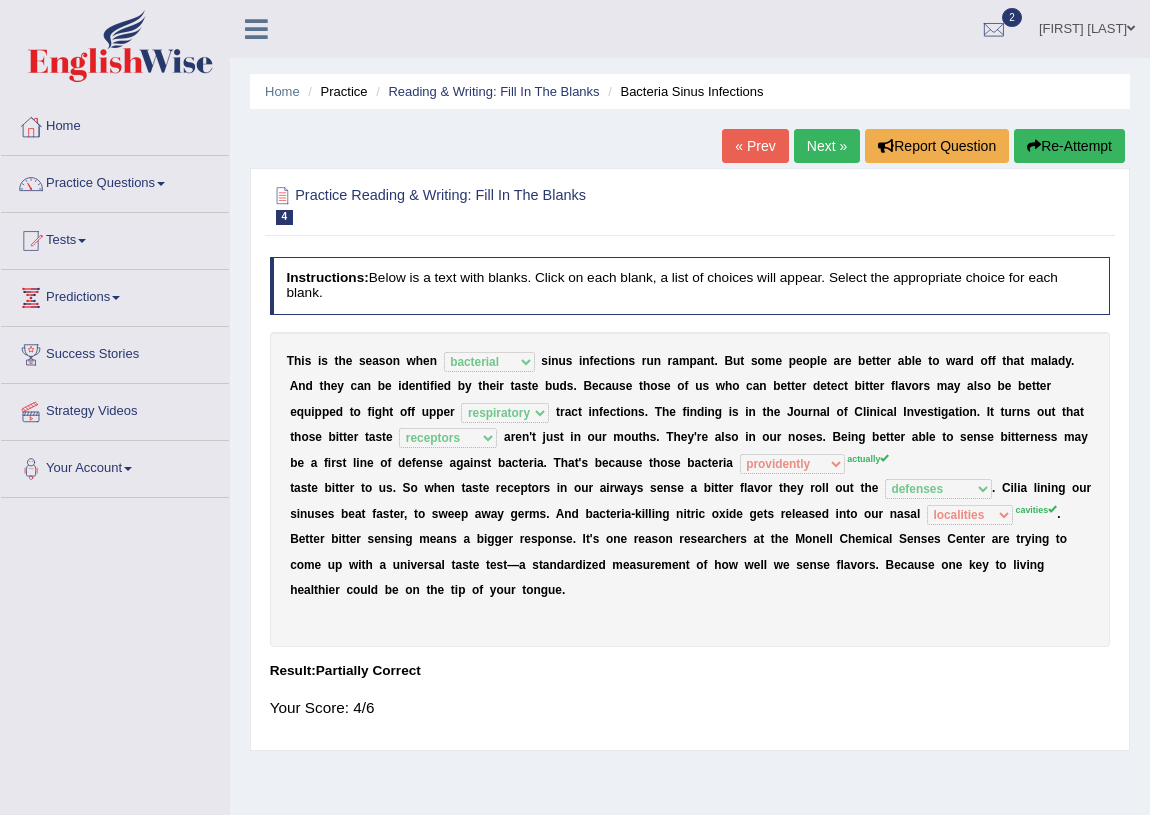 click on "Next »" at bounding box center (827, 146) 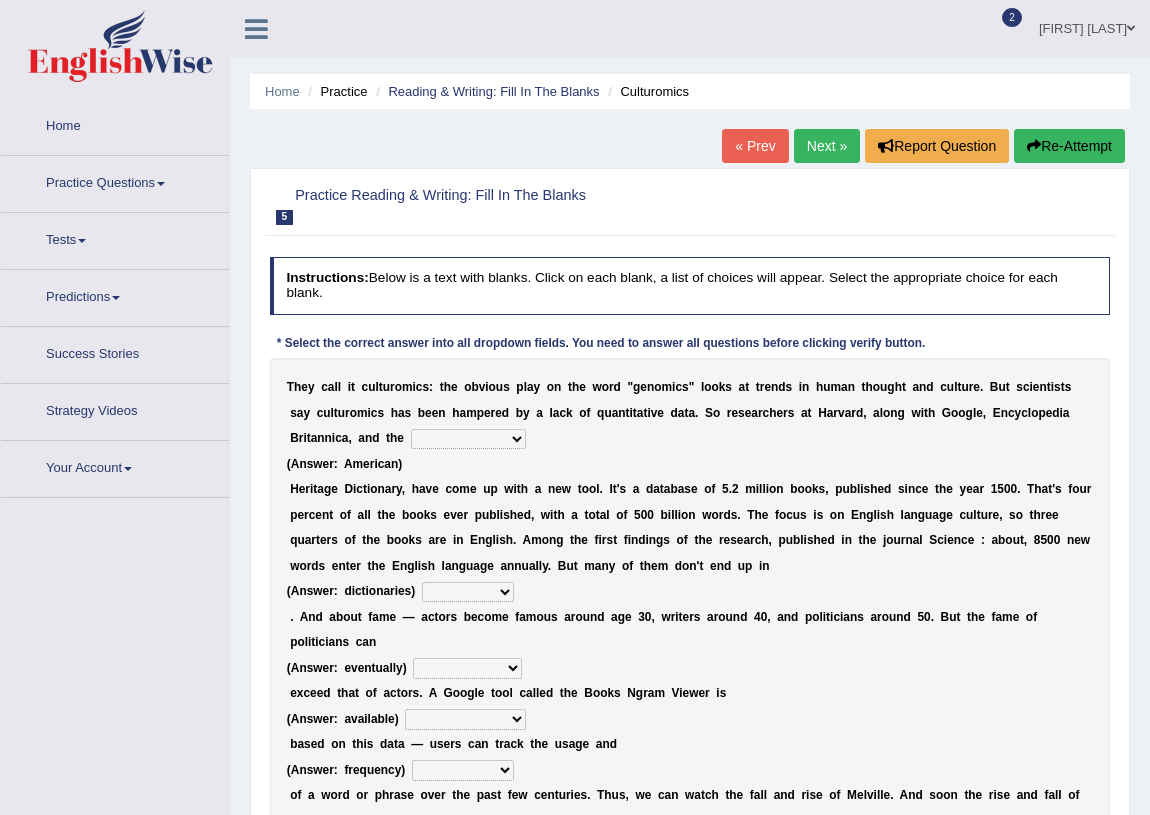 scroll, scrollTop: 0, scrollLeft: 0, axis: both 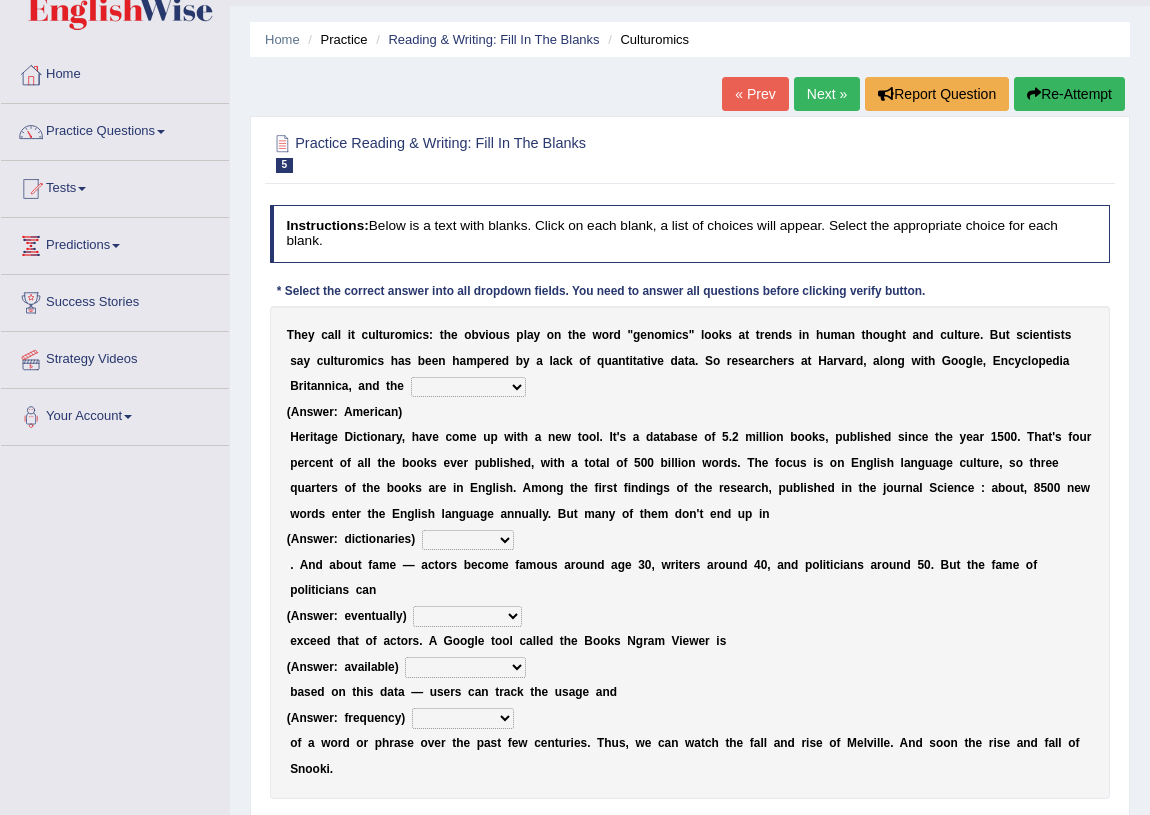 click on "Mettlesome Silicon Acetaminophen American" at bounding box center (468, 387) 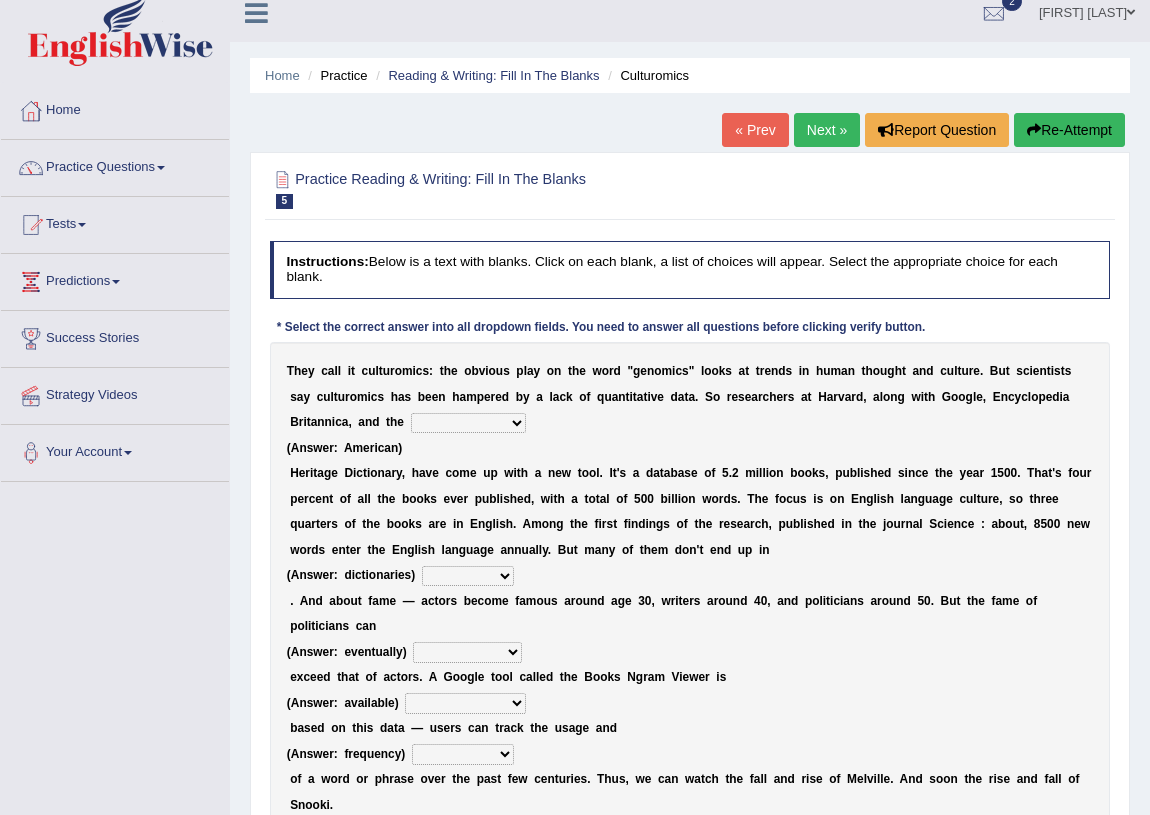 scroll, scrollTop: 0, scrollLeft: 0, axis: both 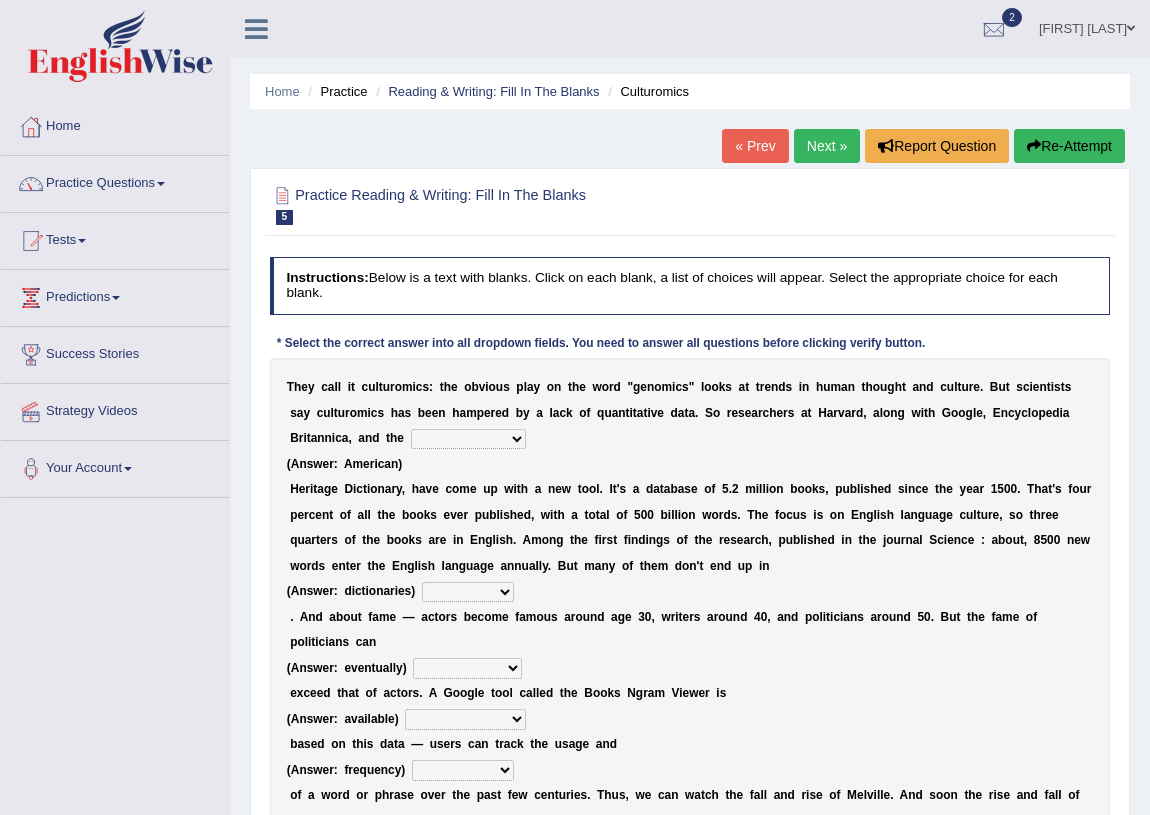 click on "[FIRST] [LAST]" at bounding box center [1087, 26] 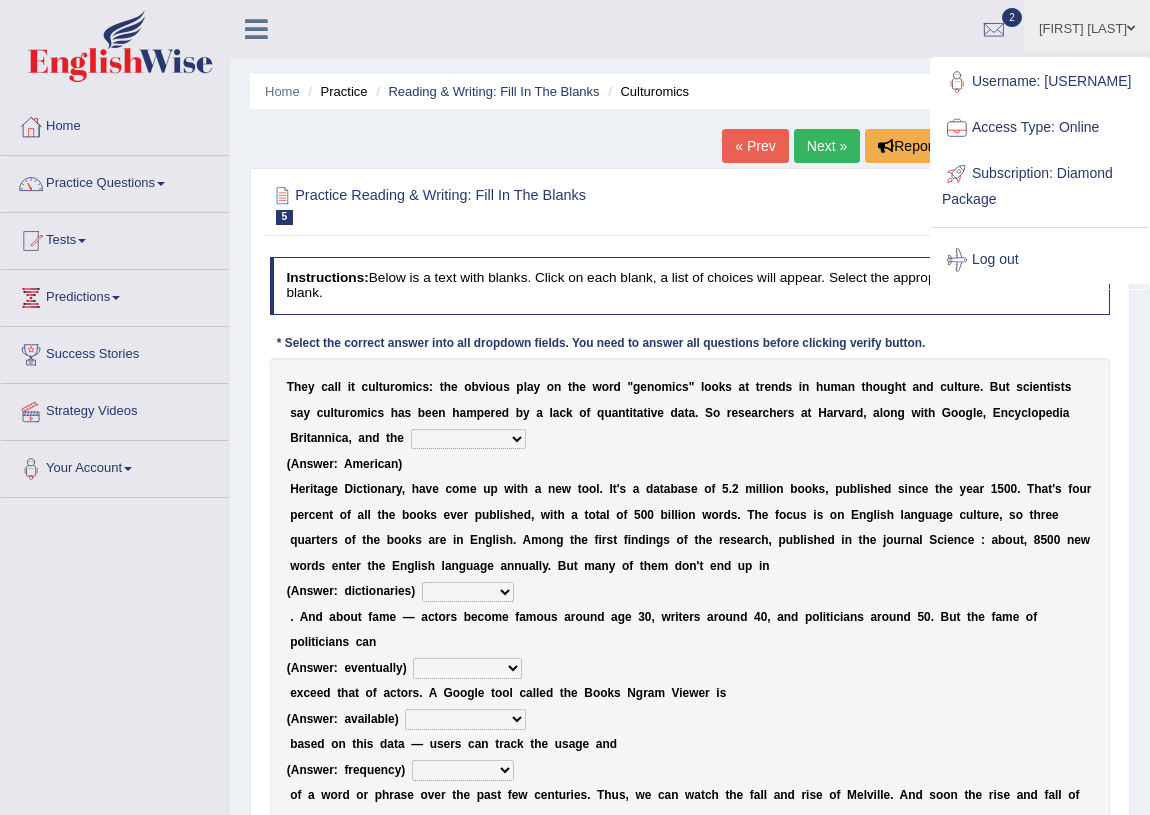 click on "Practice Reading & Writing: Fill In The Blanks
5
Culturomics" at bounding box center (530, 204) 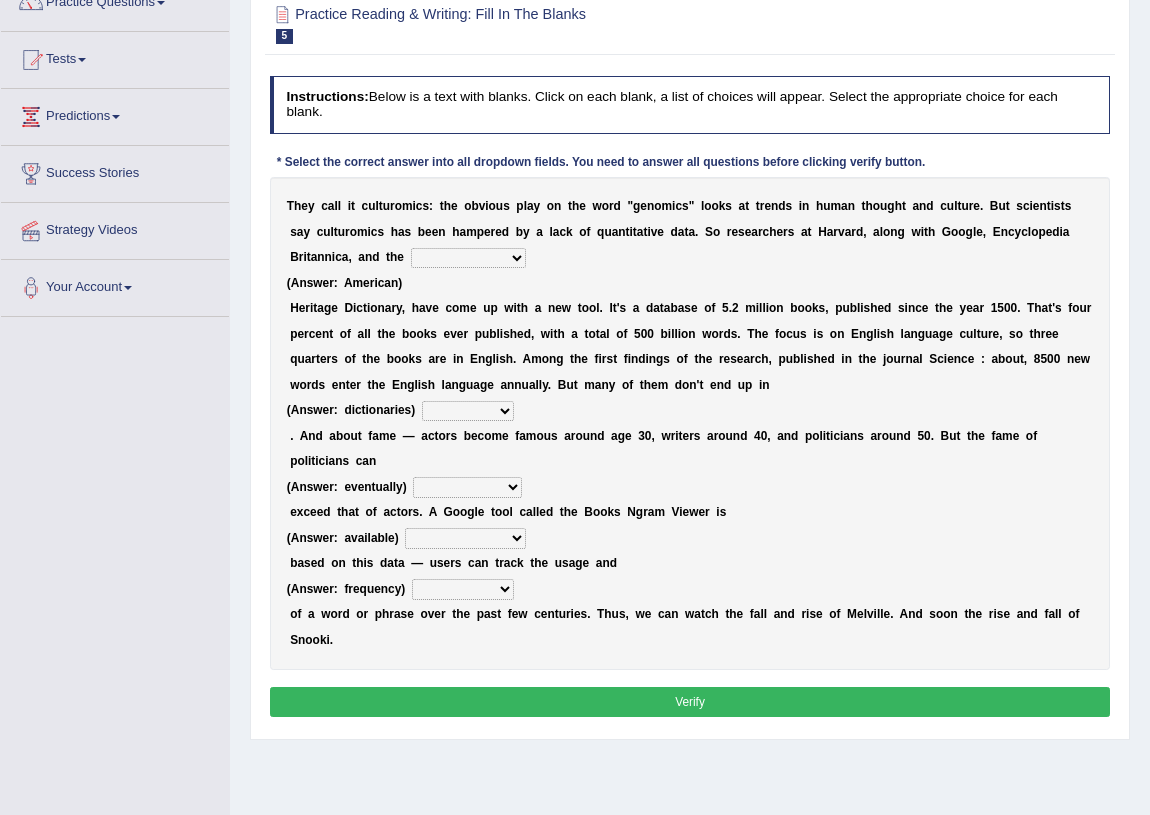 scroll, scrollTop: 0, scrollLeft: 0, axis: both 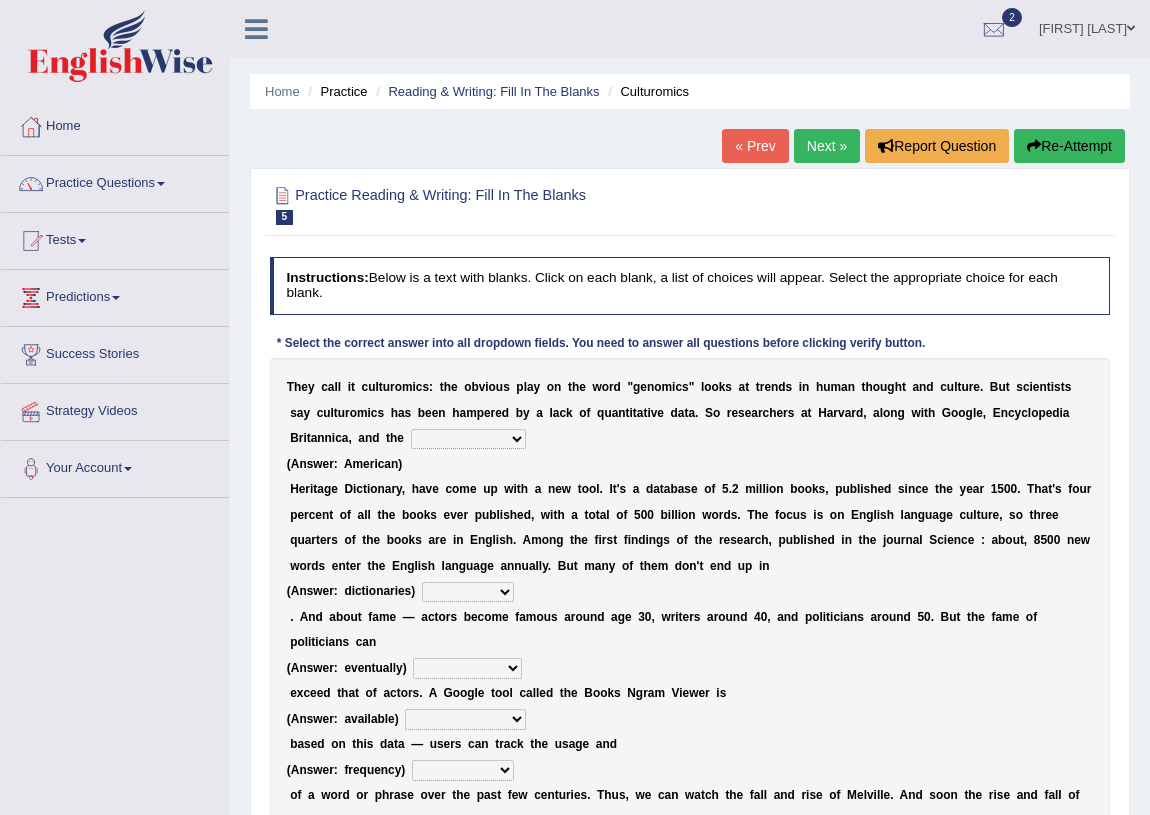 click on "Ajuna Shrestha" at bounding box center (1087, 26) 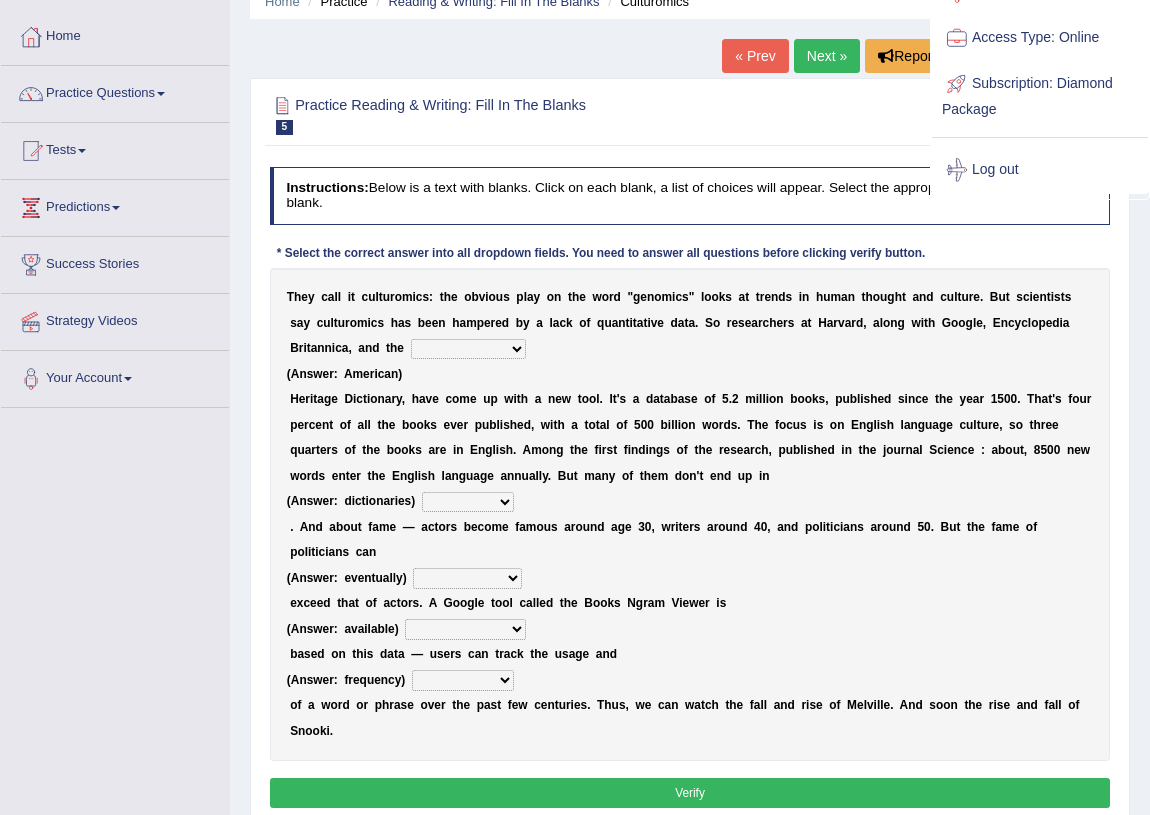 scroll, scrollTop: 0, scrollLeft: 0, axis: both 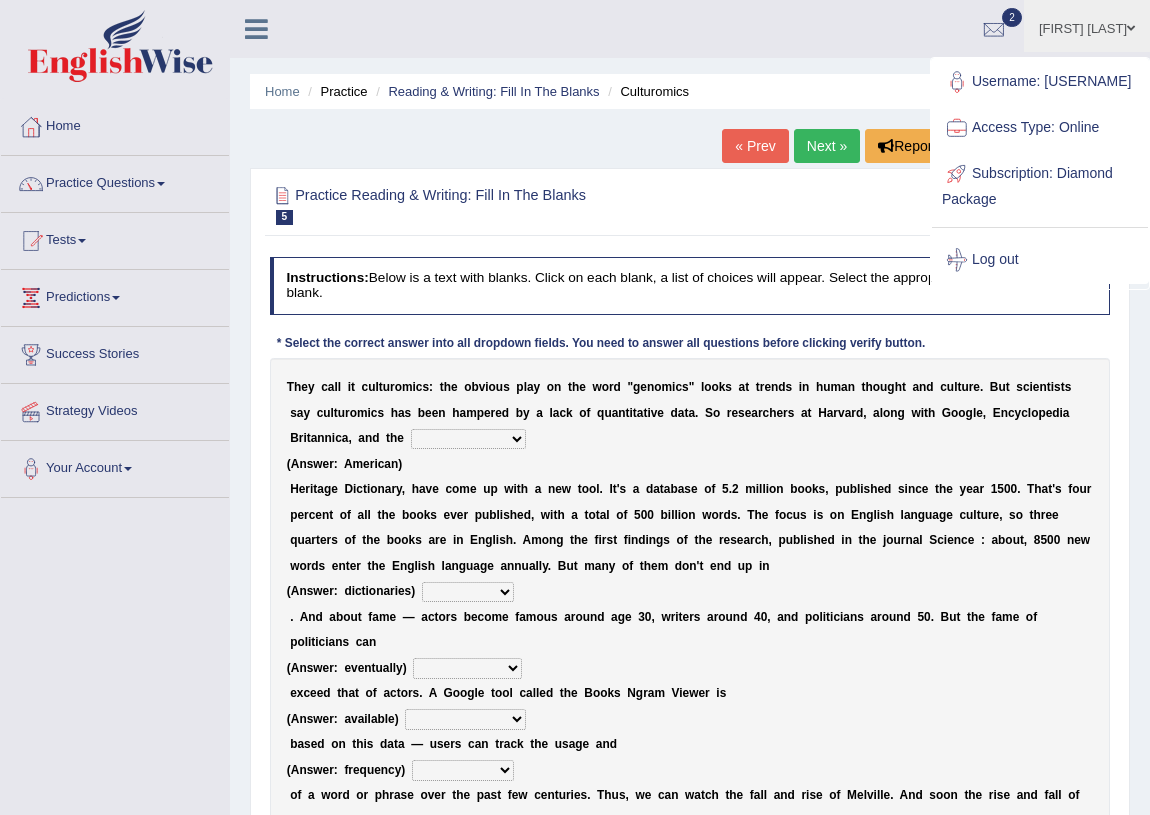 click on "Log out" at bounding box center (1040, 260) 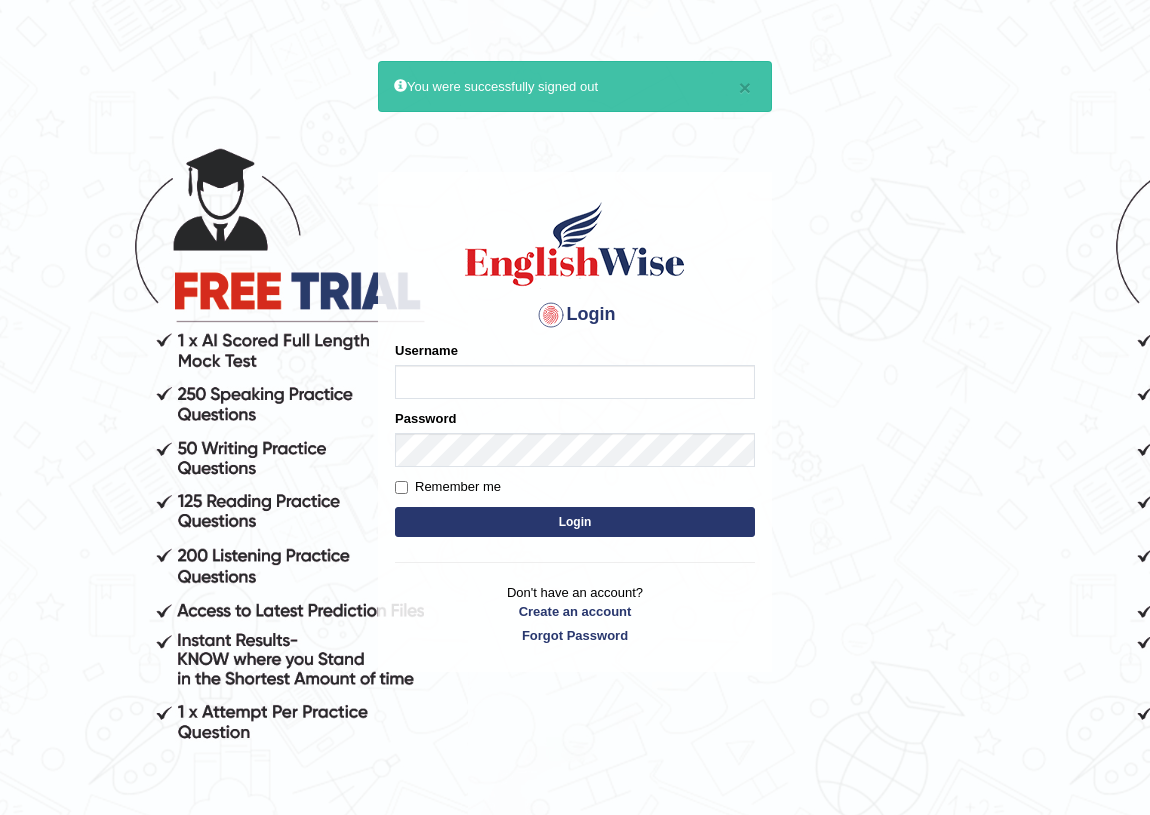 scroll, scrollTop: 0, scrollLeft: 0, axis: both 